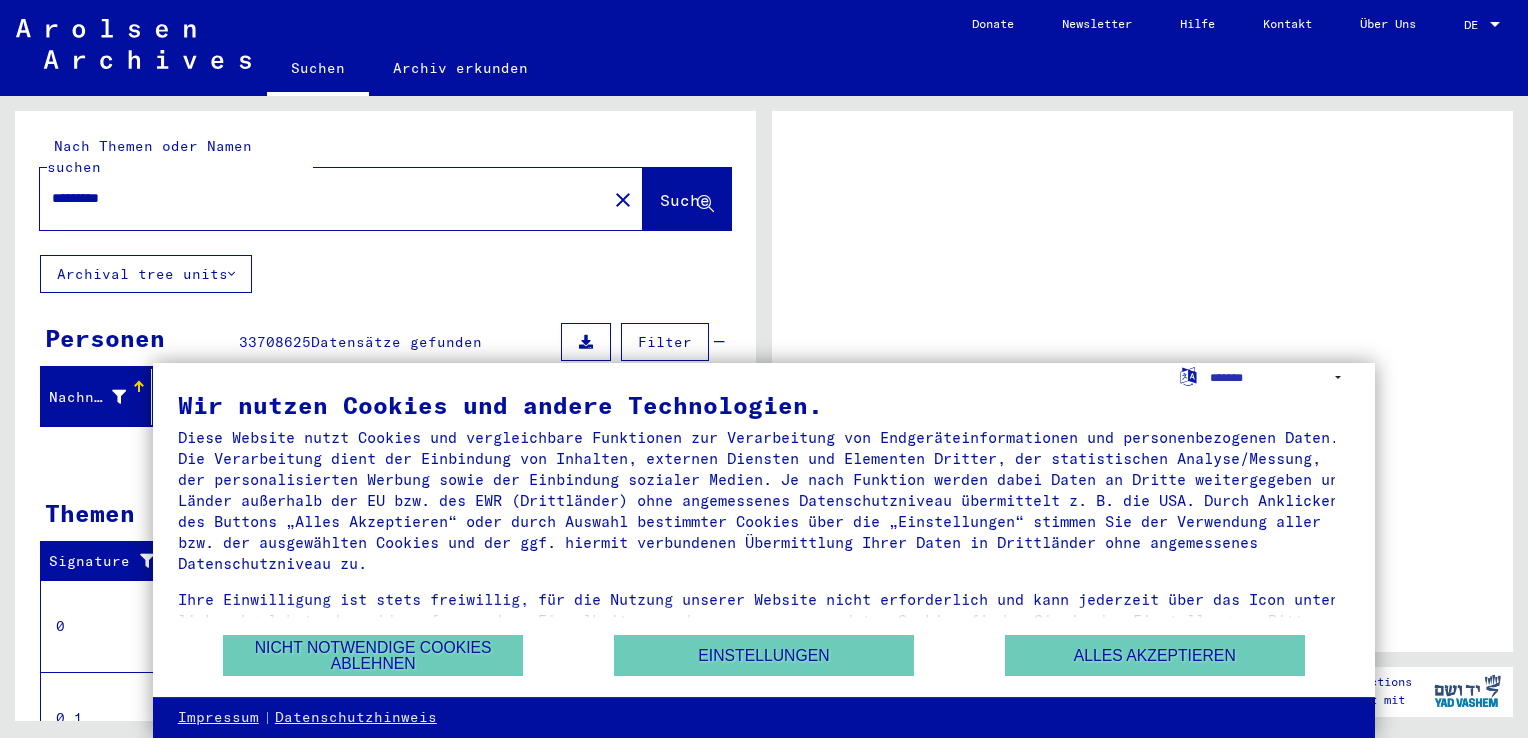 scroll, scrollTop: 0, scrollLeft: 0, axis: both 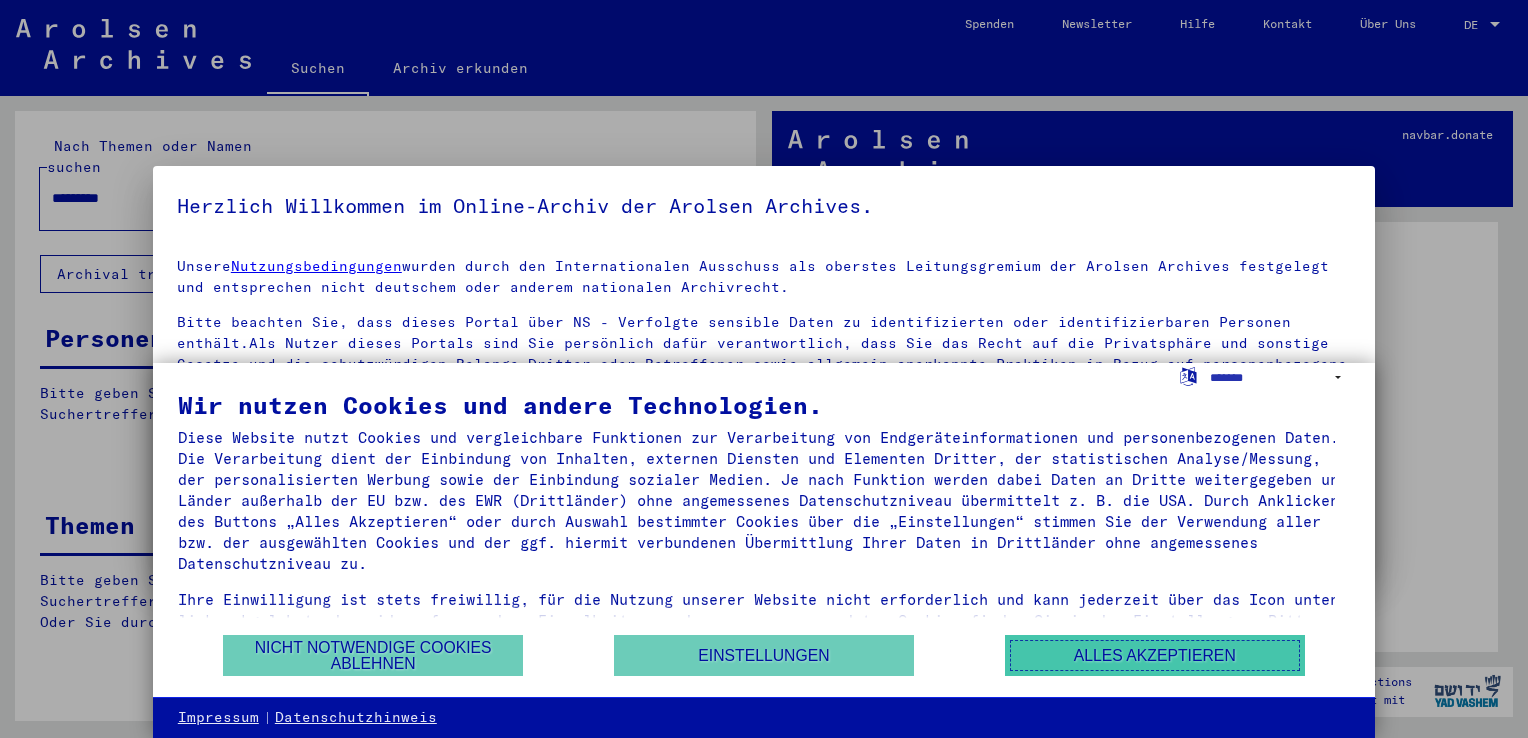click on "Alles akzeptieren" at bounding box center [1155, 655] 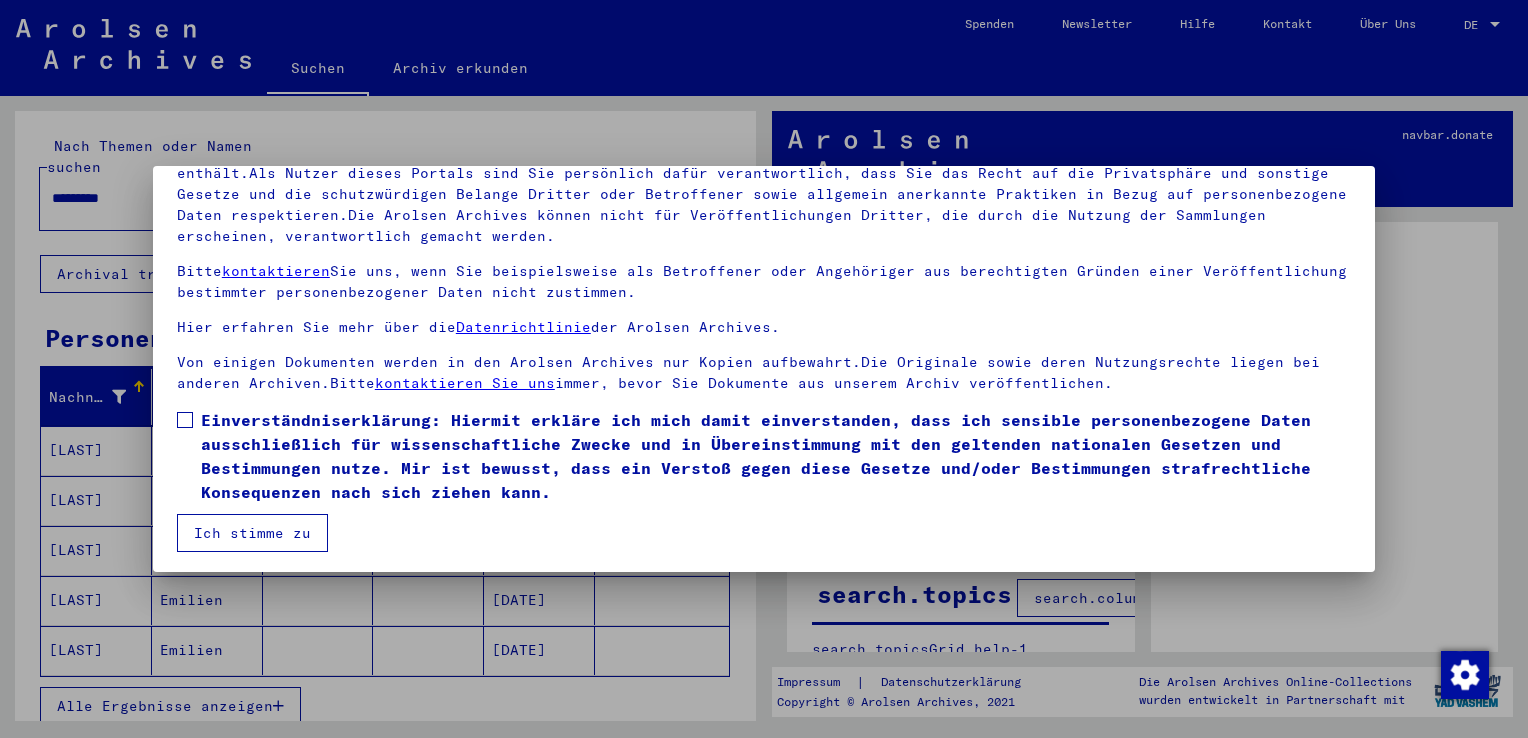 scroll, scrollTop: 173, scrollLeft: 0, axis: vertical 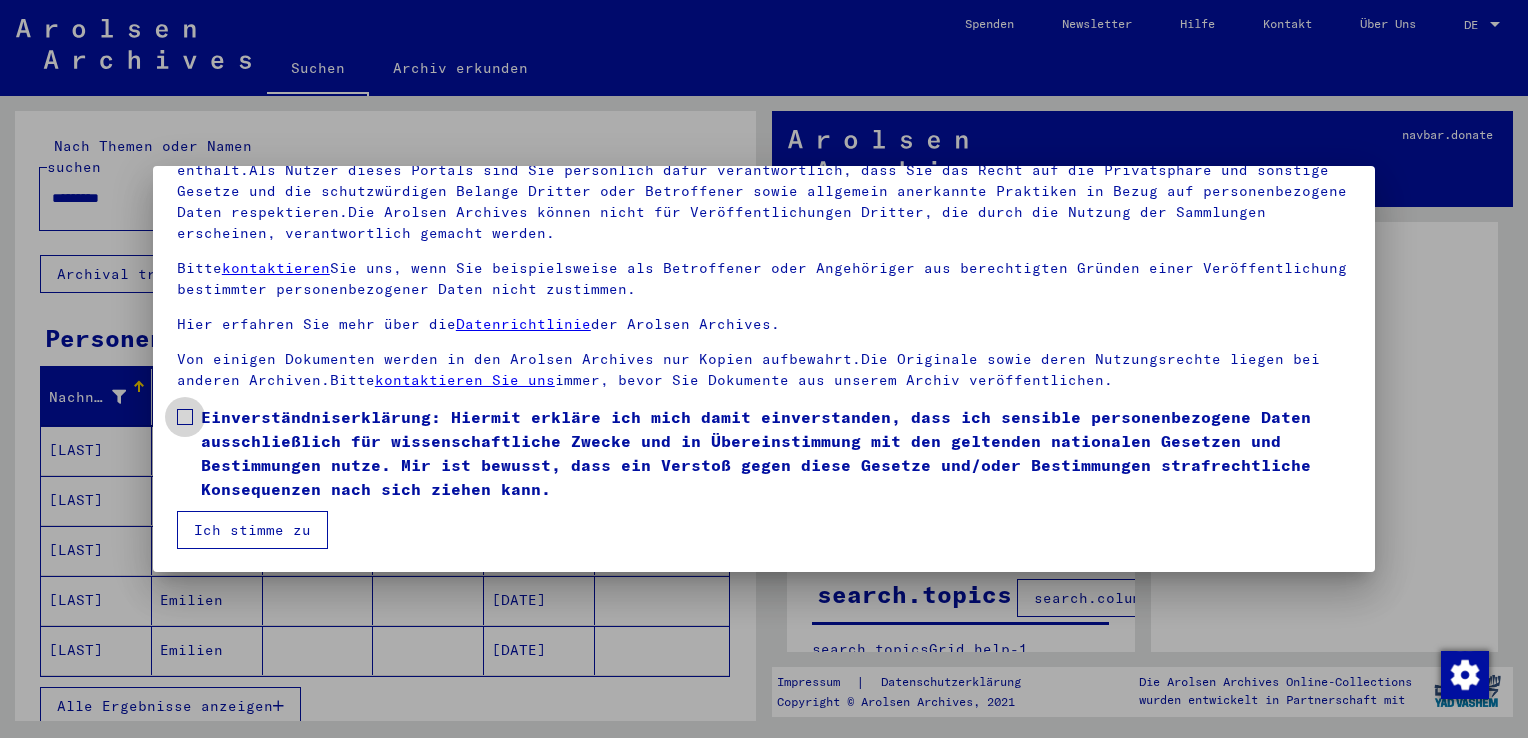 click at bounding box center (185, 417) 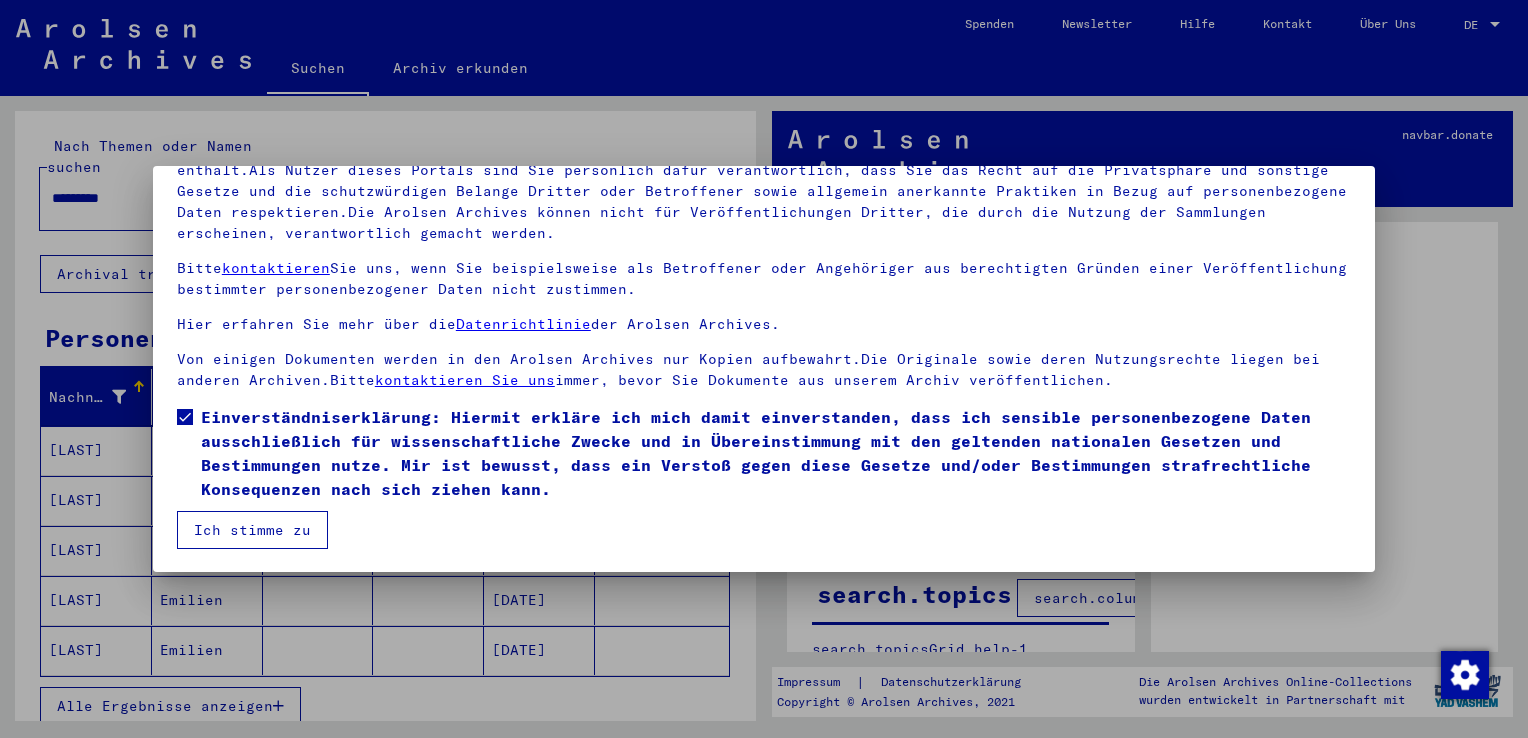 click on "Ich stimme zu" at bounding box center [252, 530] 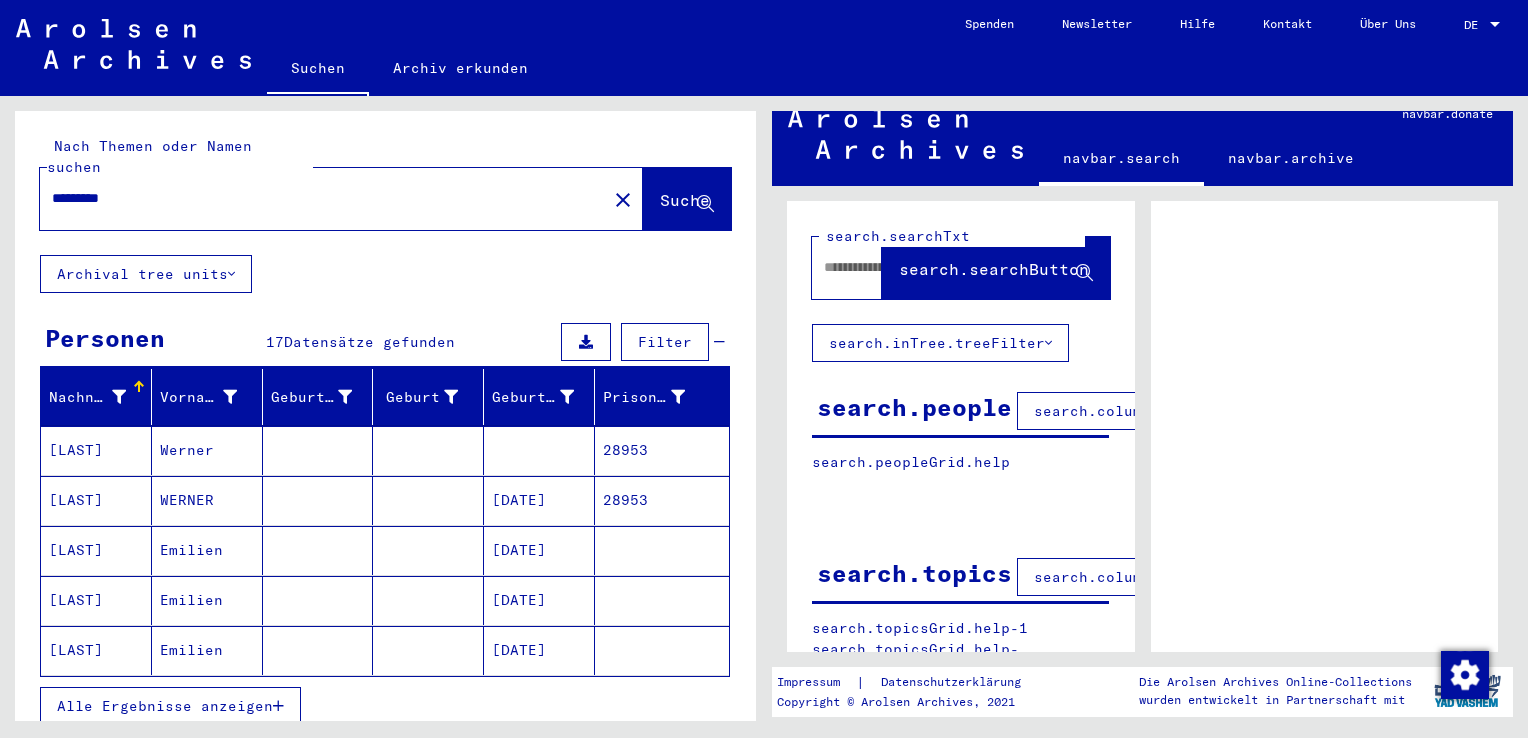 scroll, scrollTop: 40, scrollLeft: 0, axis: vertical 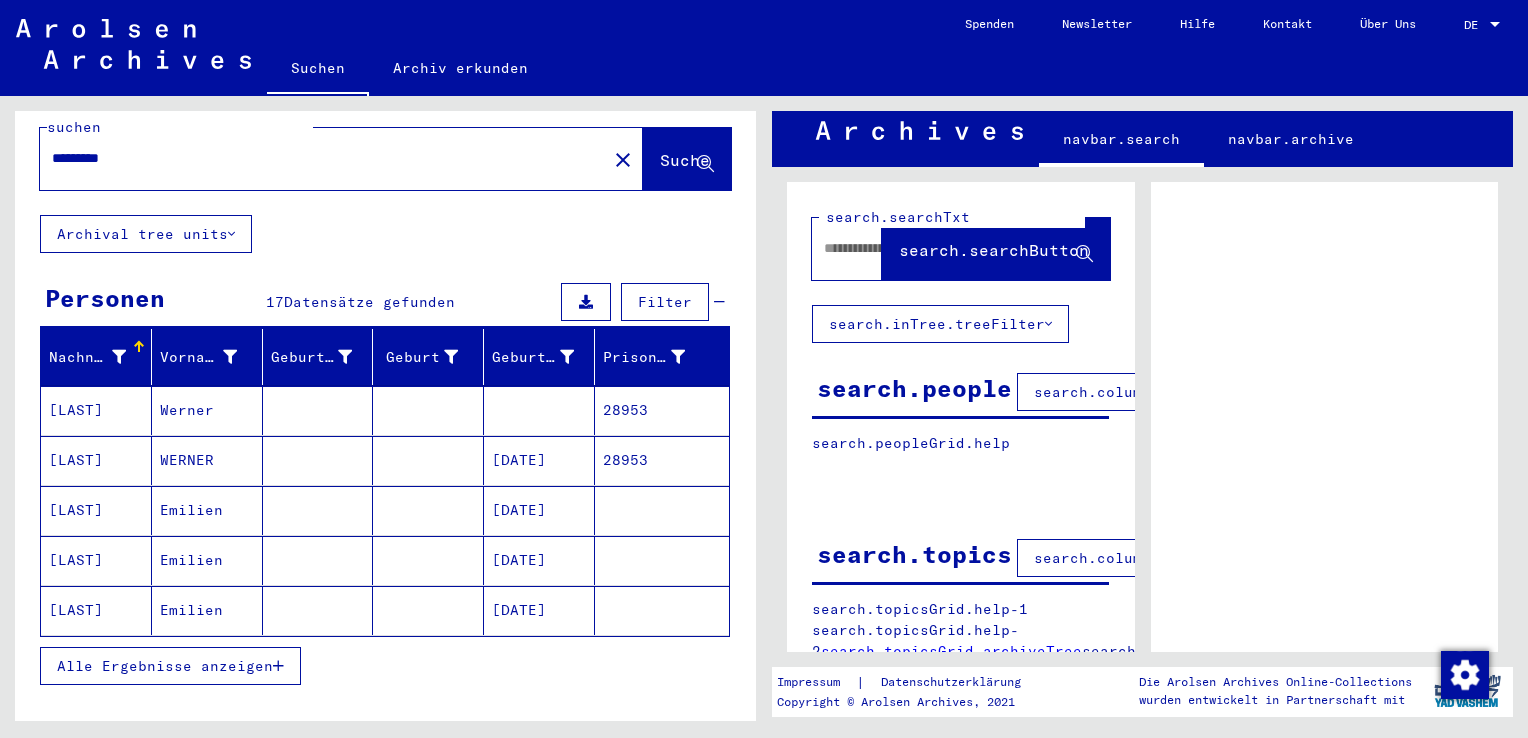 click on "Alle Ergebnisse anzeigen" at bounding box center (165, 666) 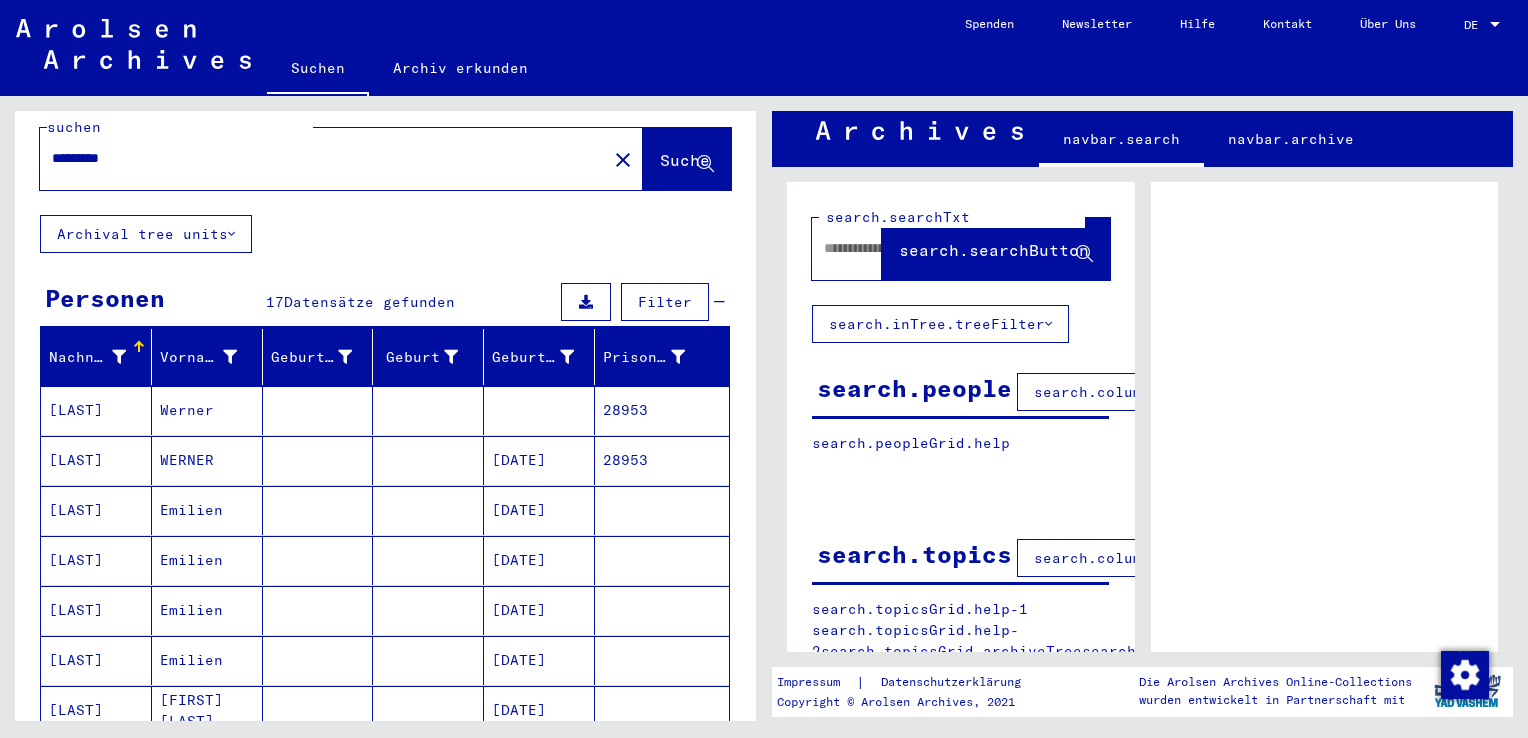 scroll, scrollTop: 587, scrollLeft: 0, axis: vertical 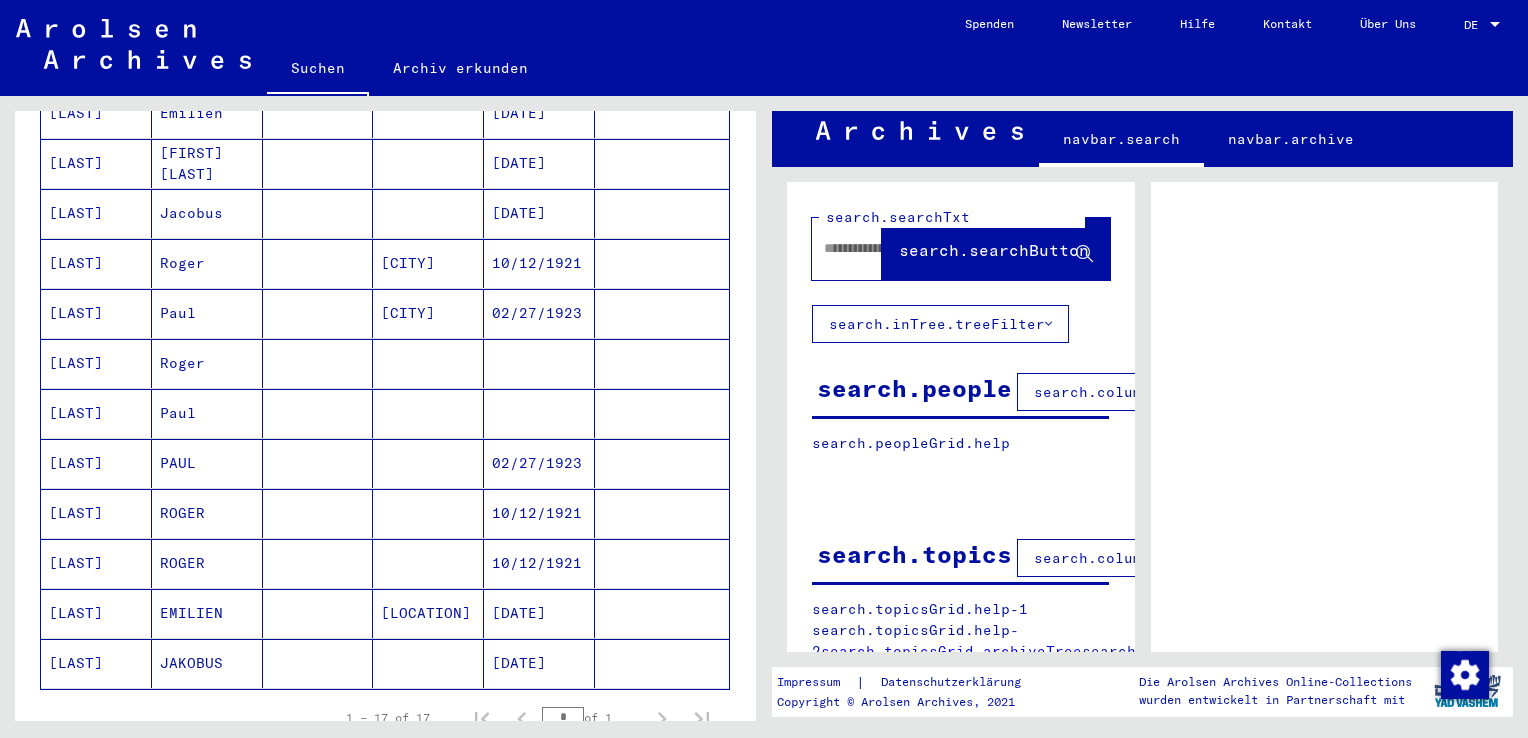 click on "[LAST]" at bounding box center [96, 263] 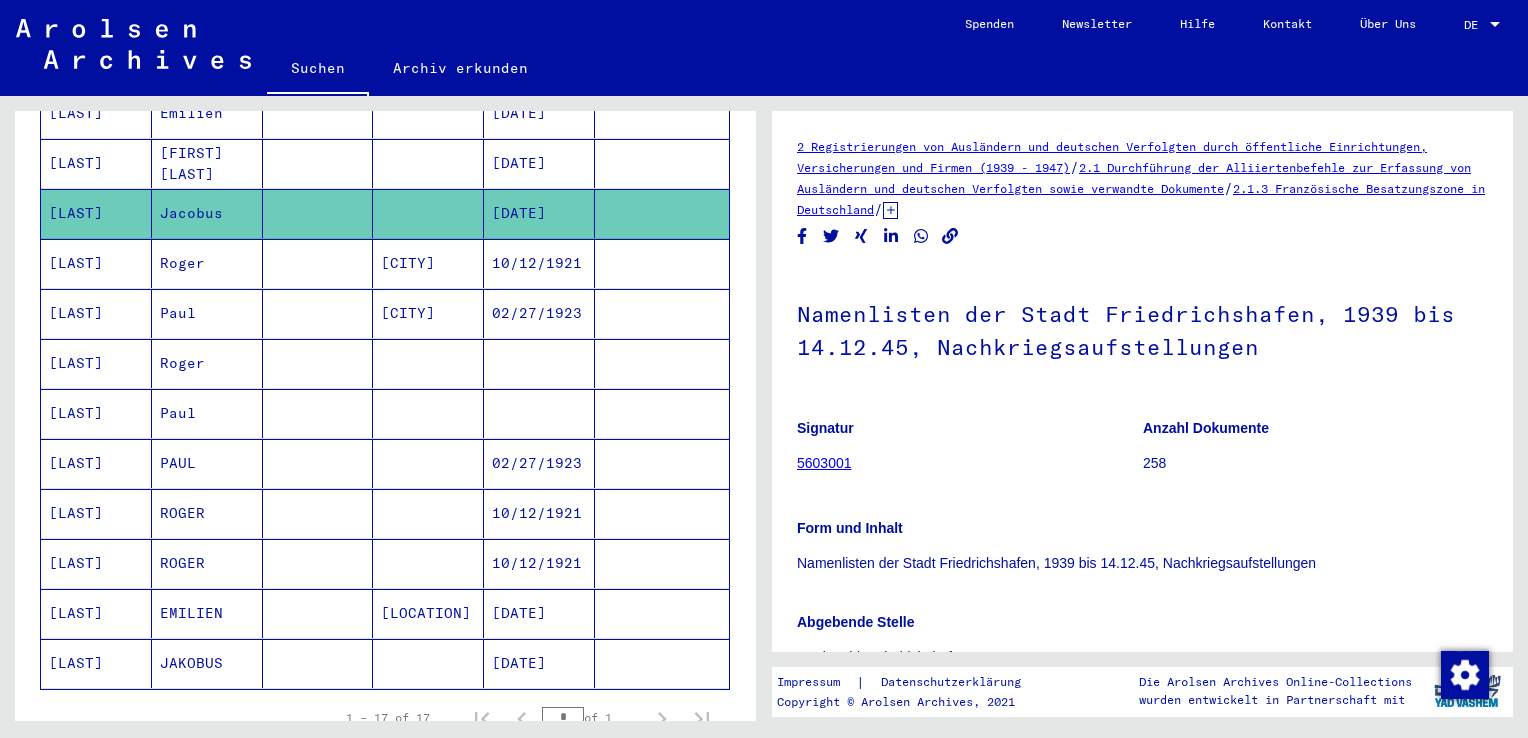 scroll, scrollTop: 0, scrollLeft: 0, axis: both 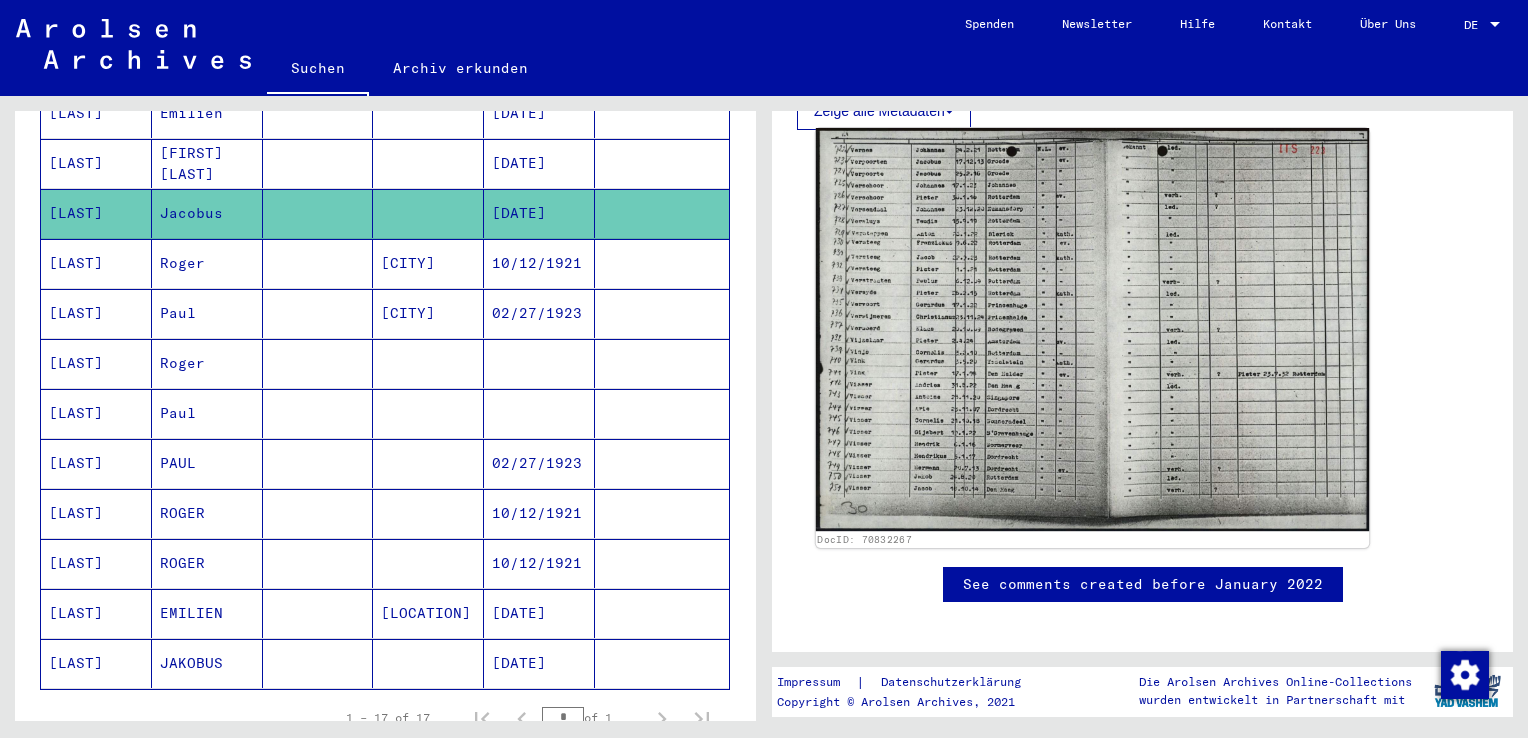 click 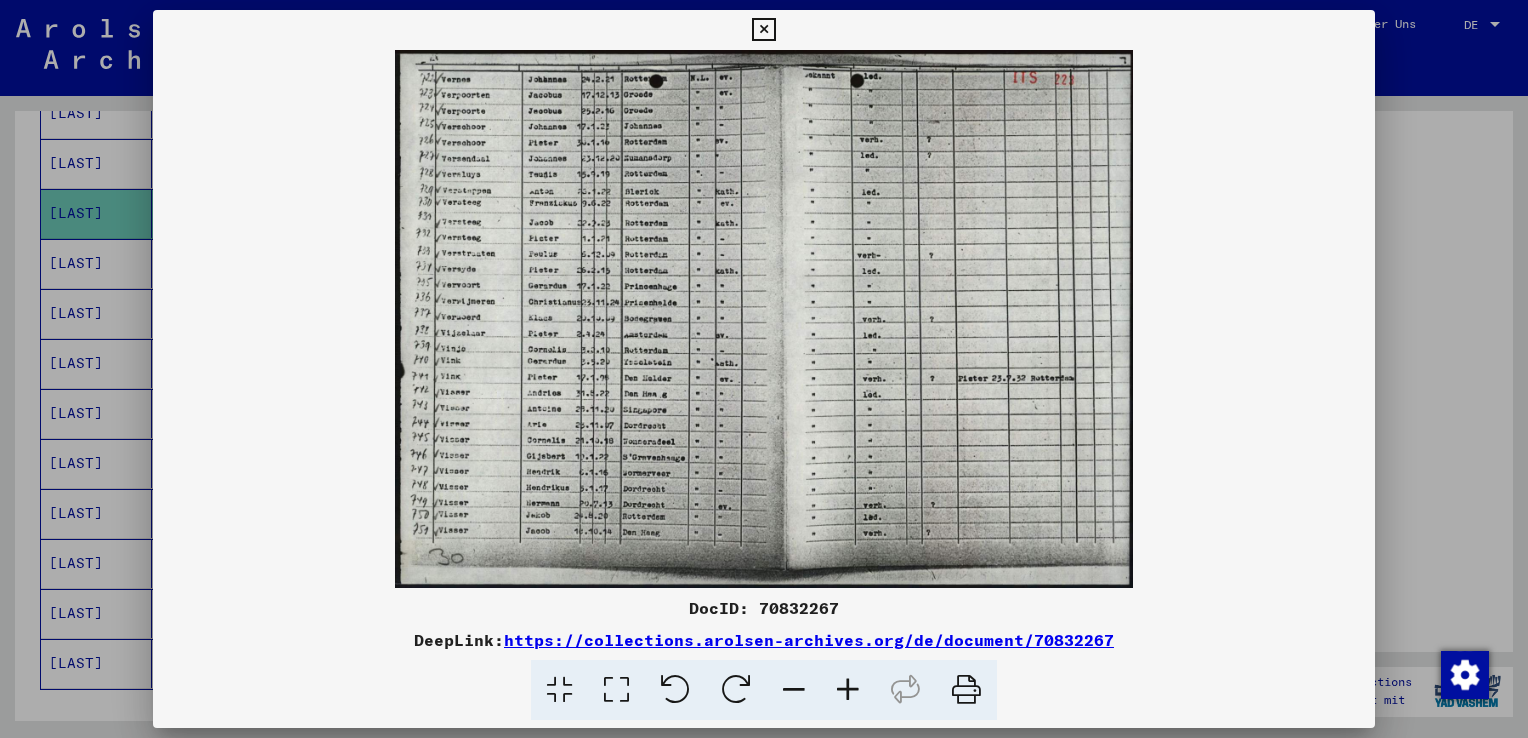 click at bounding box center [848, 690] 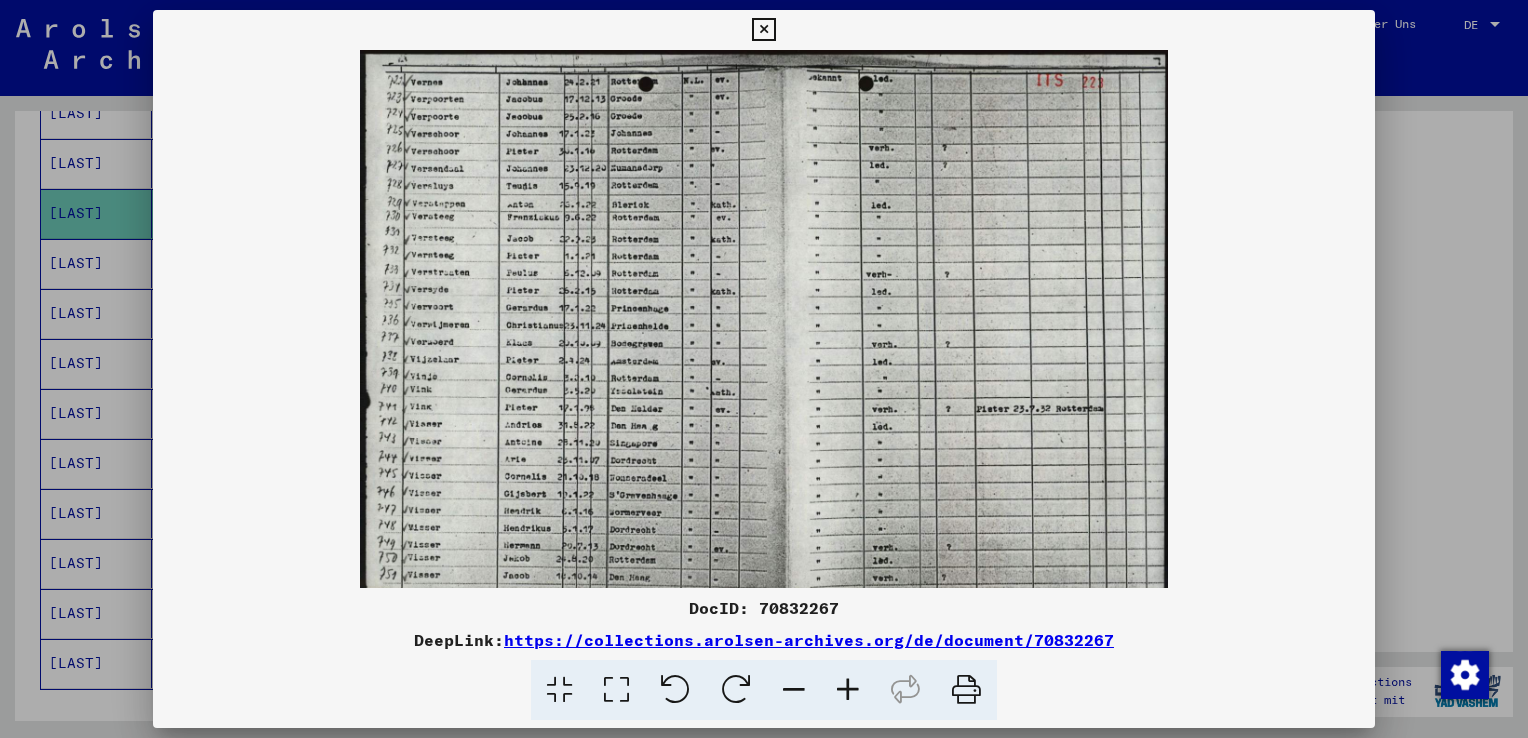 click at bounding box center [848, 690] 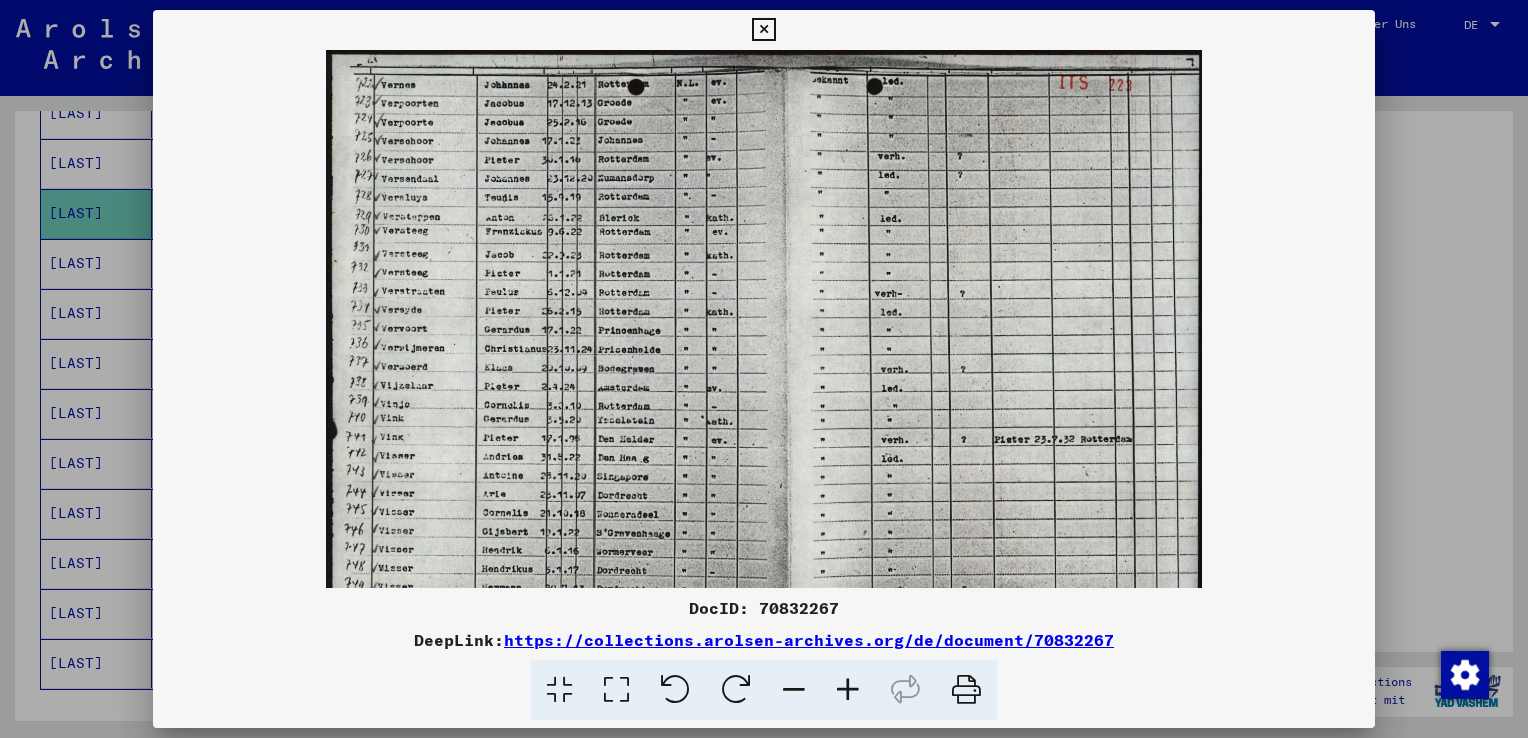 click at bounding box center [848, 690] 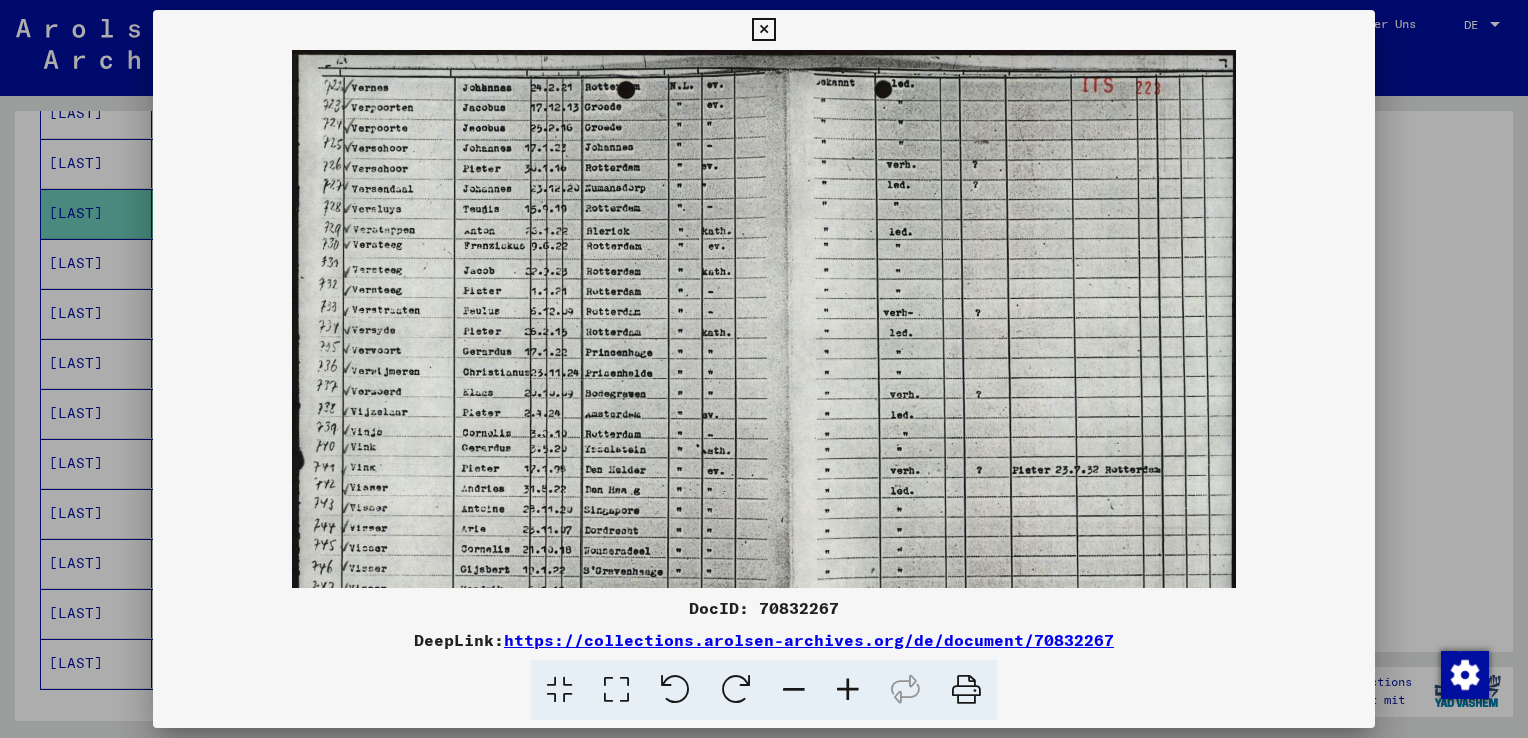 scroll, scrollTop: 0, scrollLeft: 0, axis: both 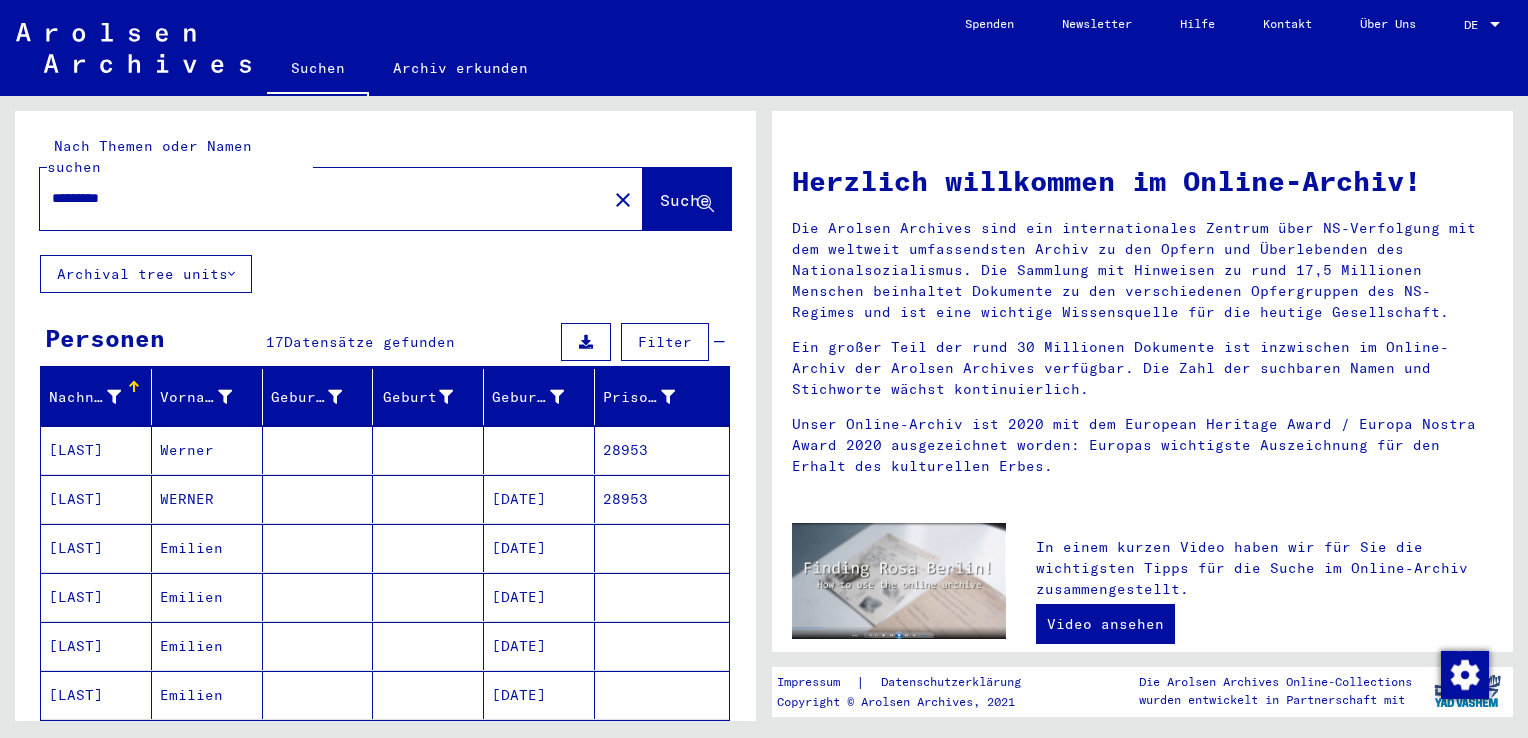 click on "*********" at bounding box center (317, 198) 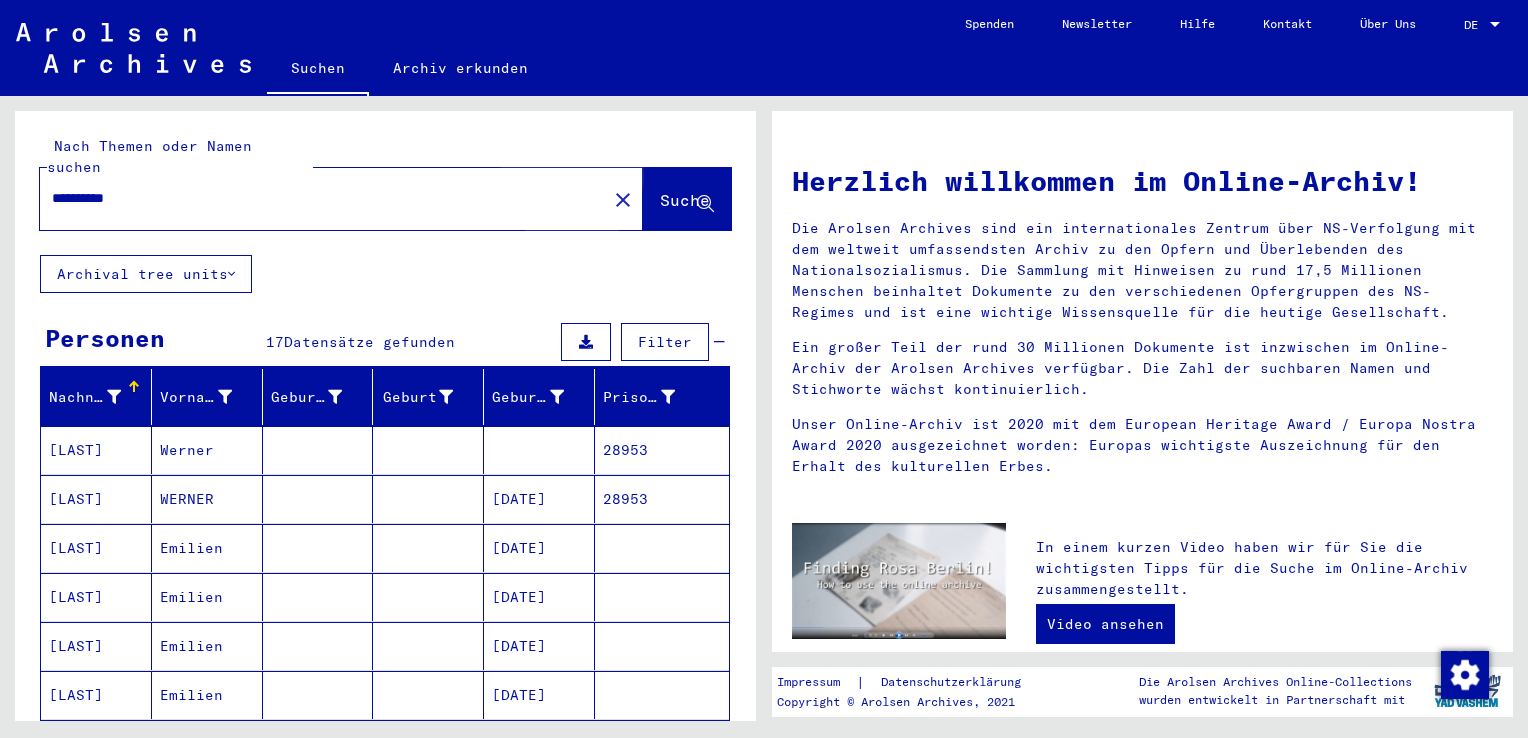 click on "Suche" 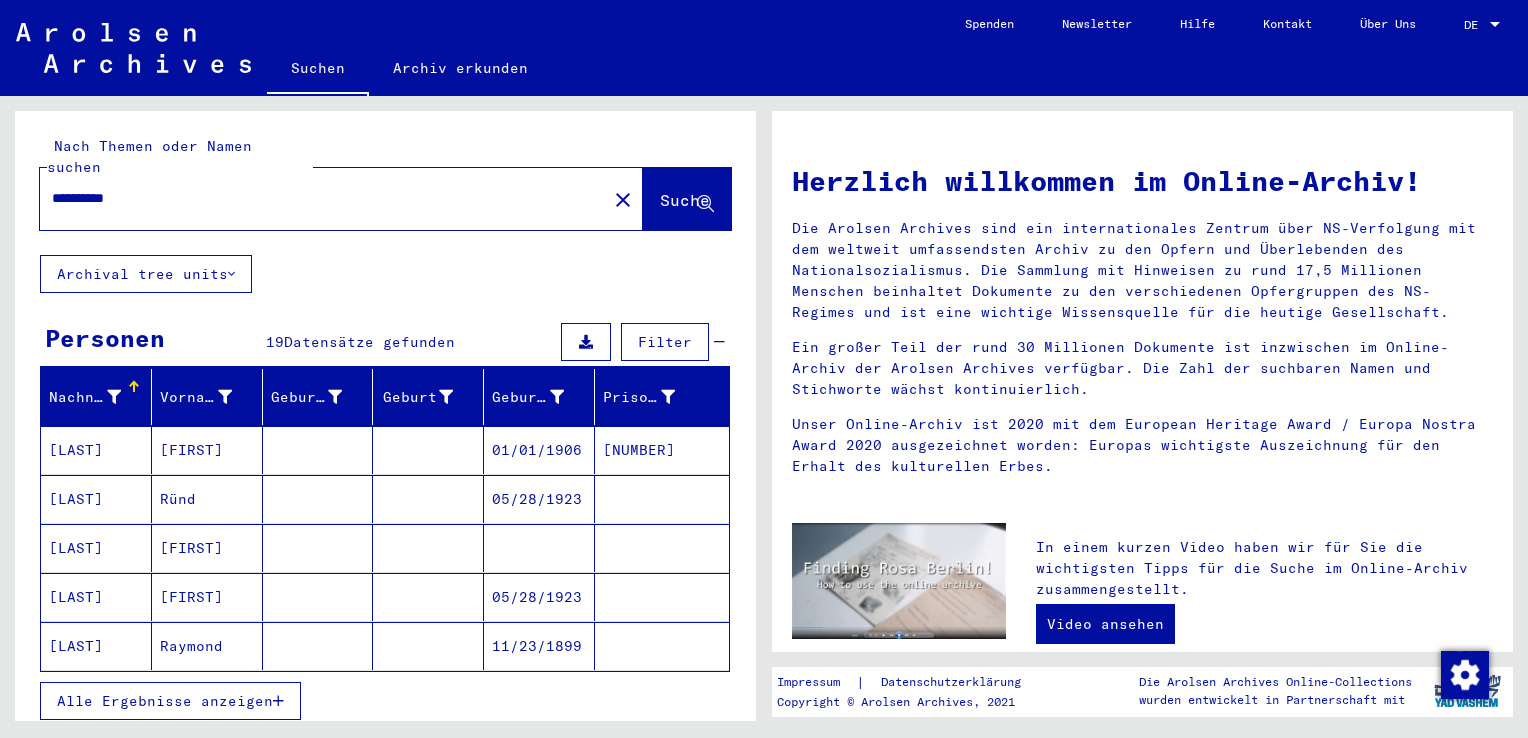 click on "Alle Ergebnisse anzeigen" at bounding box center [165, 701] 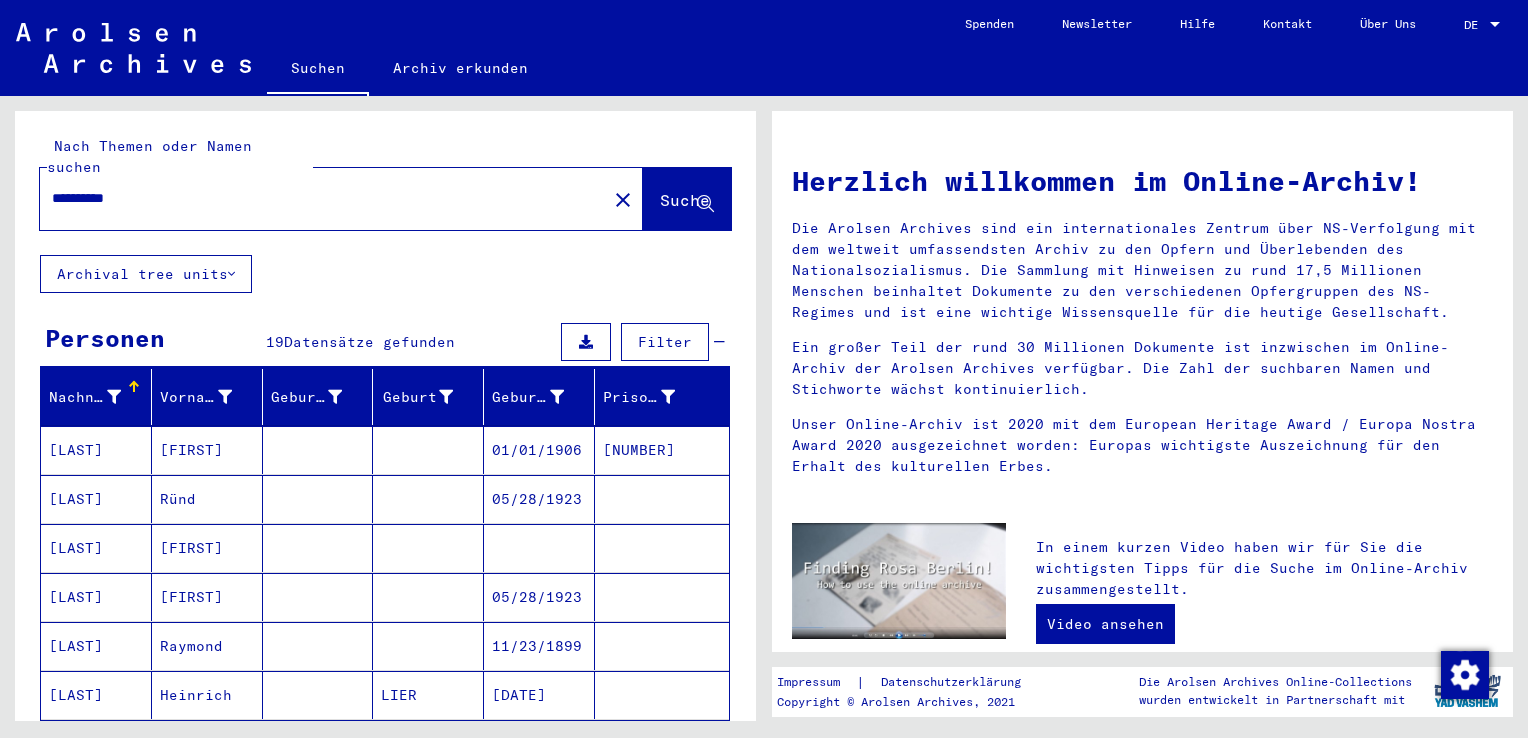 click on "Herzlich willkommen im Online-Archiv!
Die Arolsen Archives sind ein internationales Zentrum über NS-Verfolgung mit dem weltweit umfassendsten Archiv zu den Opfern und Überlebenden des Nationalsozialismus. Die Sammlung mit Hinweisen zu rund 17,5 Millionen Menschen beinhaltet Dokumente zu den verschiedenen Opfergruppen des NS-Regimes und ist eine wichtige Wissensquelle für die heutige Gesellschaft.
Ein großer Teil der rund 30 Millionen Dokumente ist inzwischen im Online-Archiv der Arolsen Archives verfügbar. Die Zahl der suchbaren Namen und Stichworte wächst kontinuierlich.
Unser Online-Archiv ist 2020 mit dem European Heritage Award / Europa Nostra Award 2020 ausgezeichnet worden: Europas wichtigste Auszeichnung für den Erhalt des kulturellen Erbes." 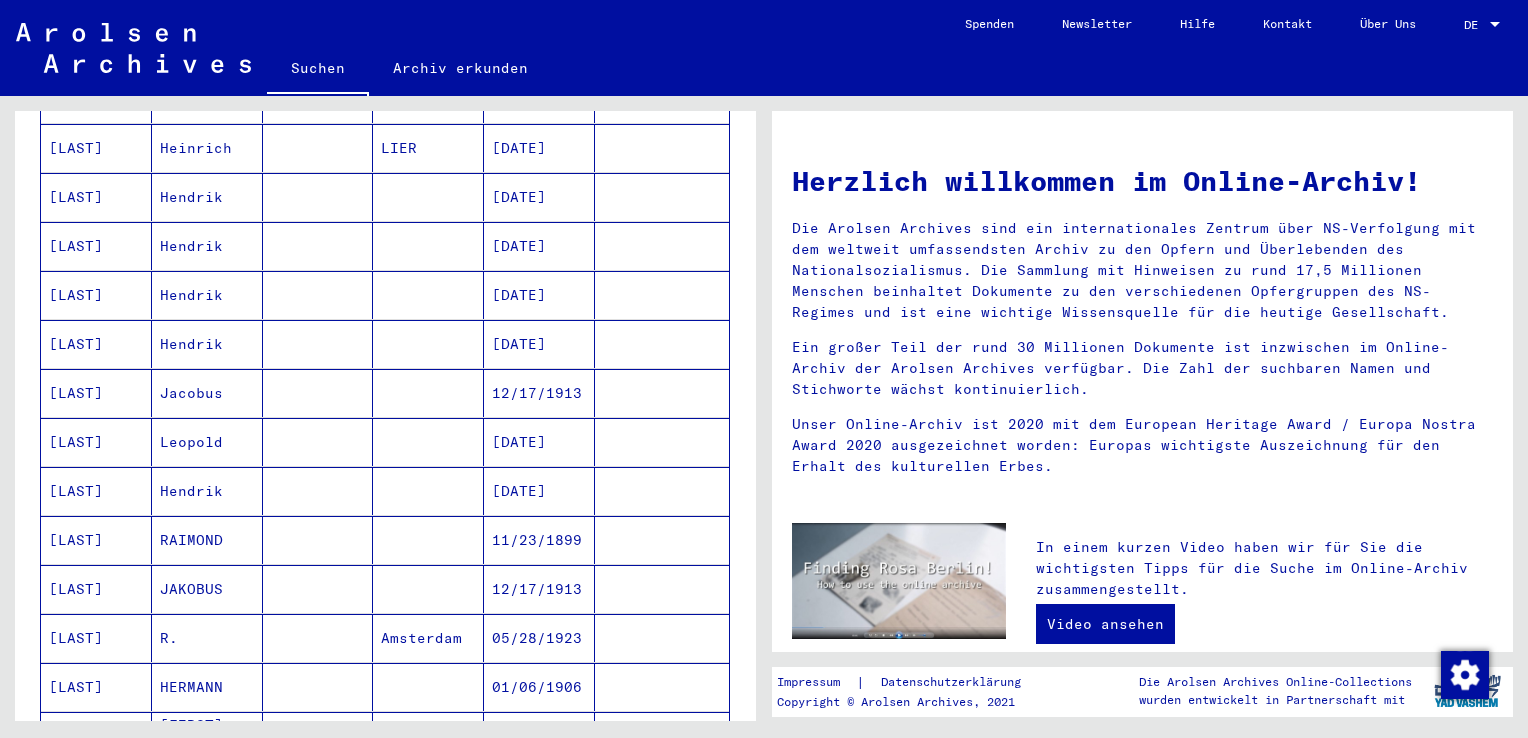 click on "Jacobus" at bounding box center (207, 442) 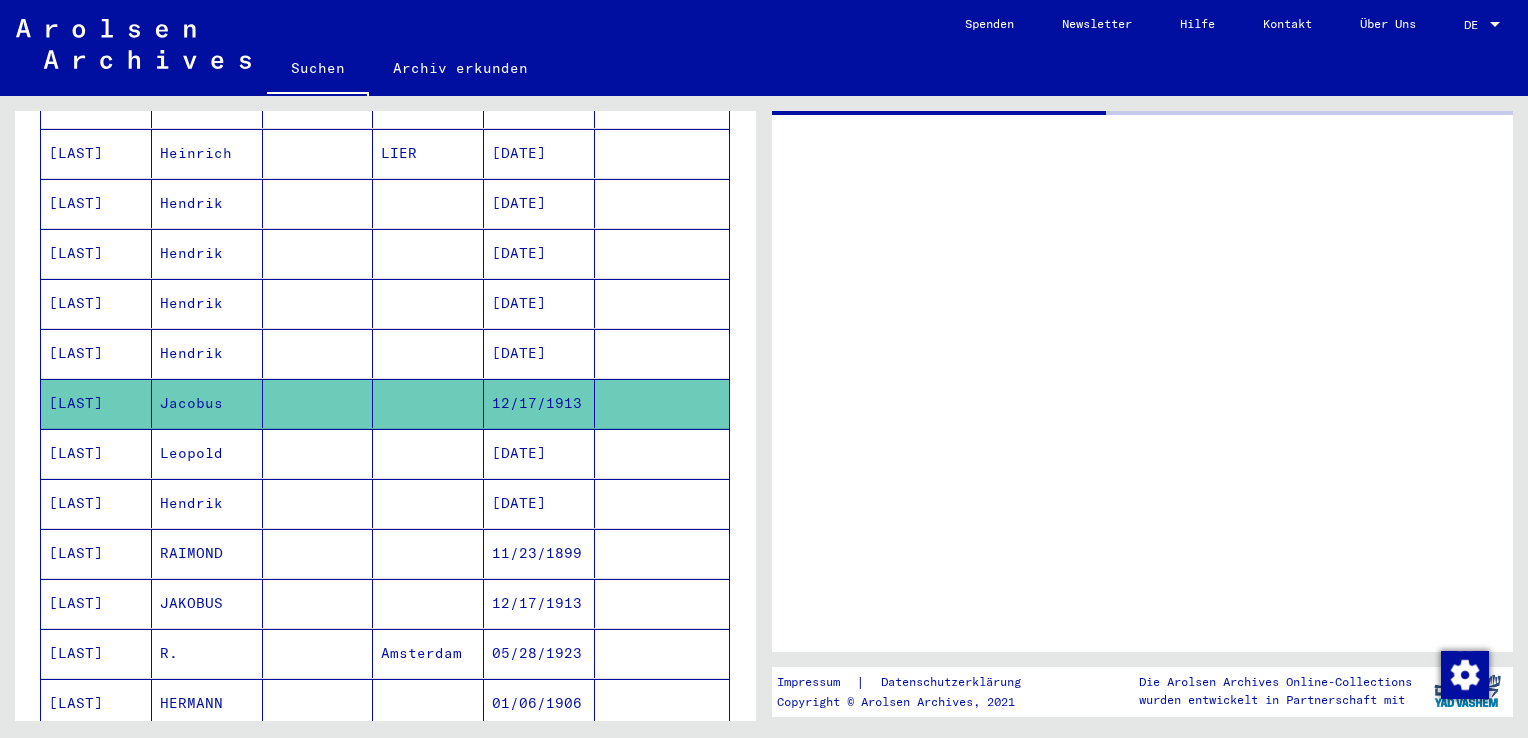 scroll, scrollTop: 552, scrollLeft: 0, axis: vertical 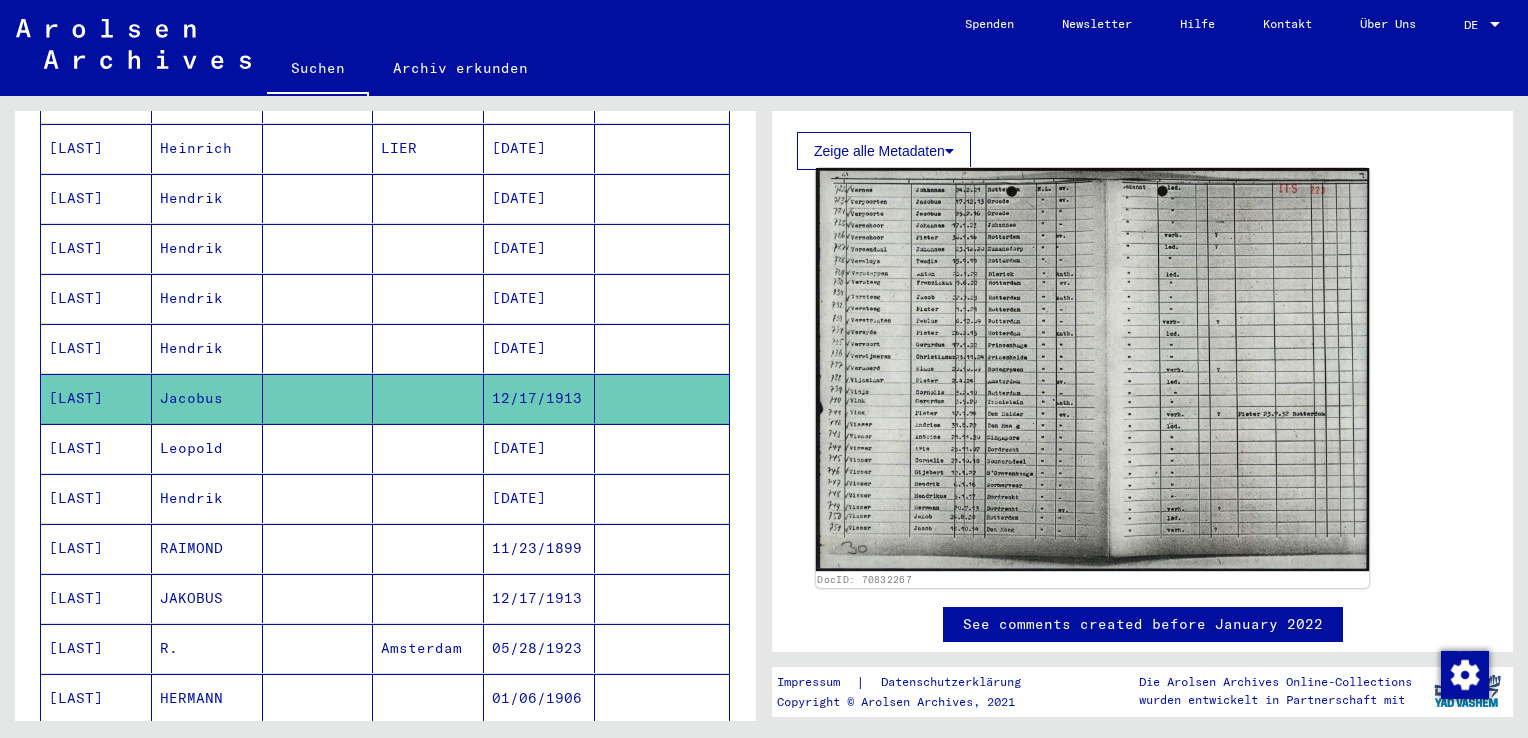 click 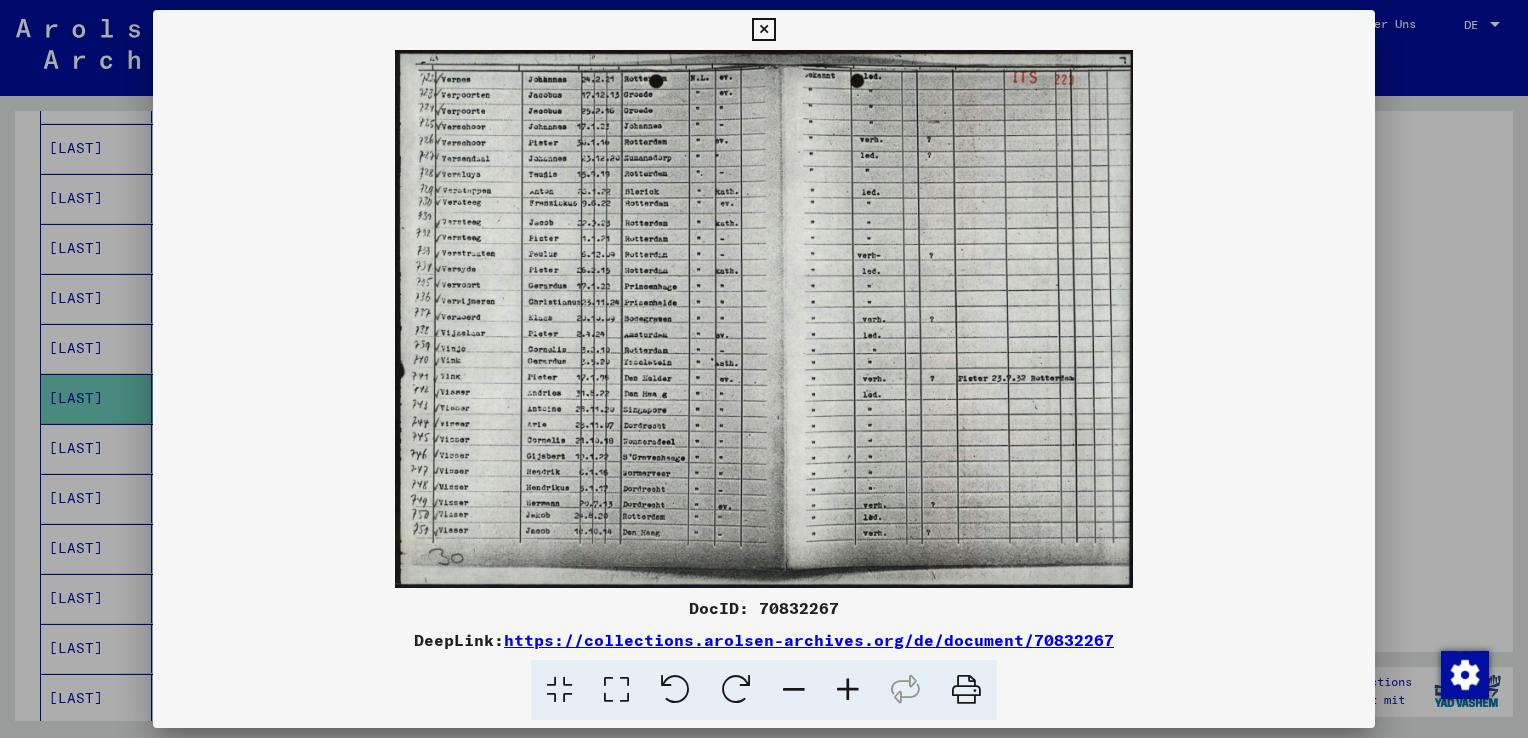 click at bounding box center [763, 30] 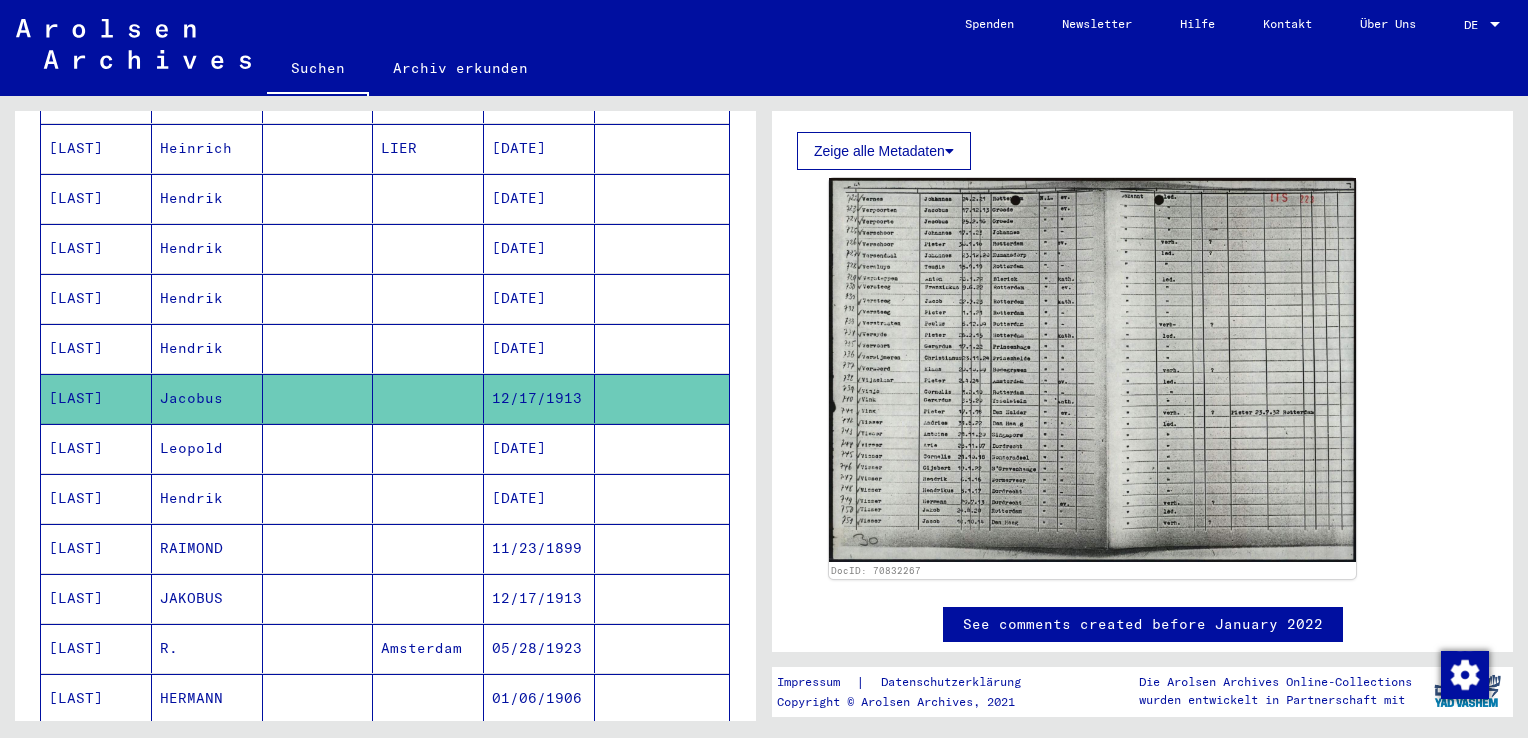 scroll, scrollTop: 0, scrollLeft: 0, axis: both 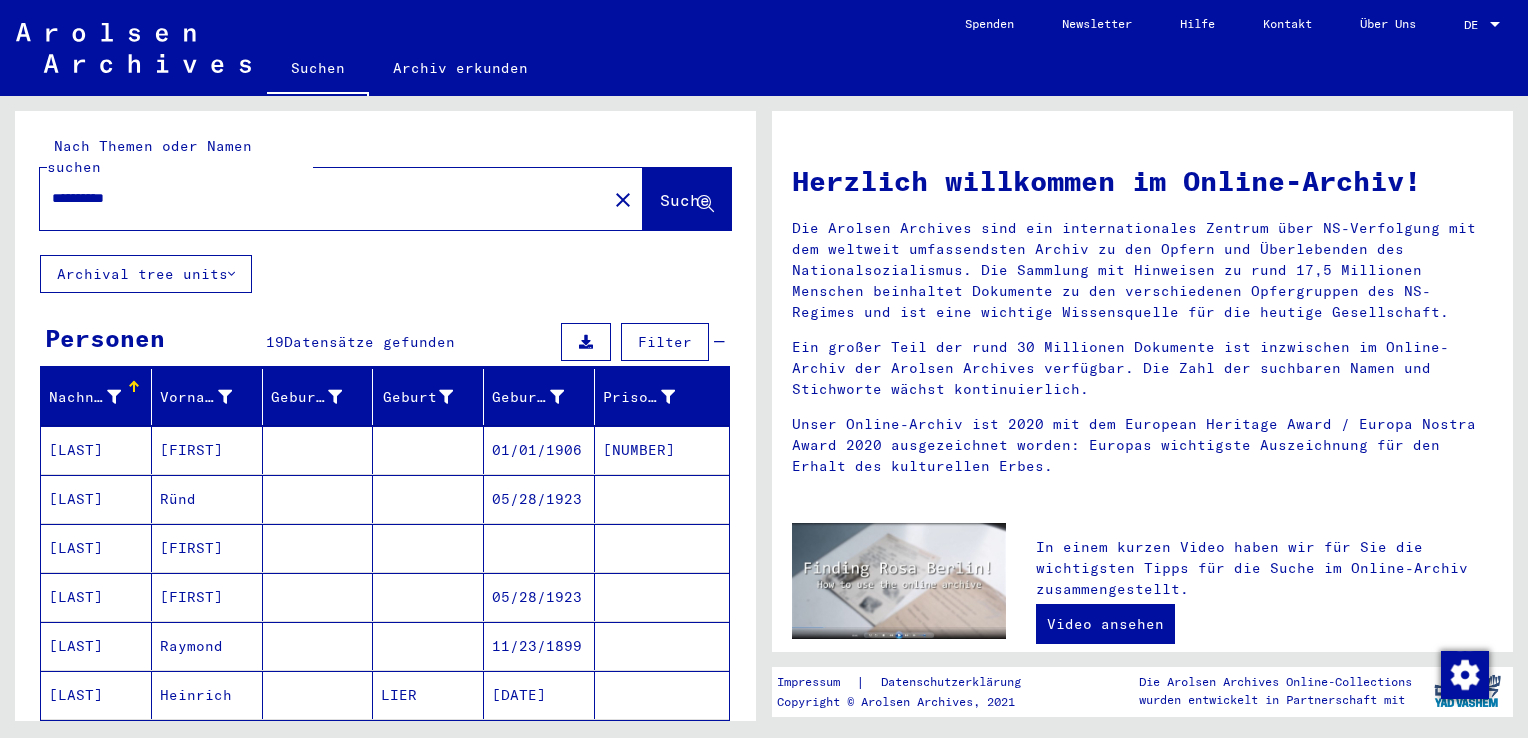 click on "**********" at bounding box center (317, 198) 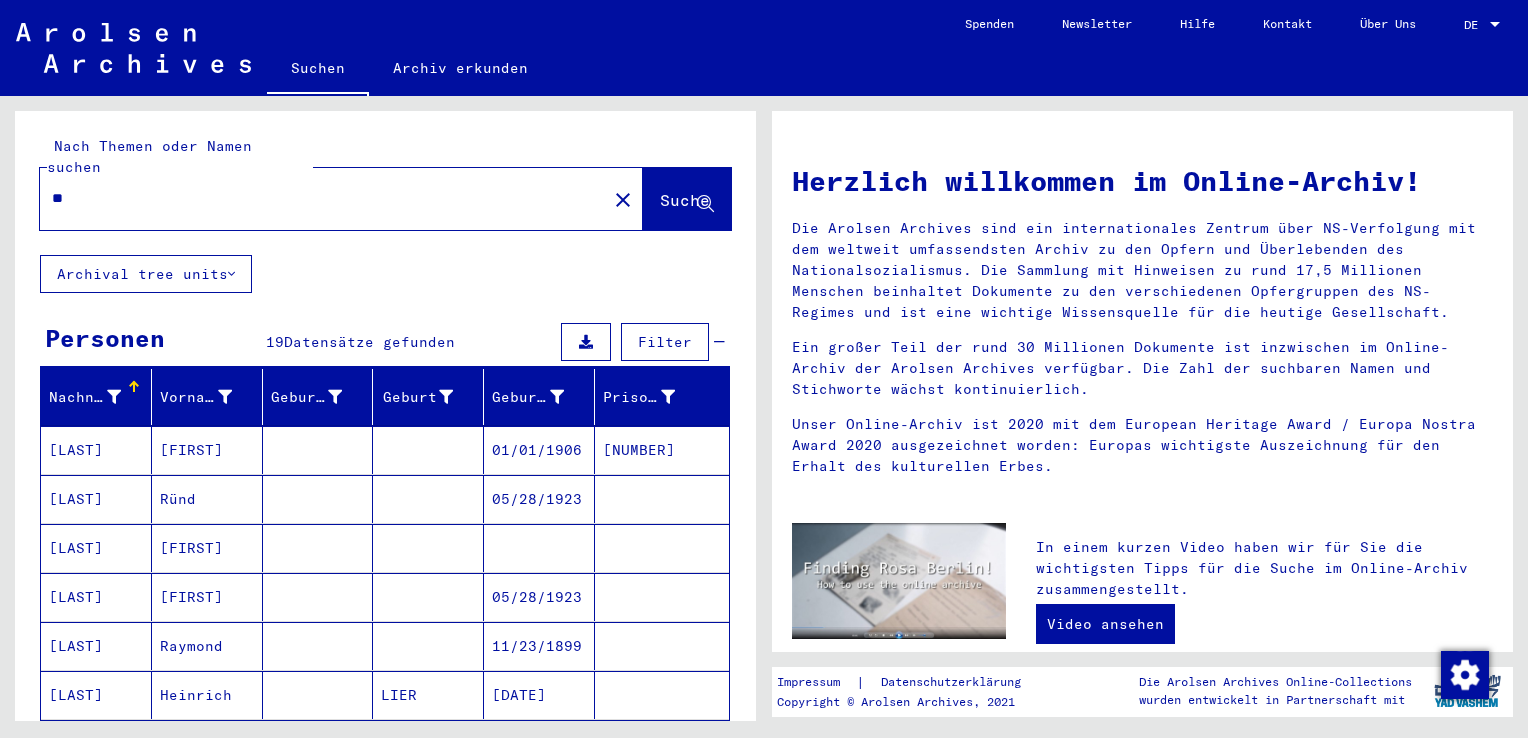 type on "*" 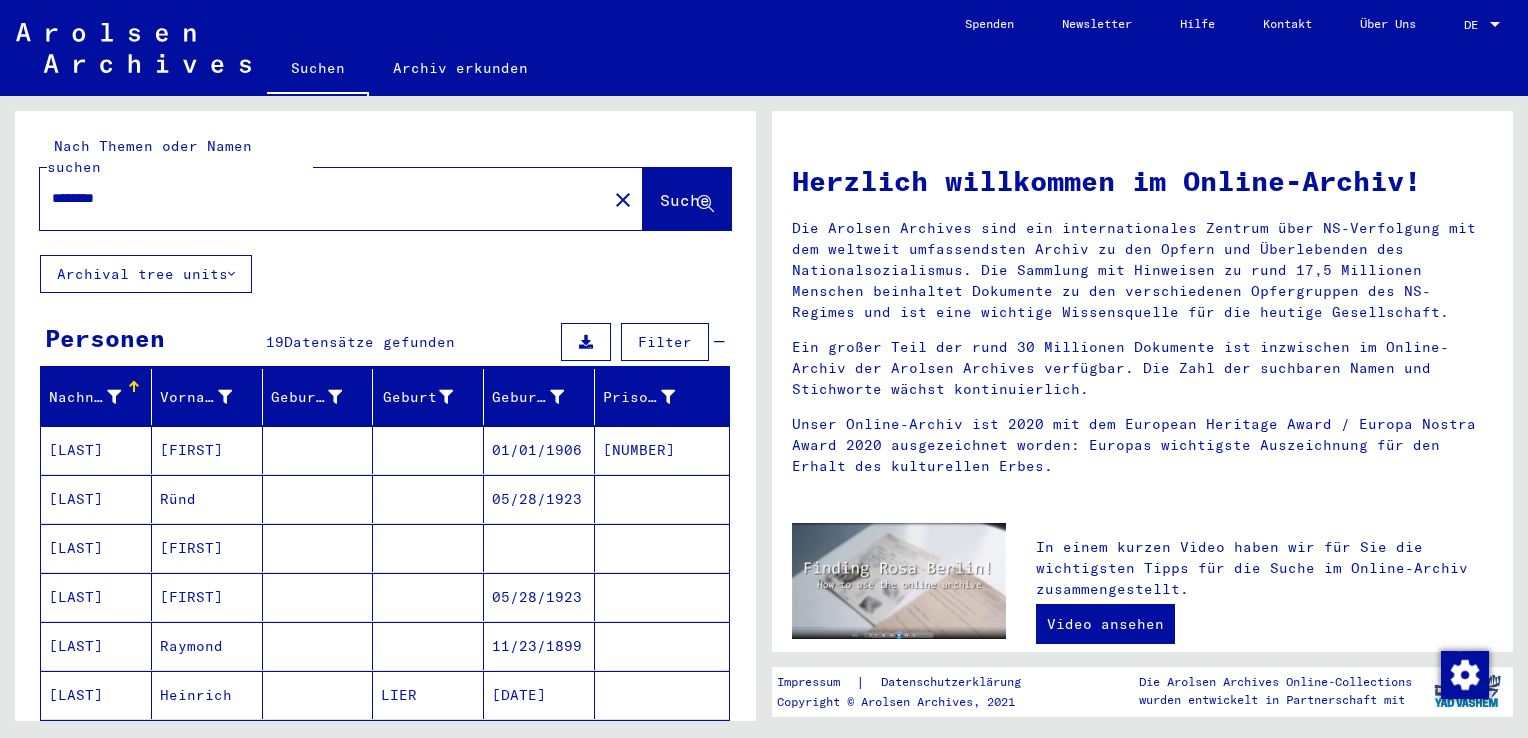 type on "********" 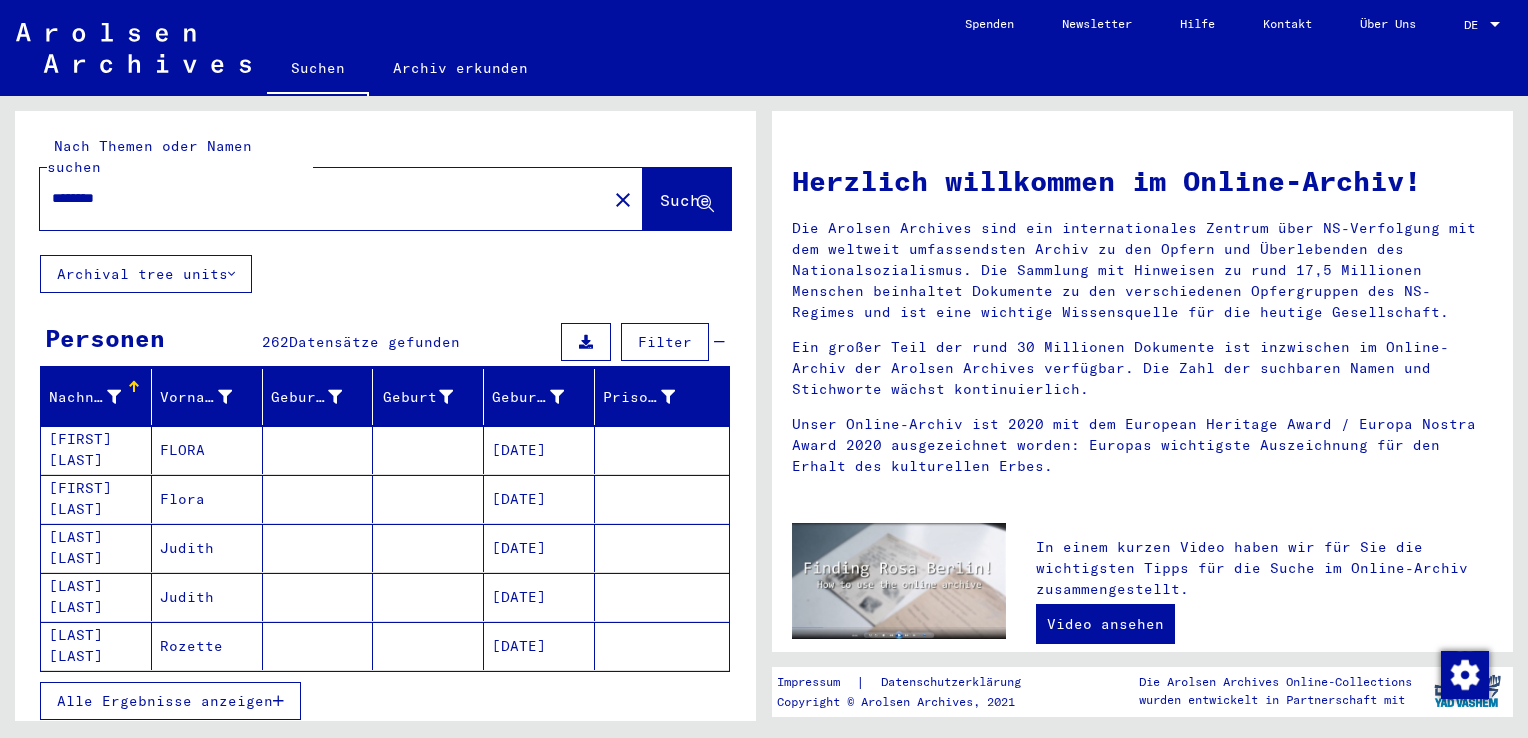 click on "Alle Ergebnisse anzeigen" at bounding box center [165, 701] 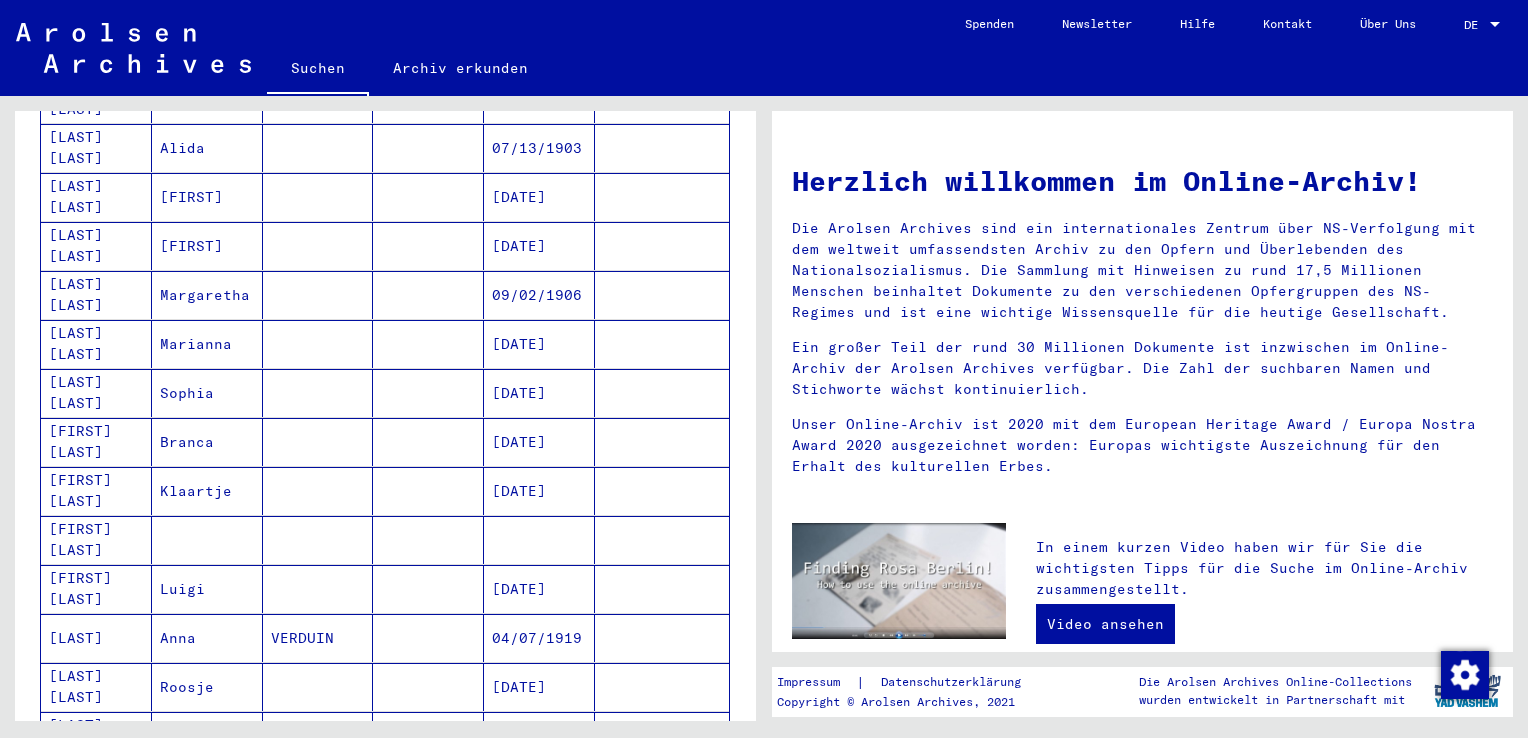 scroll, scrollTop: 1094, scrollLeft: 0, axis: vertical 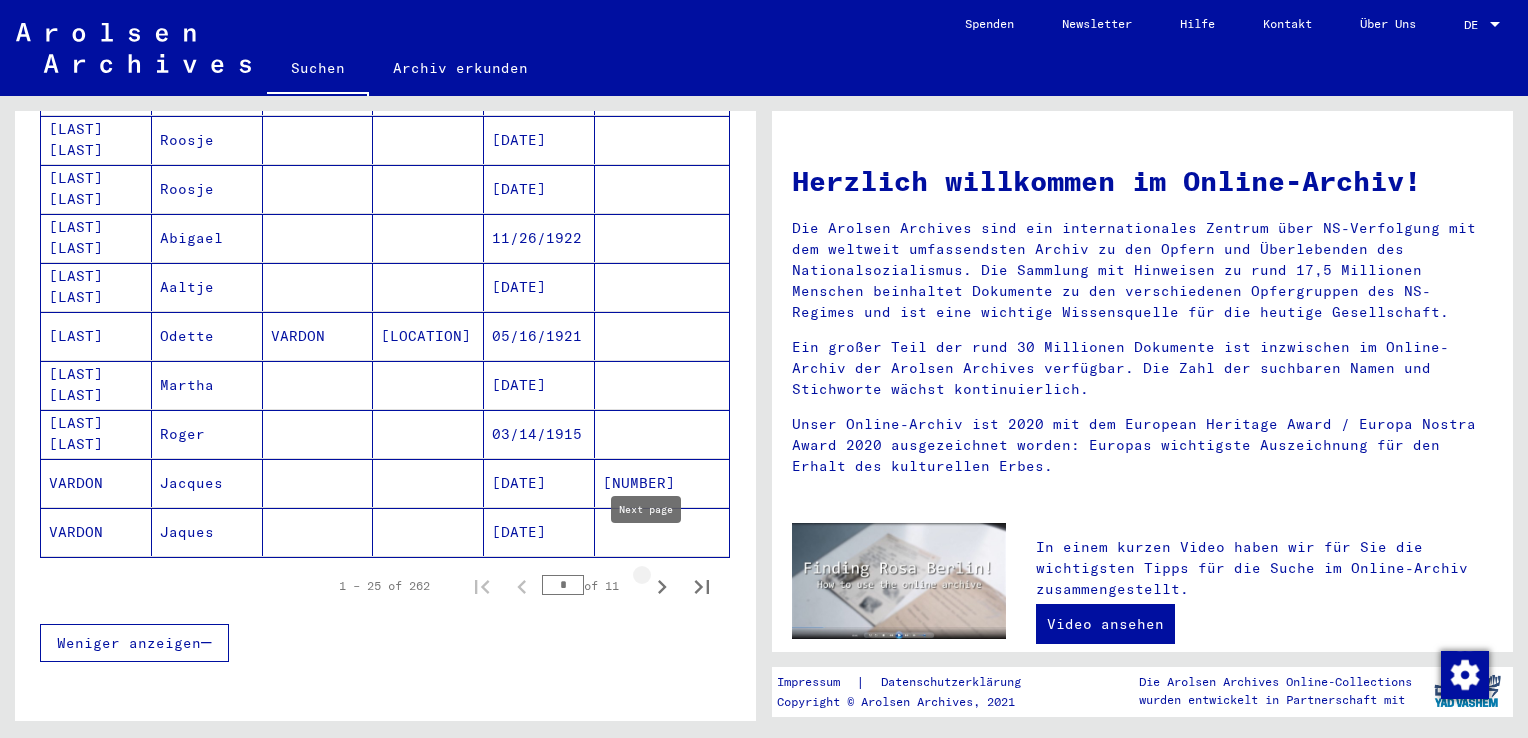 click 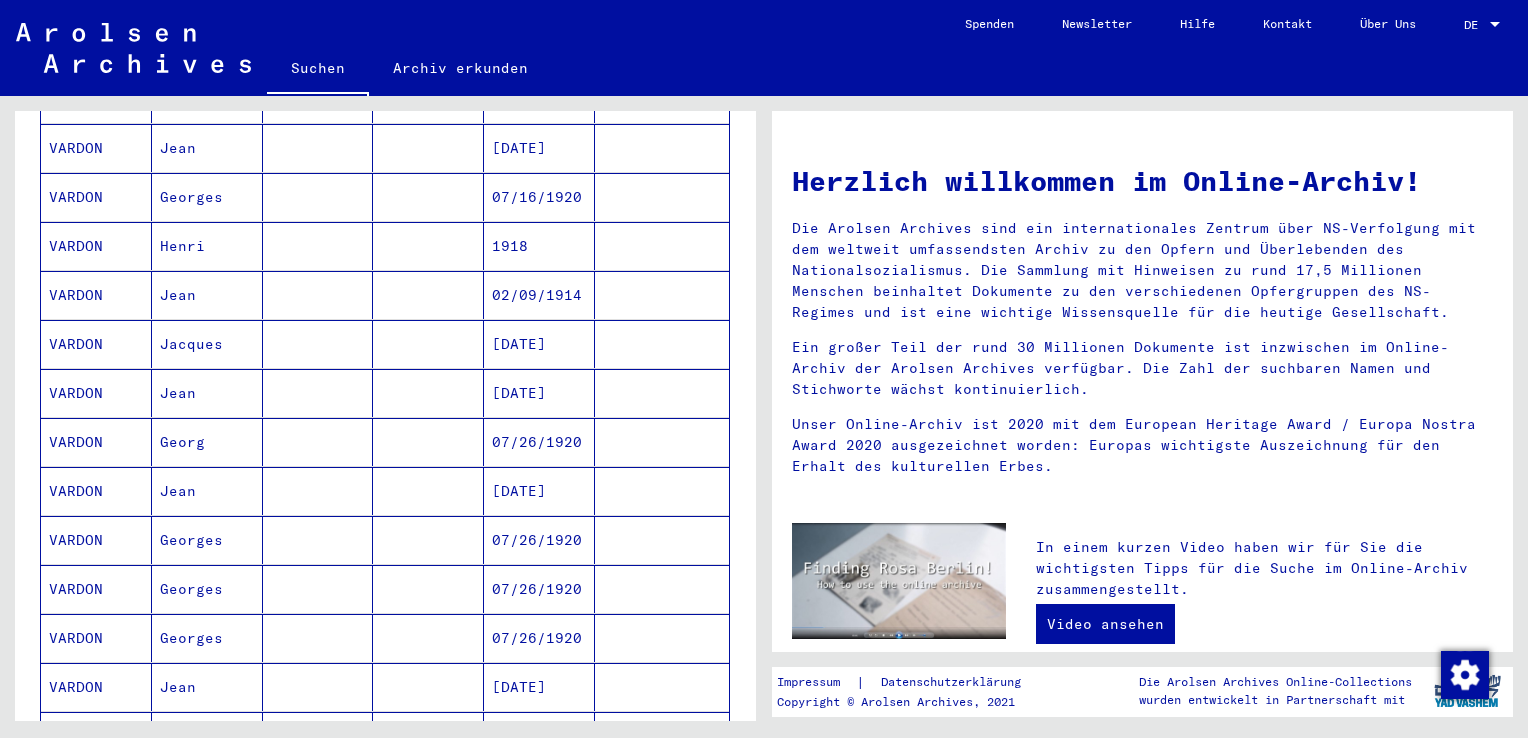scroll, scrollTop: 0, scrollLeft: 0, axis: both 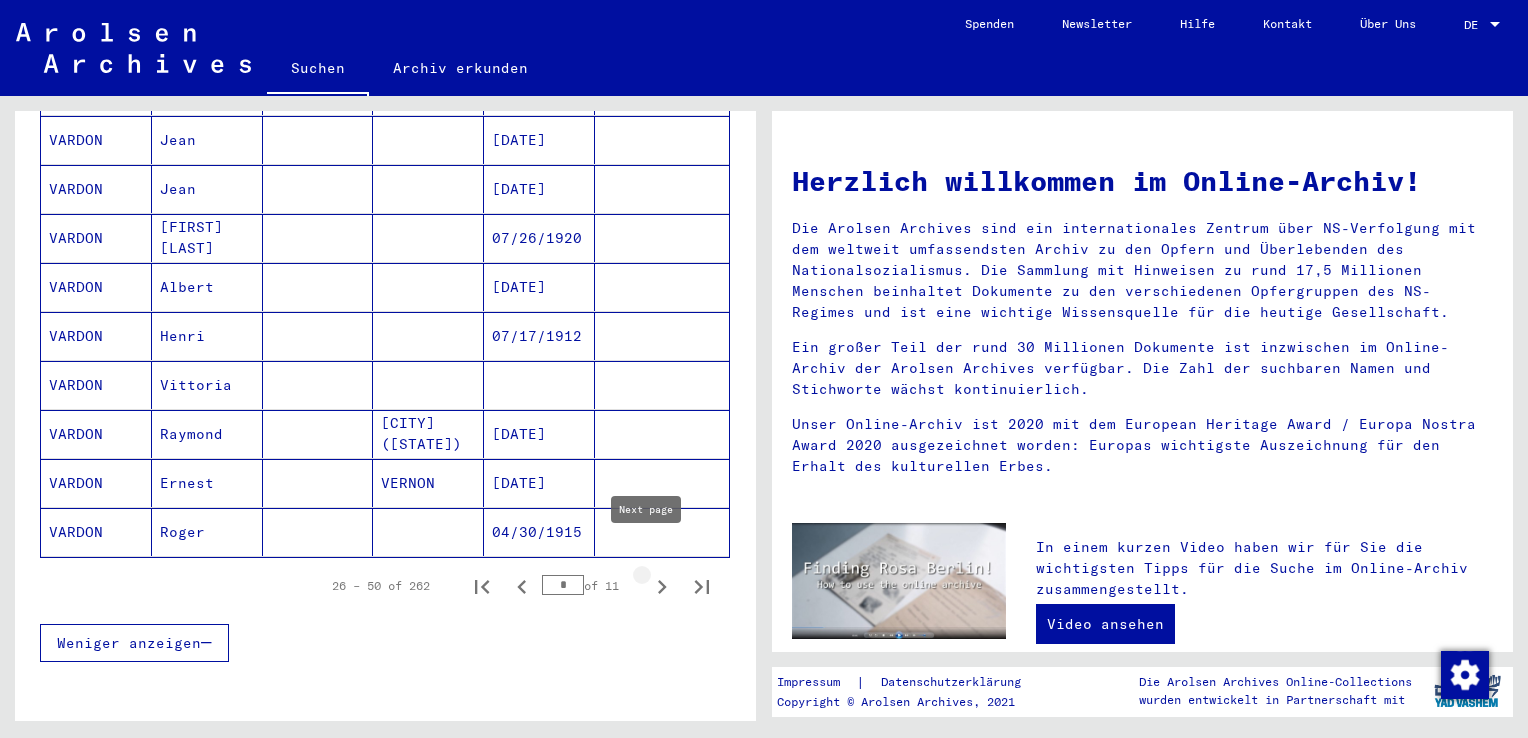 click 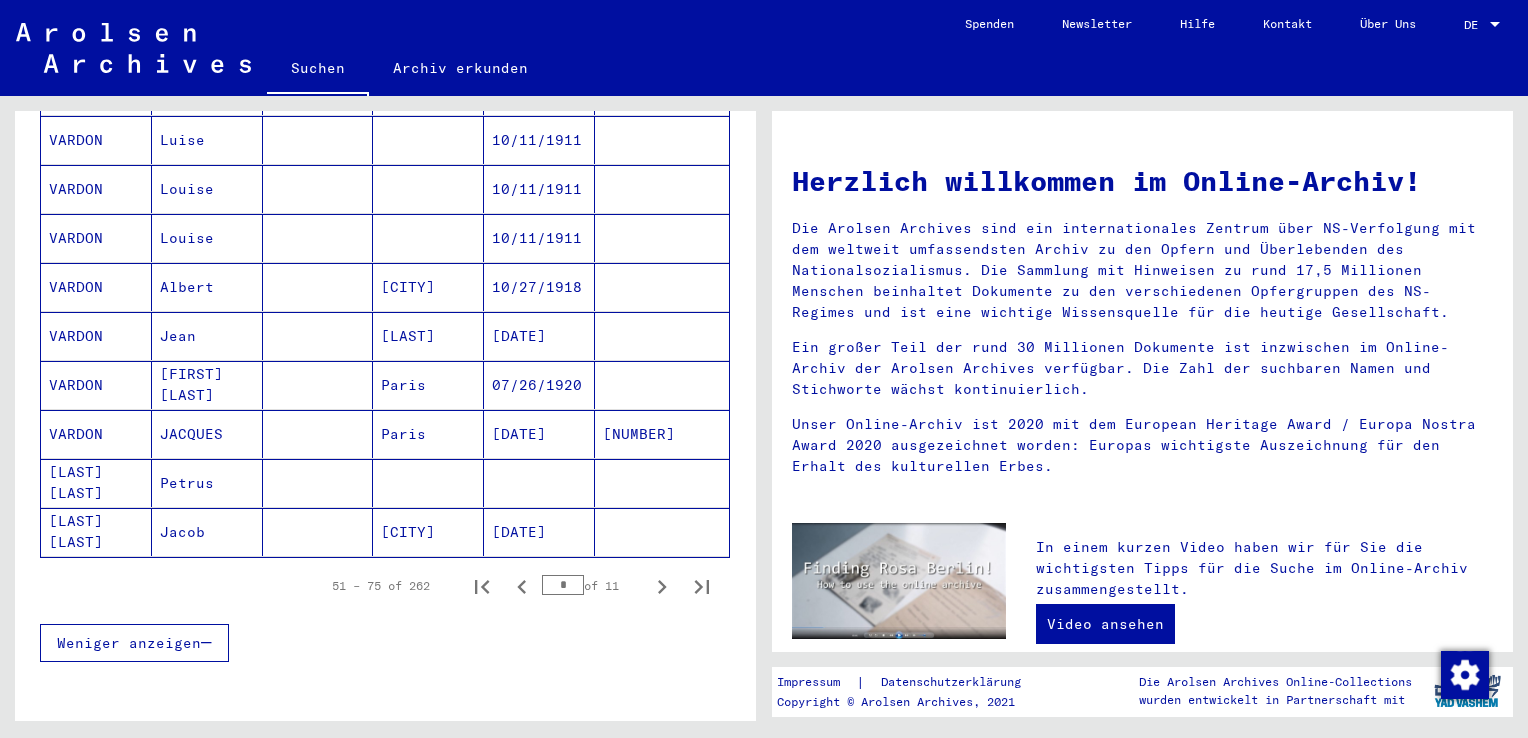 scroll, scrollTop: 547, scrollLeft: 0, axis: vertical 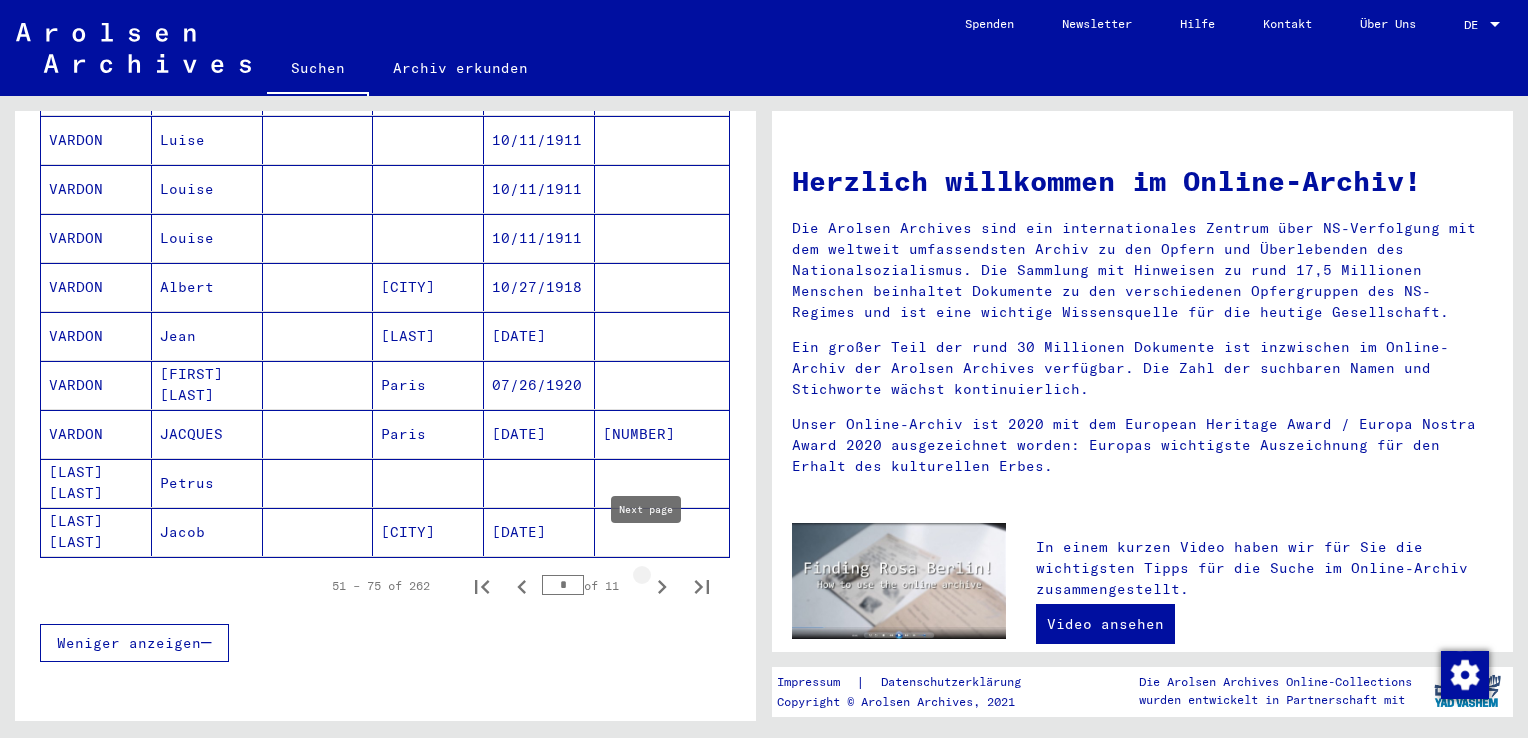 click 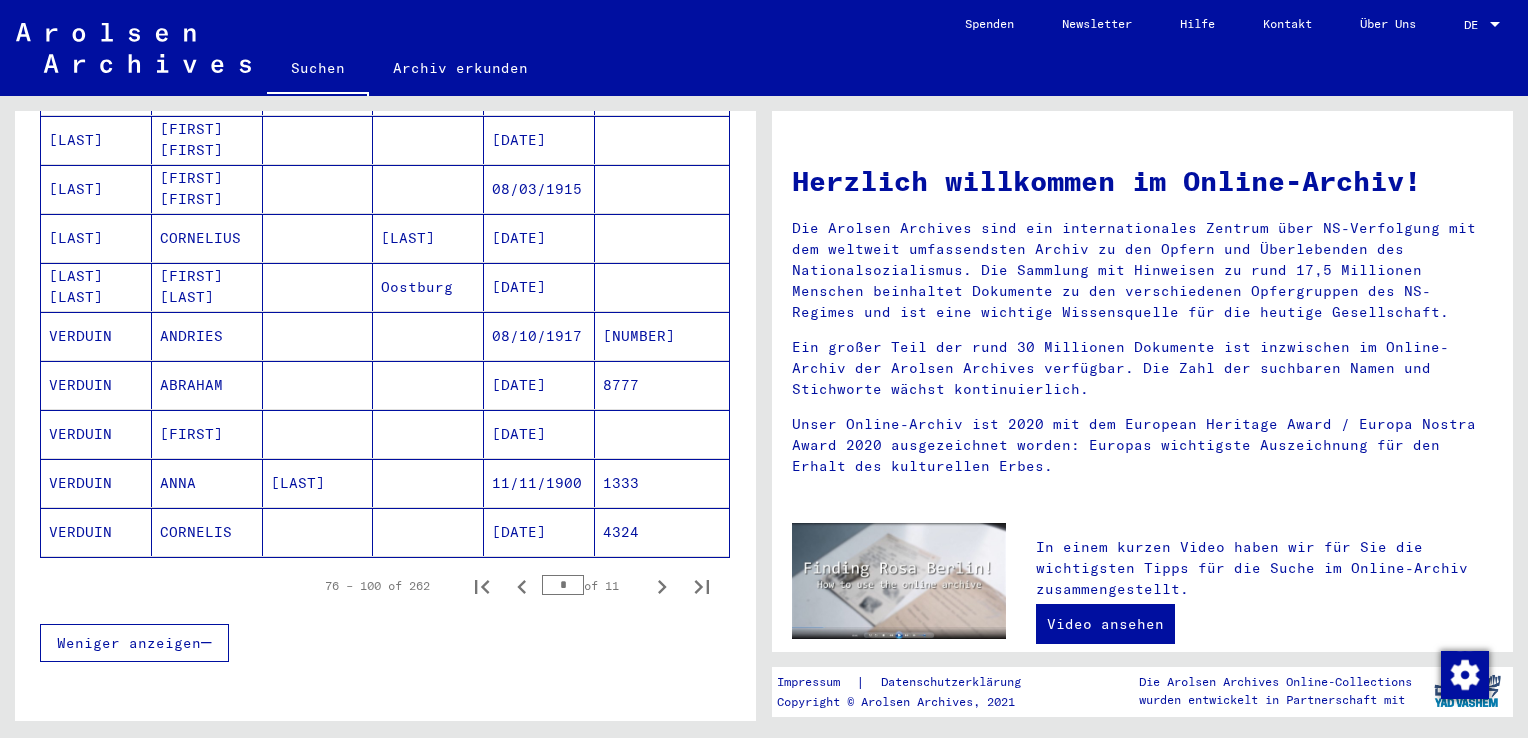 scroll, scrollTop: 547, scrollLeft: 0, axis: vertical 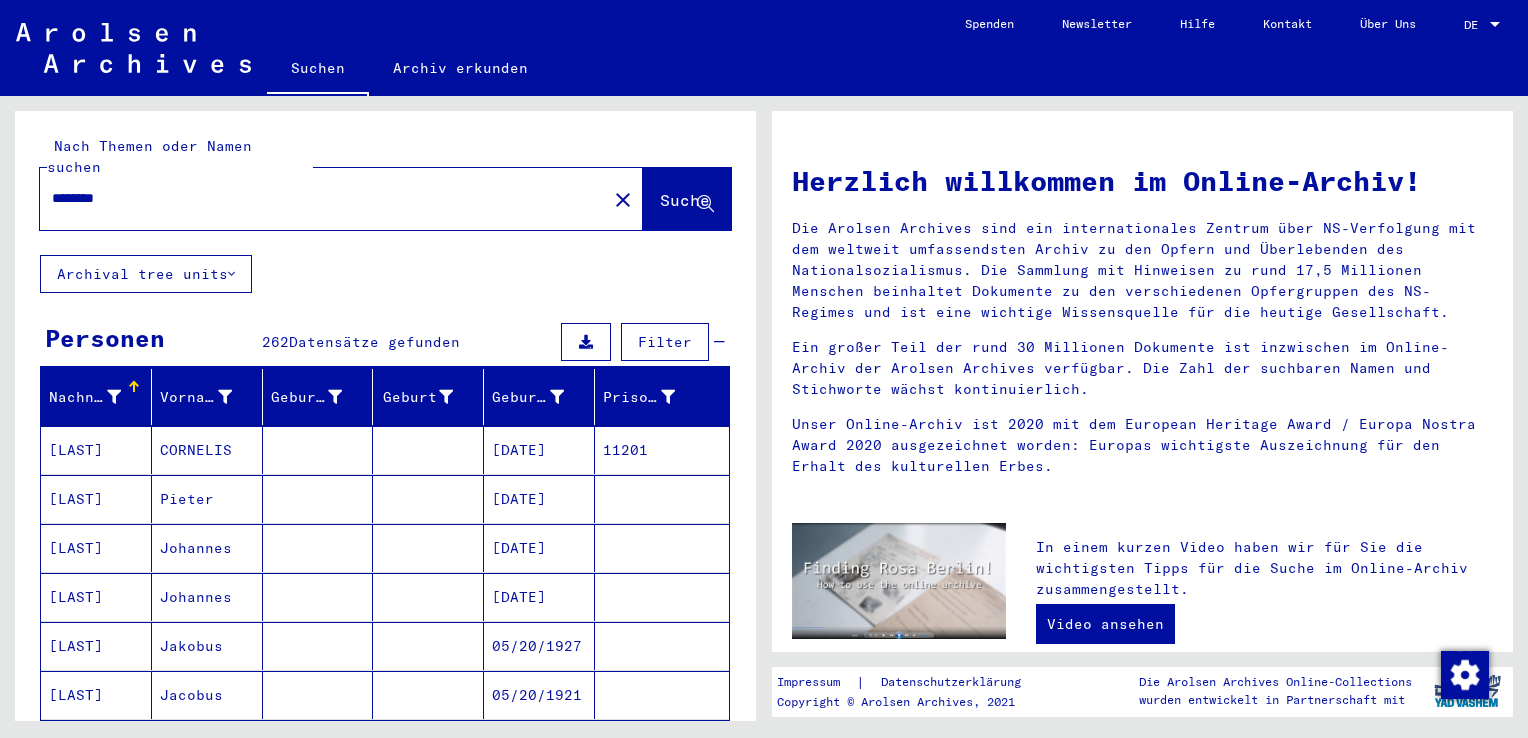 click on "[LAST]" at bounding box center [96, 548] 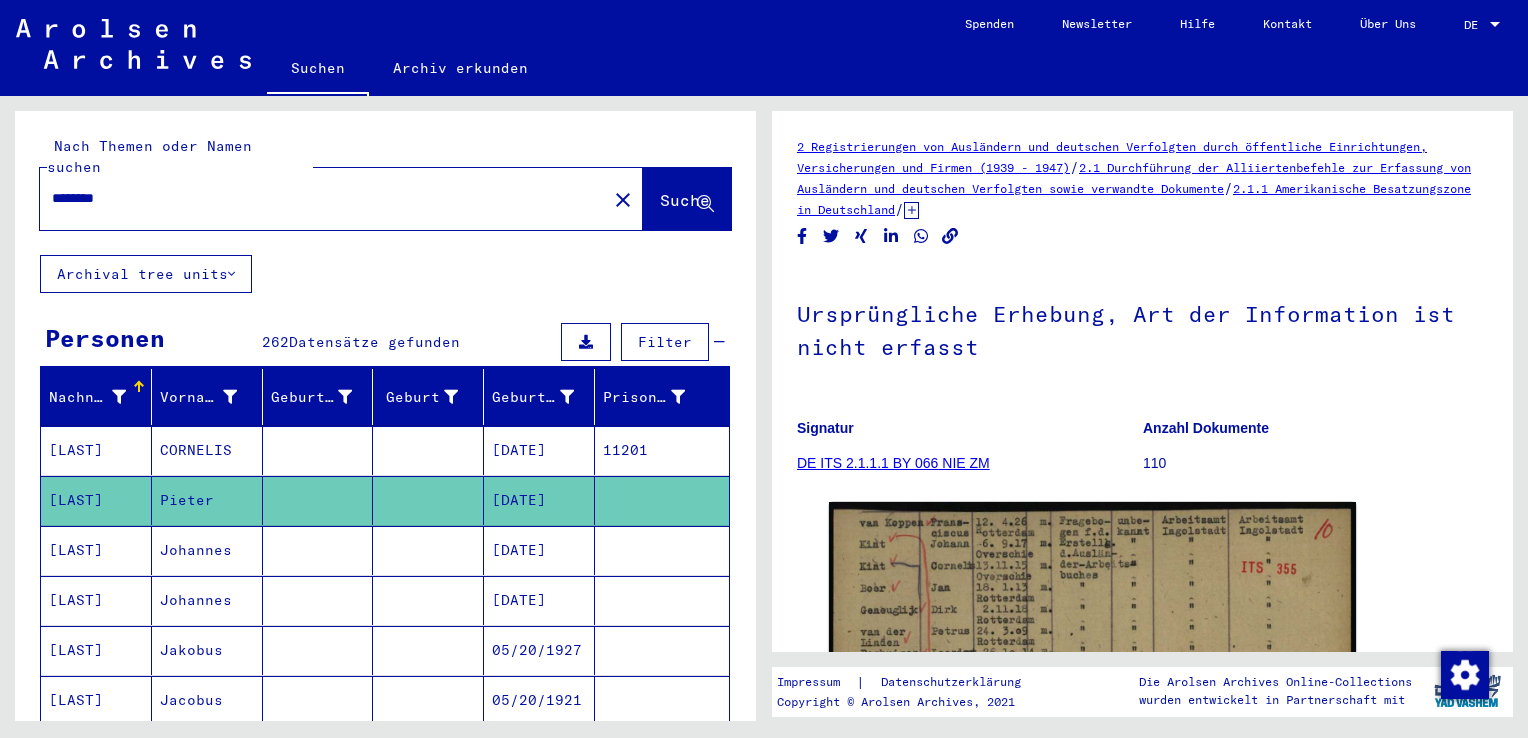 scroll, scrollTop: 0, scrollLeft: 0, axis: both 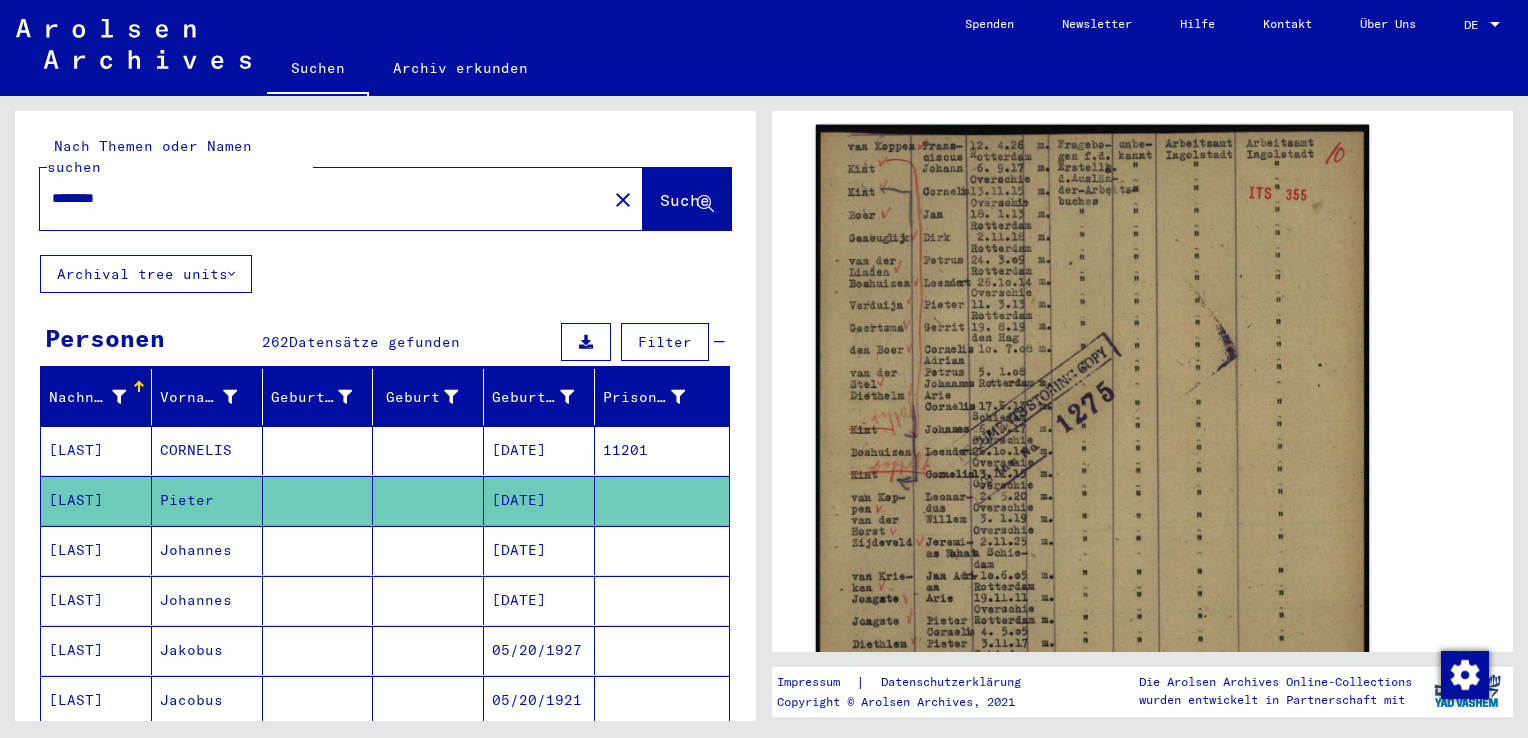 click 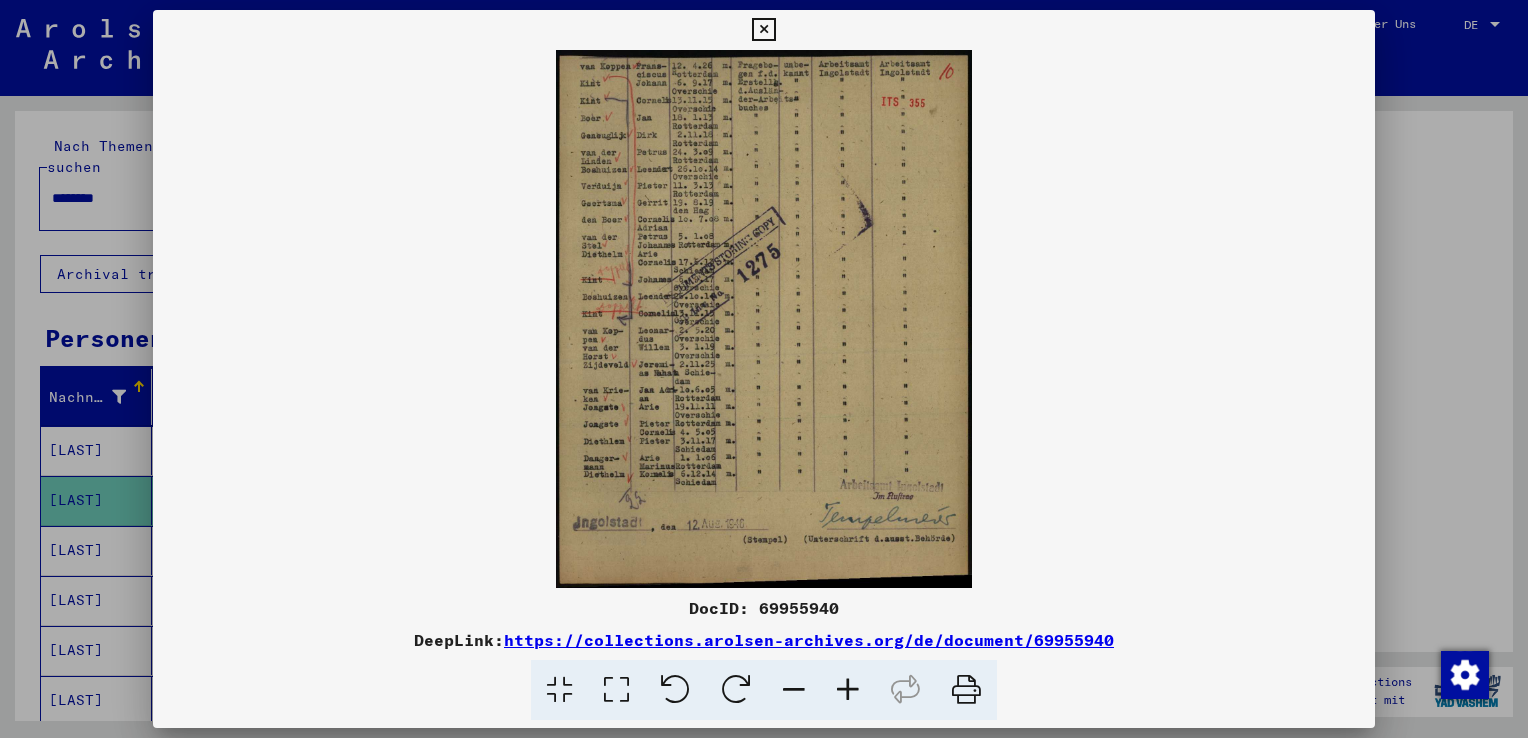 click at bounding box center [848, 690] 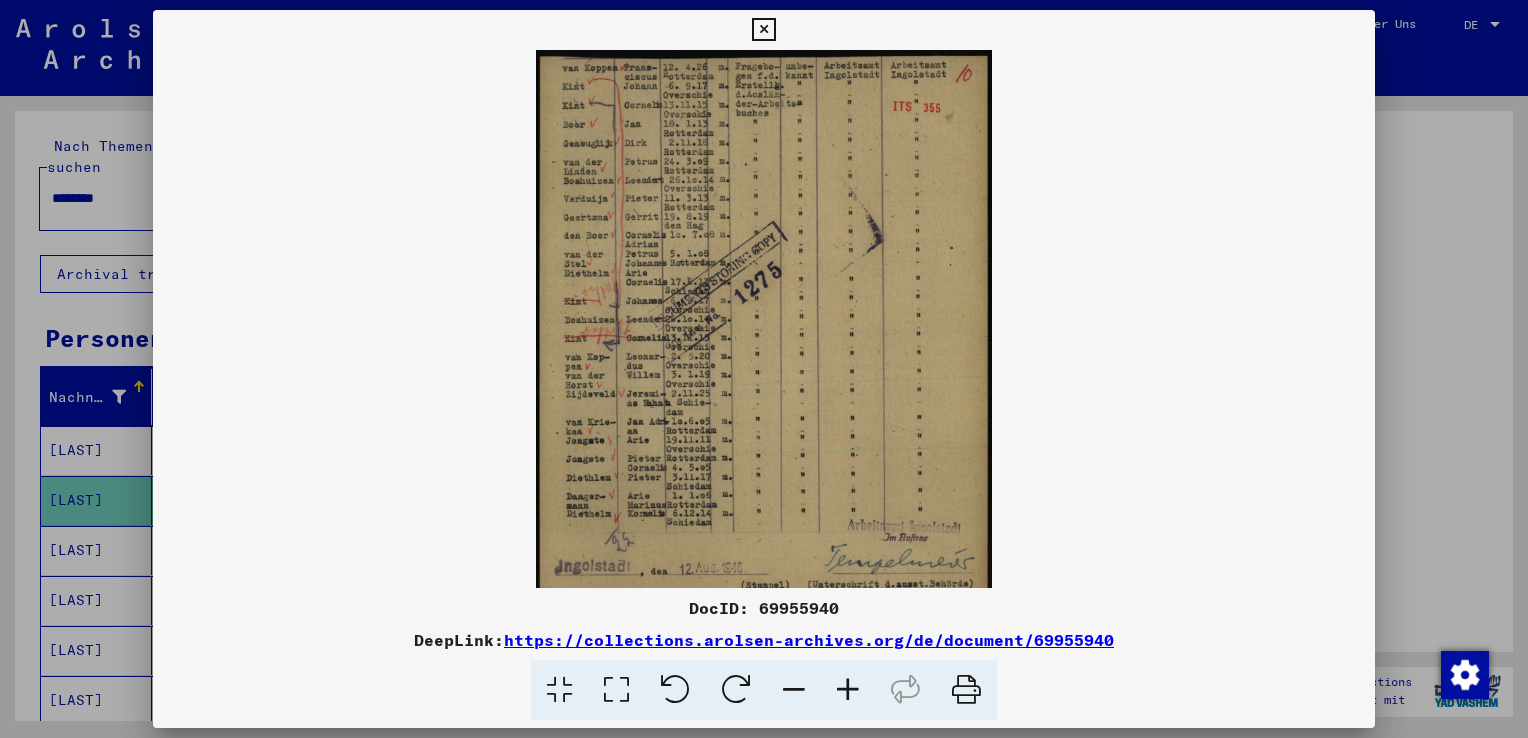 click at bounding box center [848, 690] 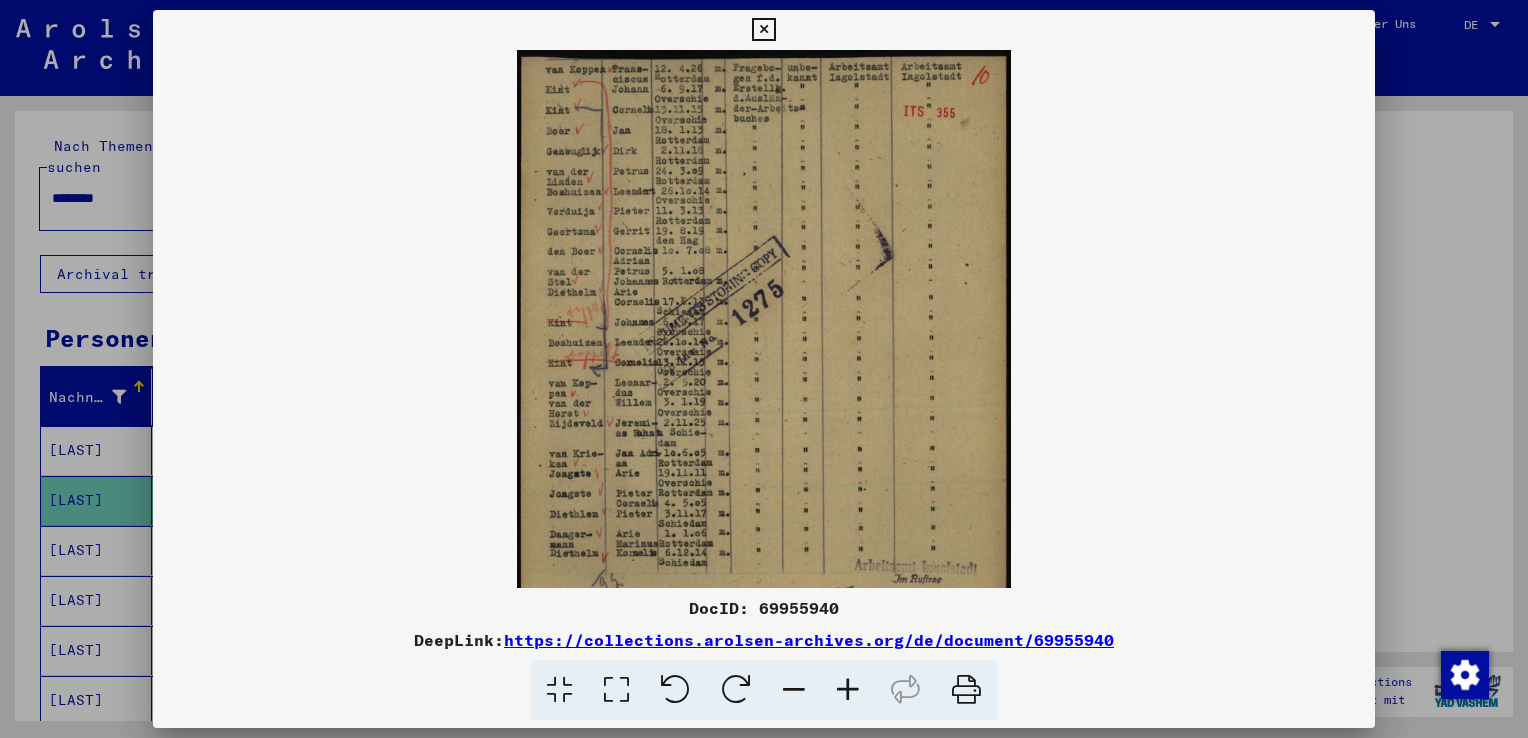 click at bounding box center [848, 690] 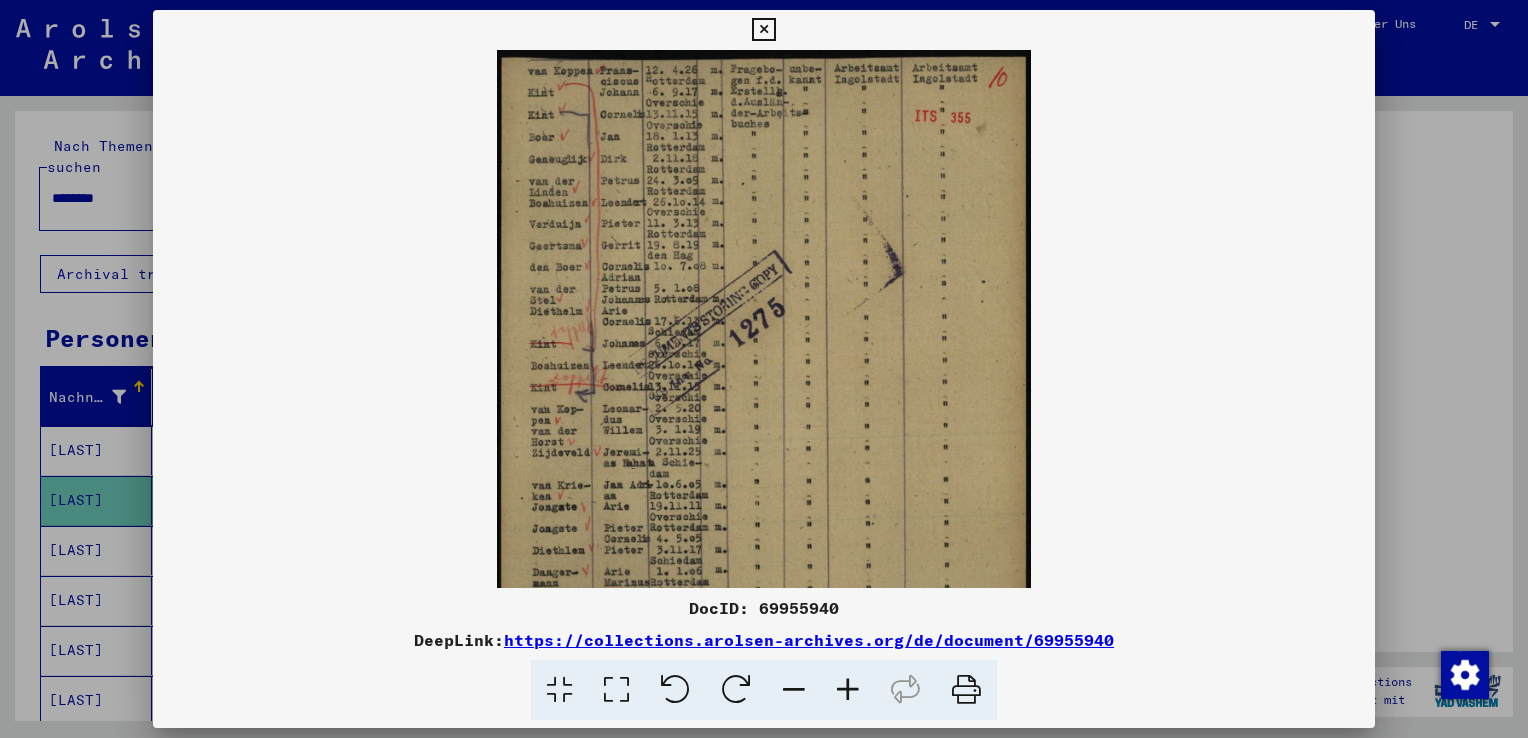click at bounding box center (848, 690) 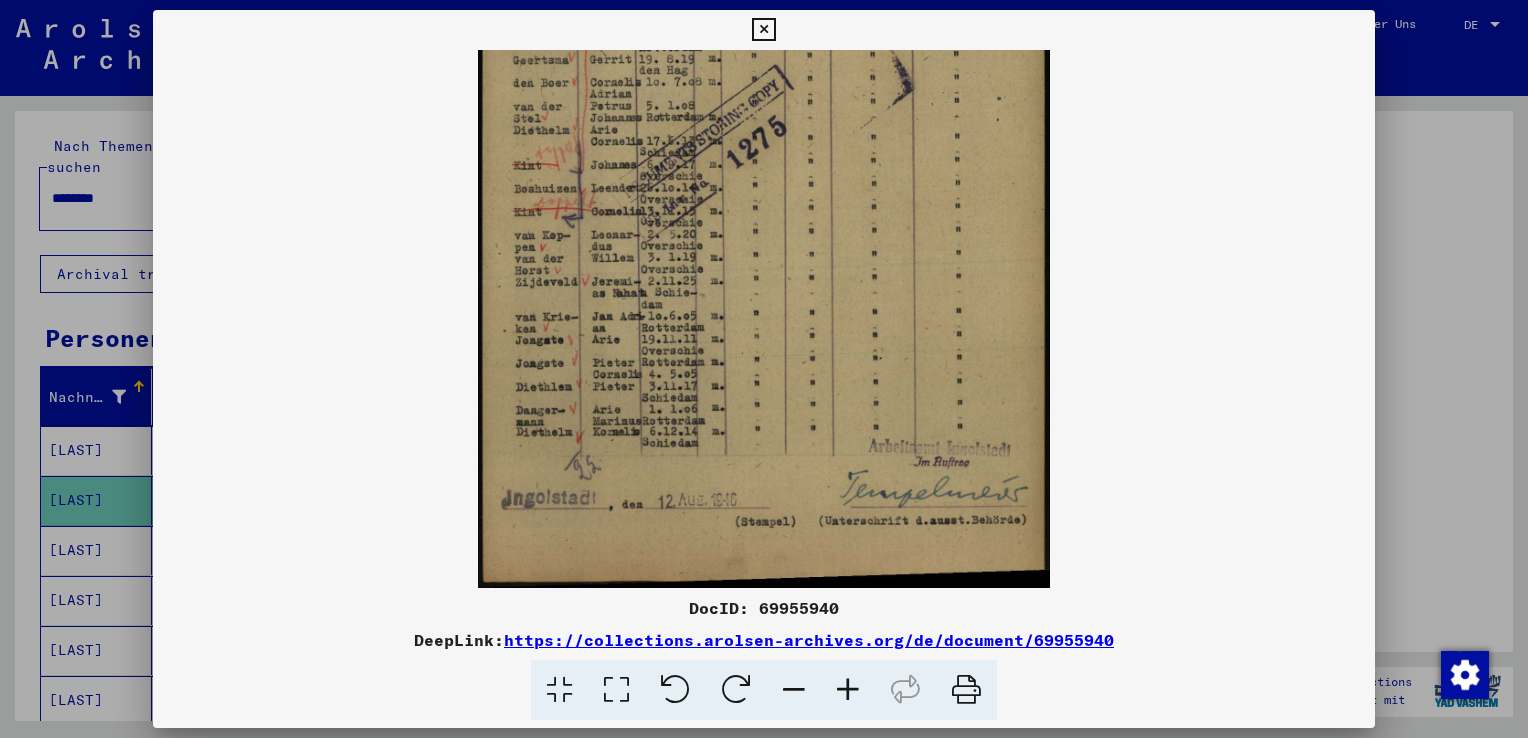 drag, startPoint x: 803, startPoint y: 522, endPoint x: 789, endPoint y: 305, distance: 217.45114 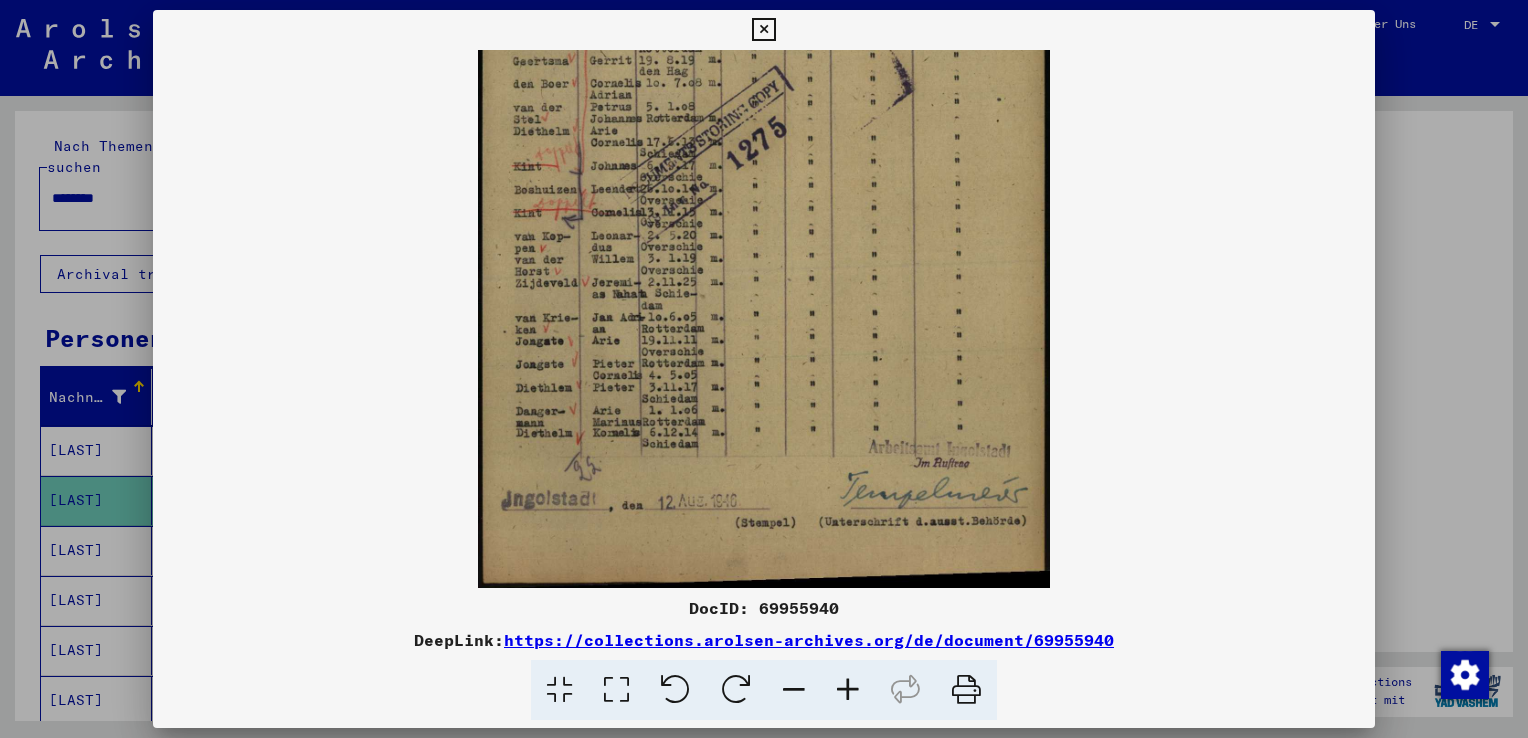 click at bounding box center [763, 30] 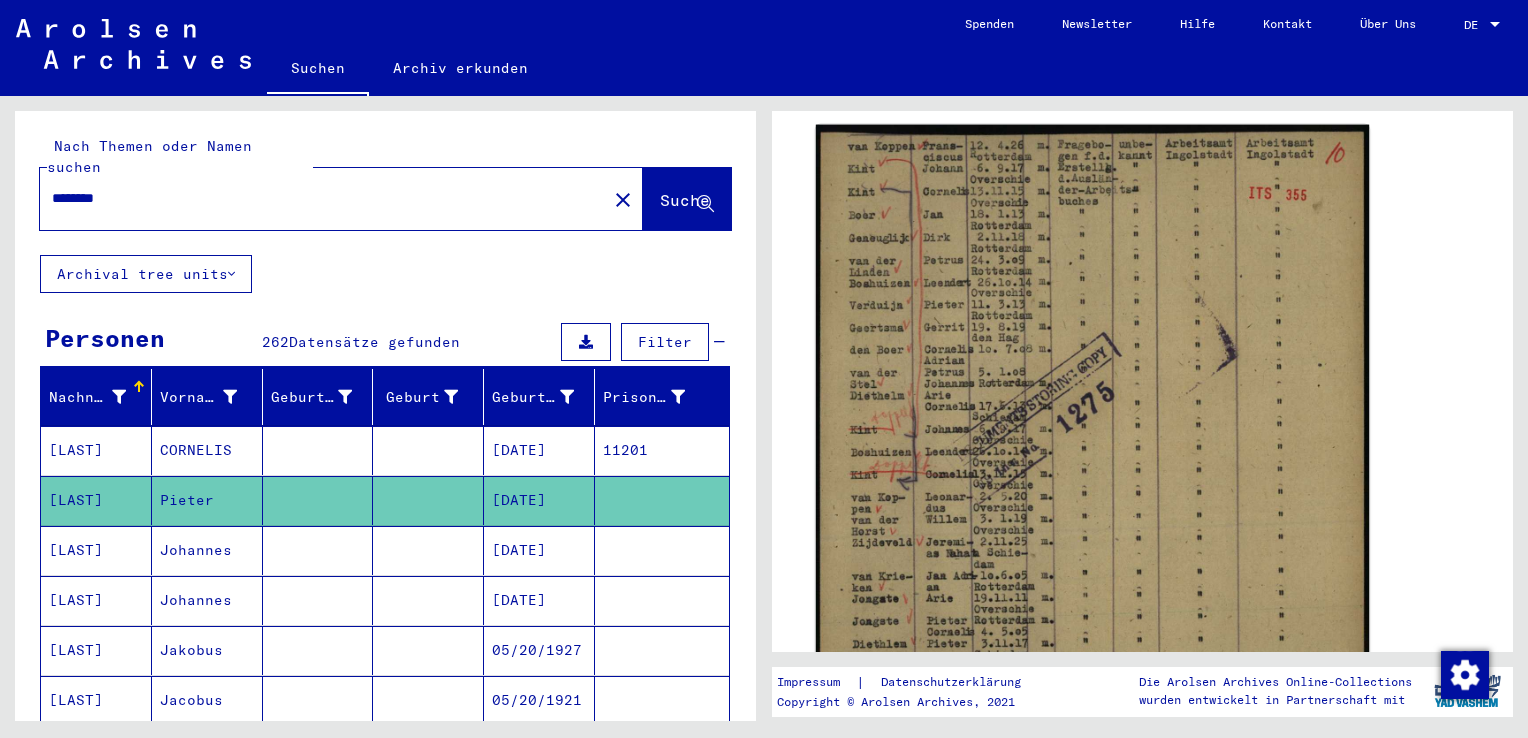 click 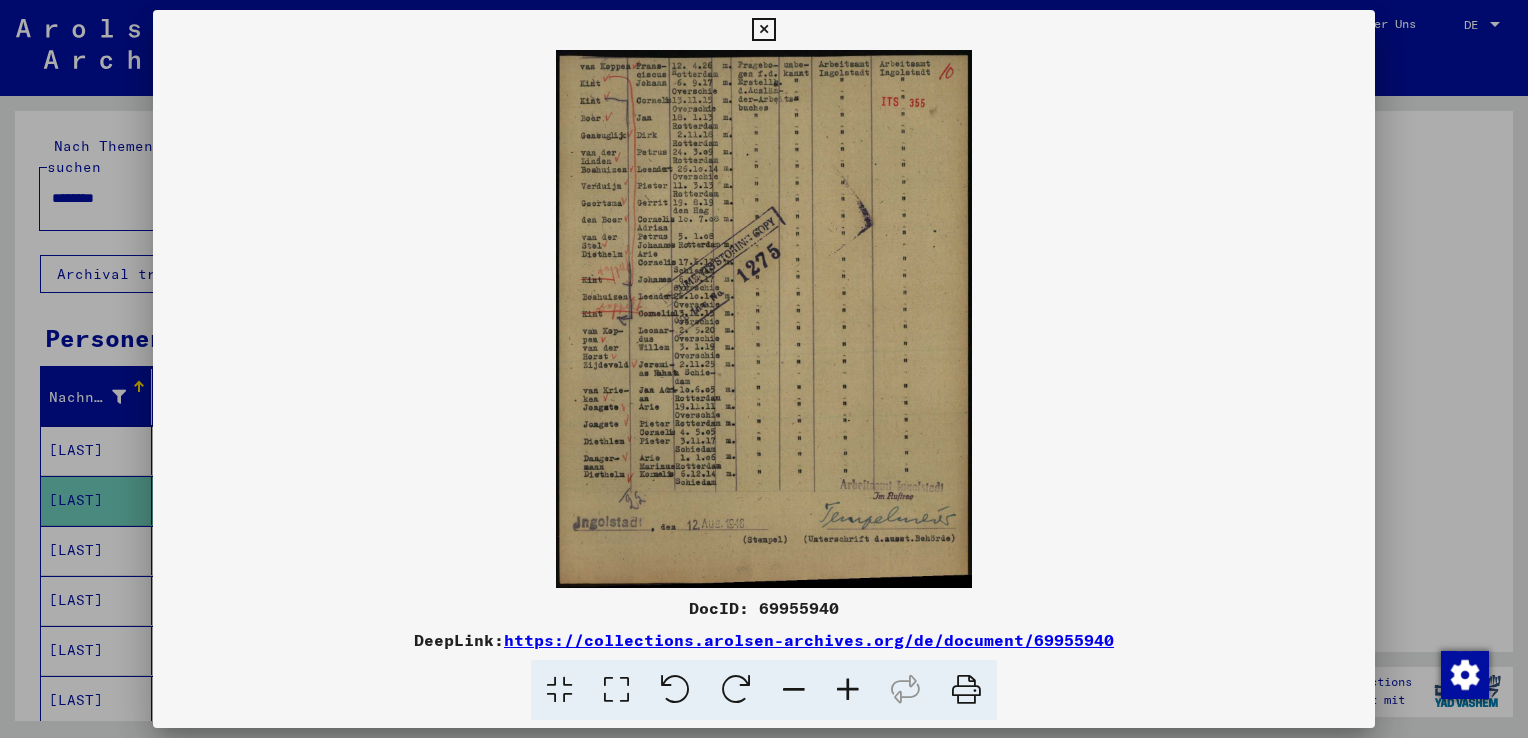 click at bounding box center [763, 30] 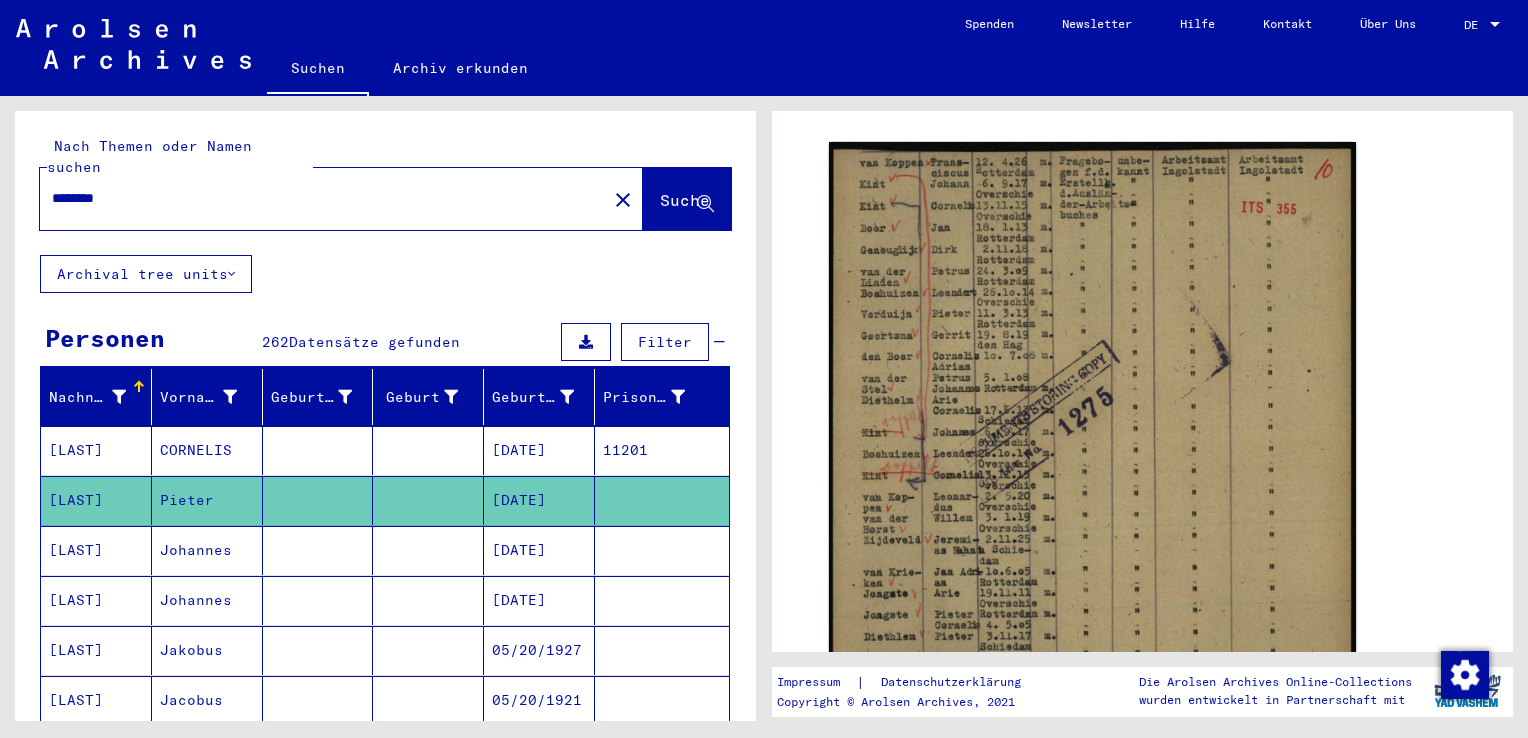 click on "Johannes" at bounding box center [207, 600] 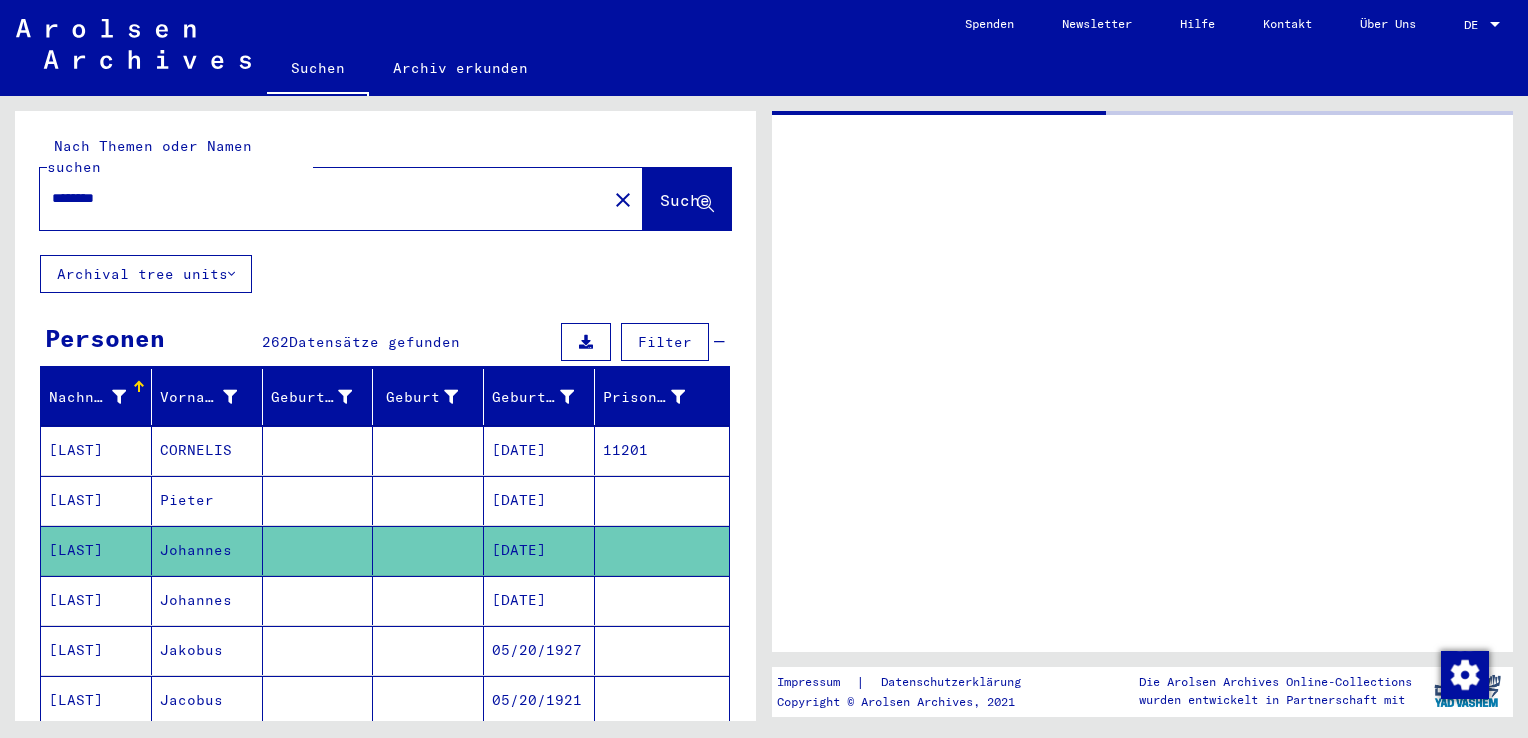 scroll, scrollTop: 0, scrollLeft: 0, axis: both 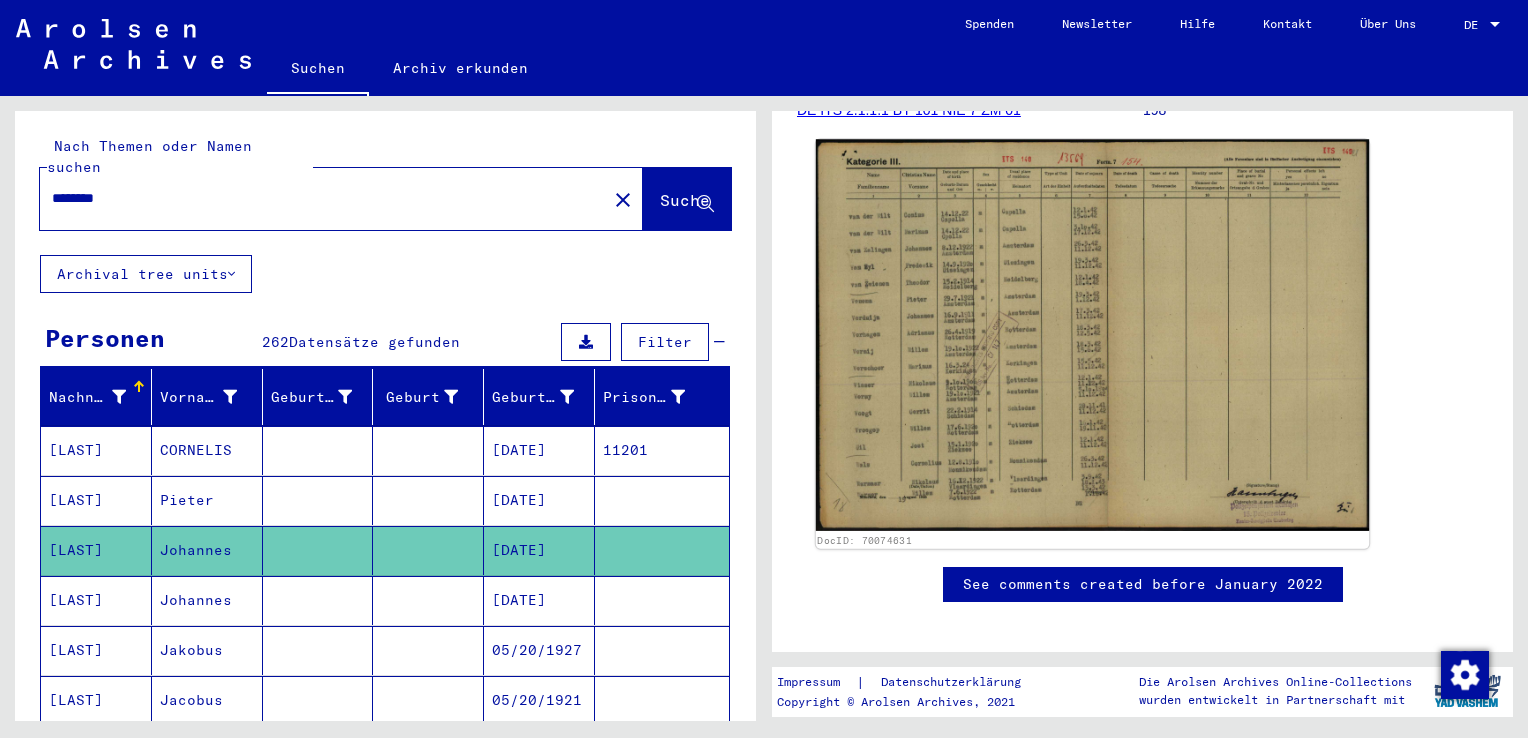 click 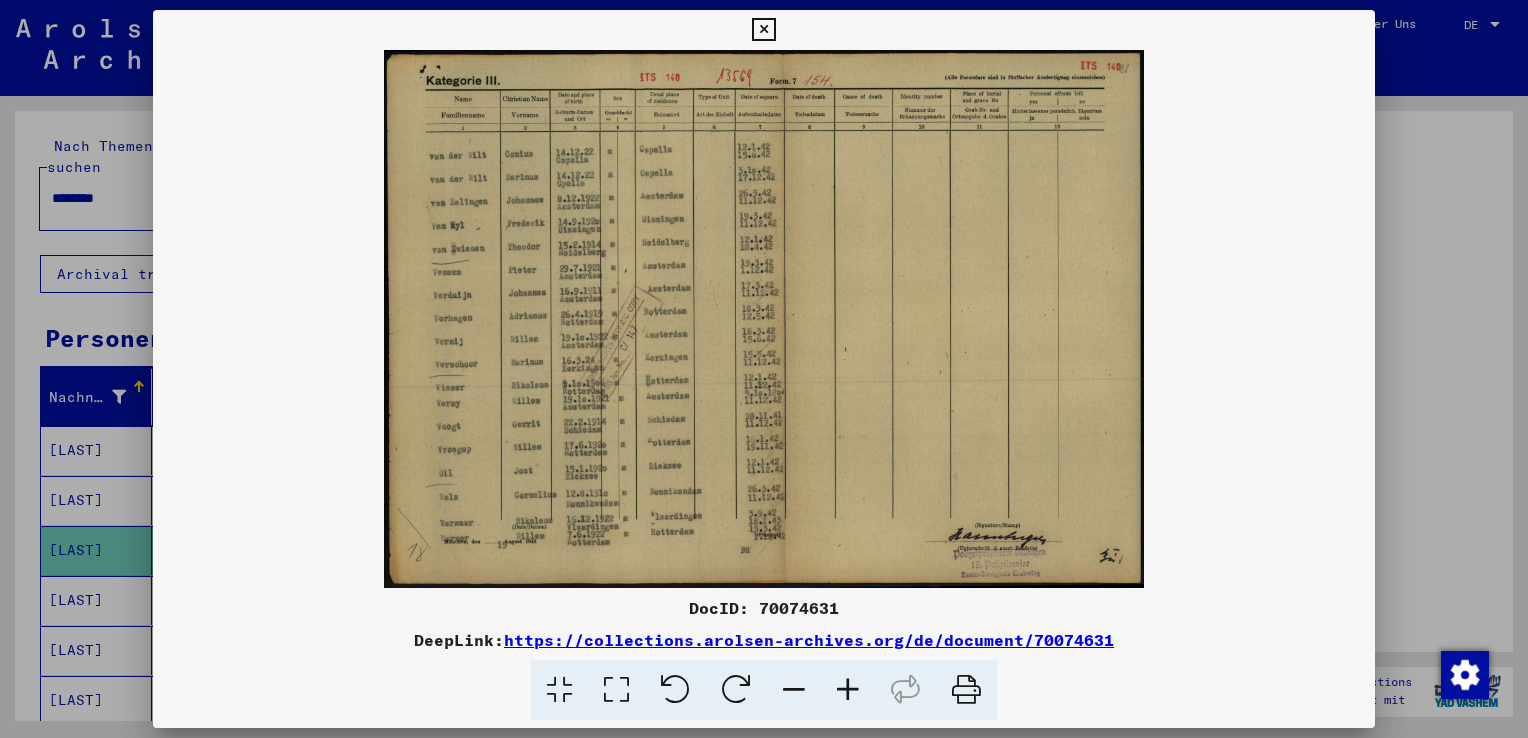 click at bounding box center [763, 30] 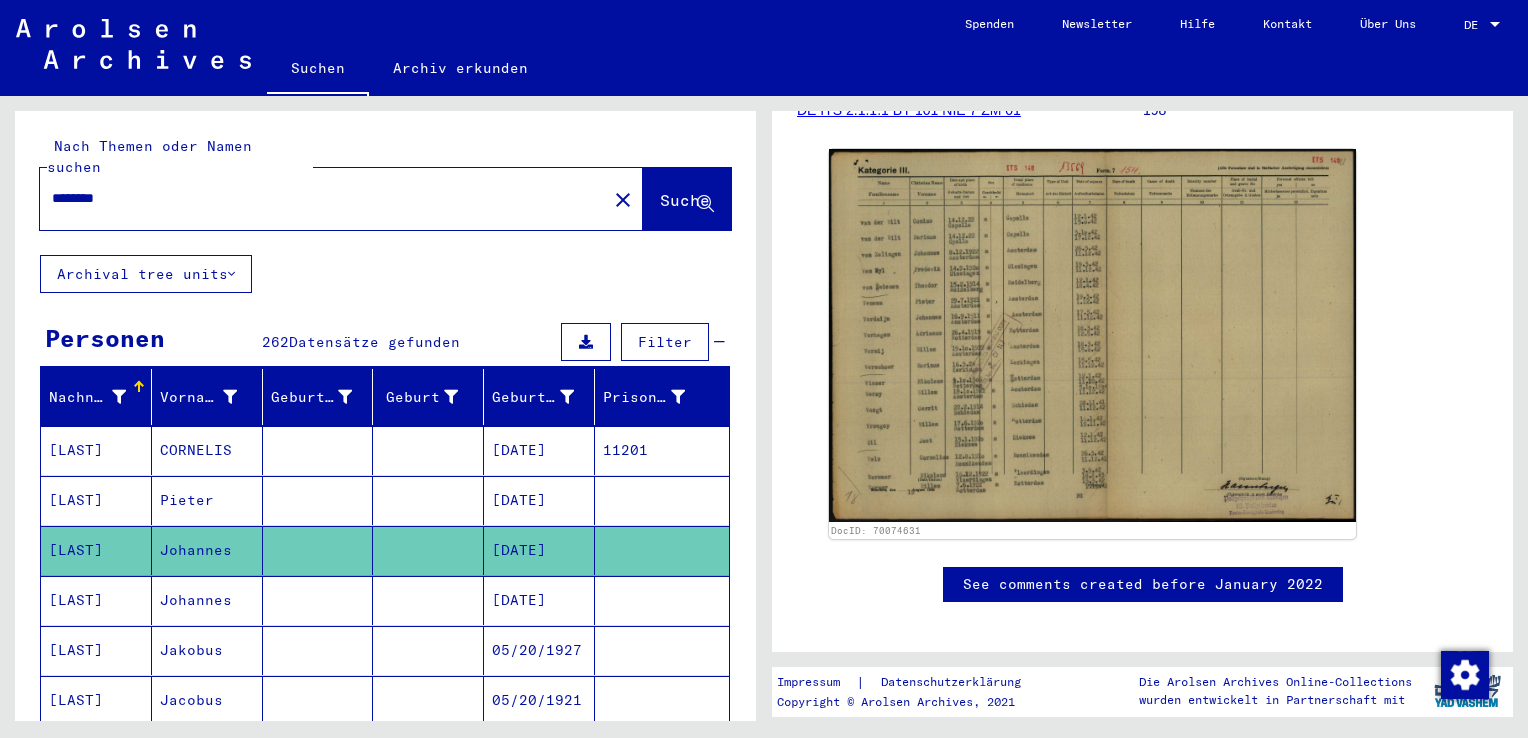 click on "Jakobus" at bounding box center (207, 700) 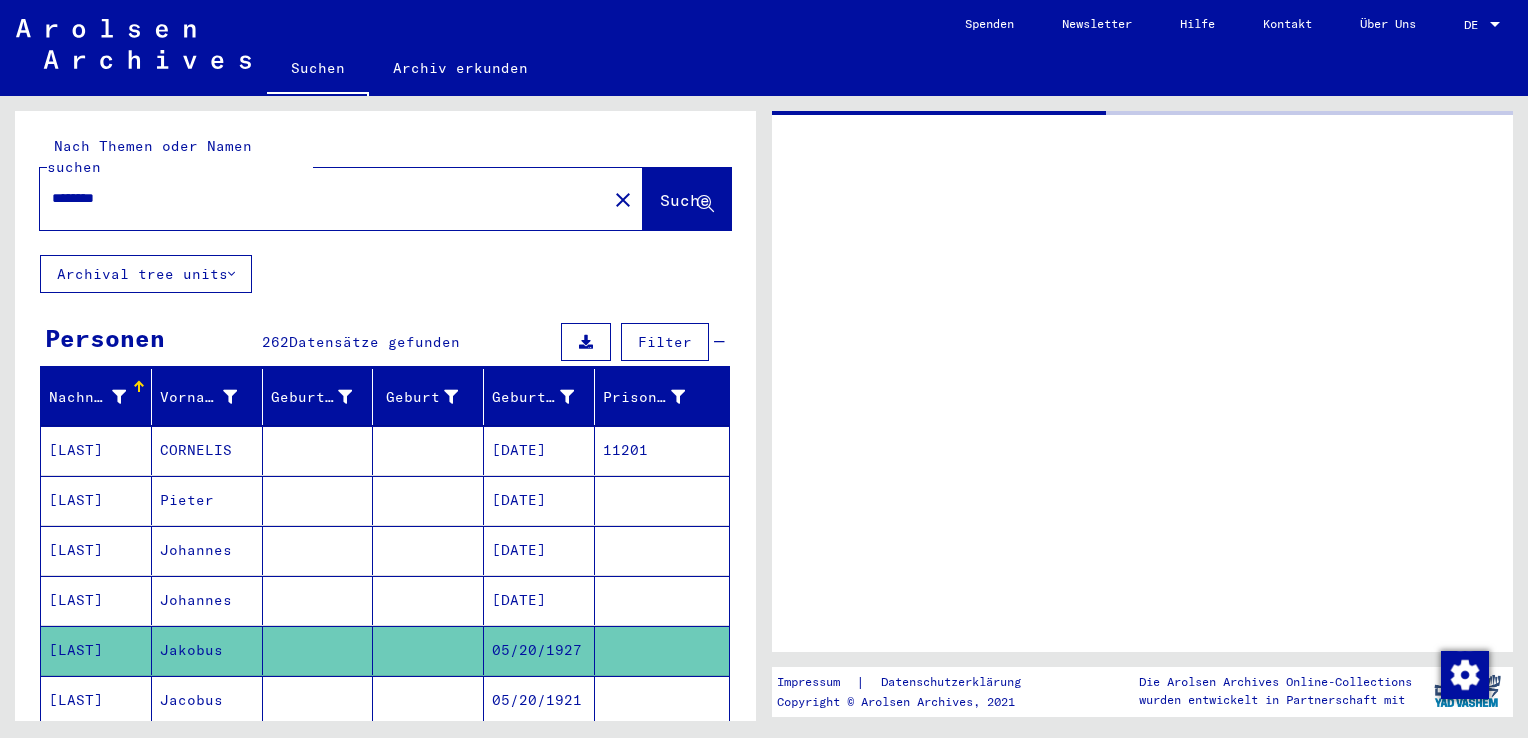 scroll, scrollTop: 0, scrollLeft: 0, axis: both 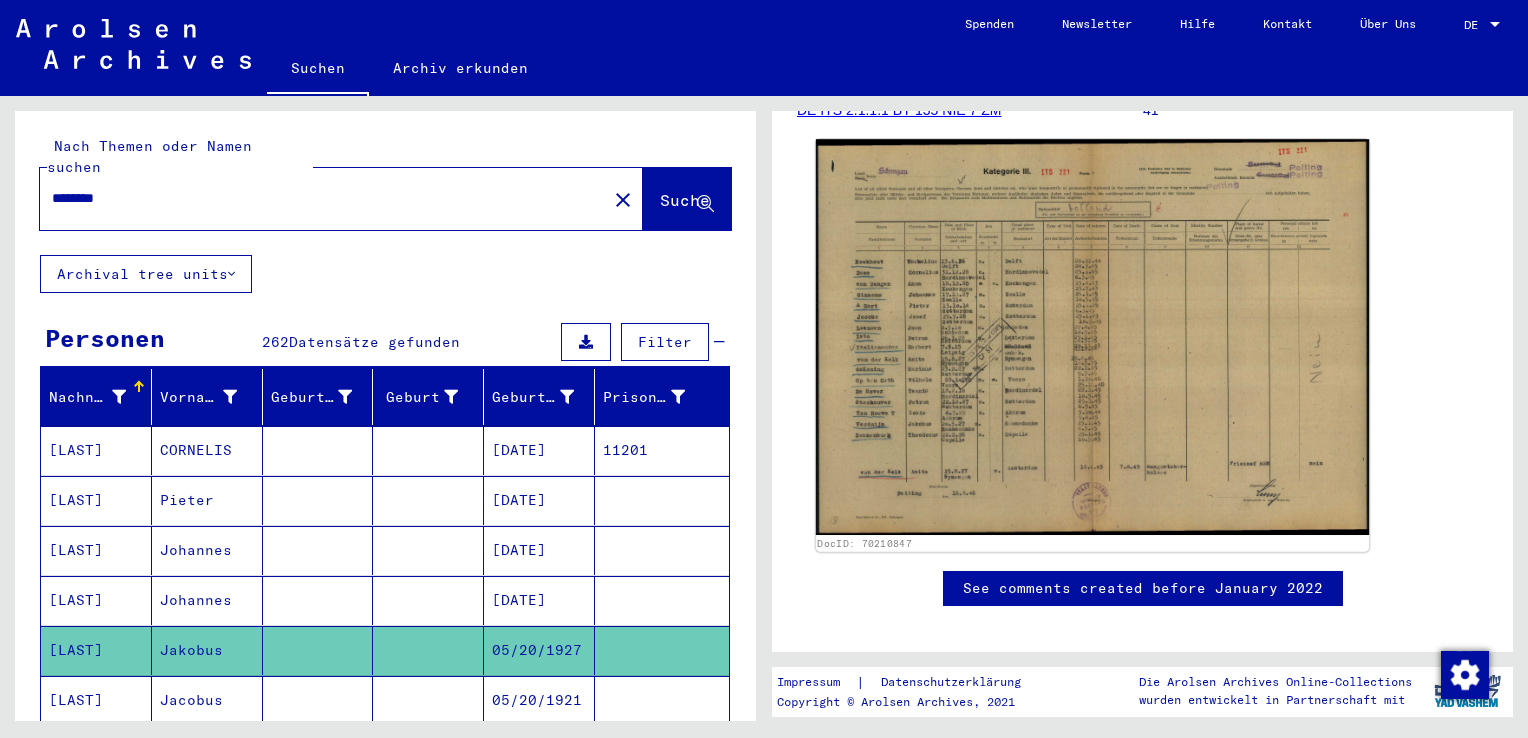 click 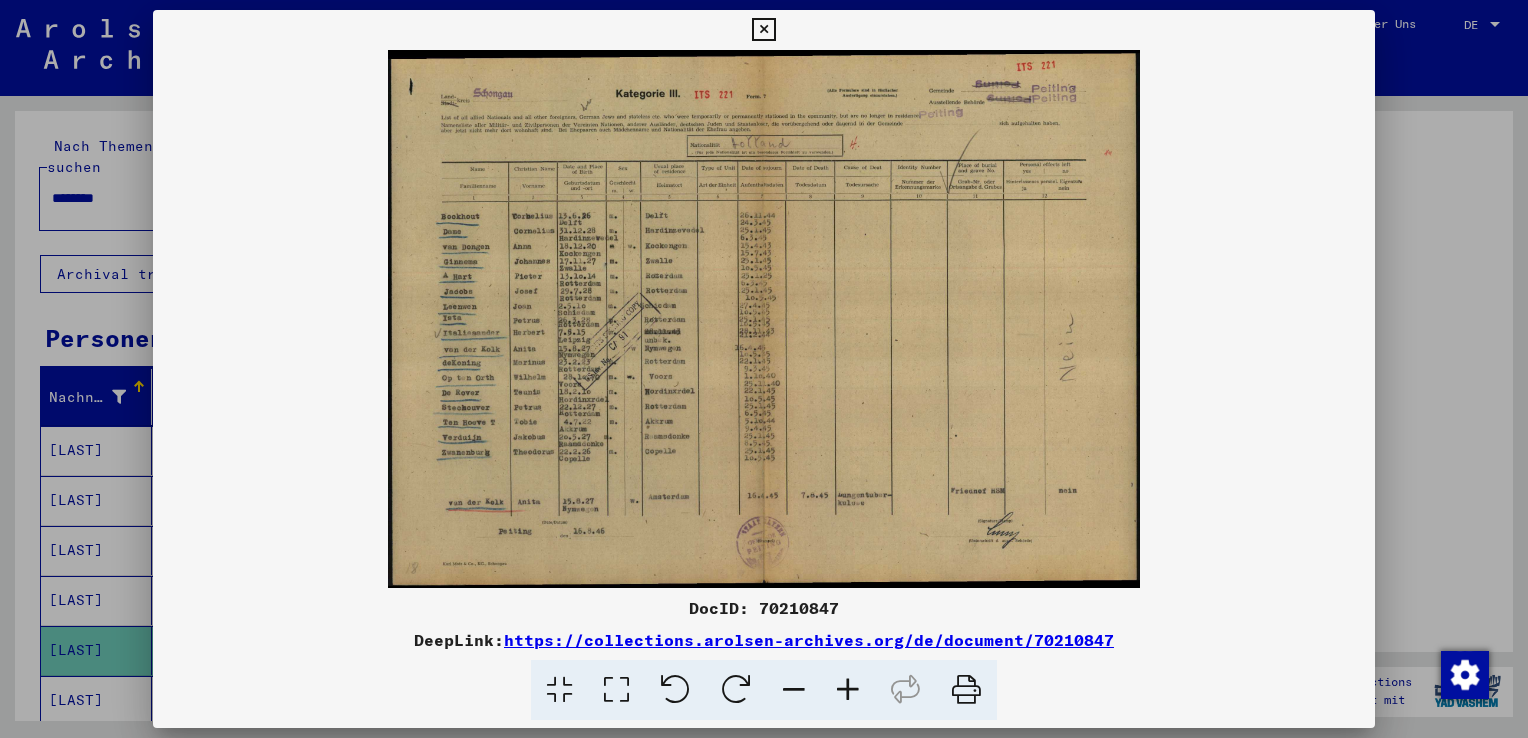 click at bounding box center (848, 690) 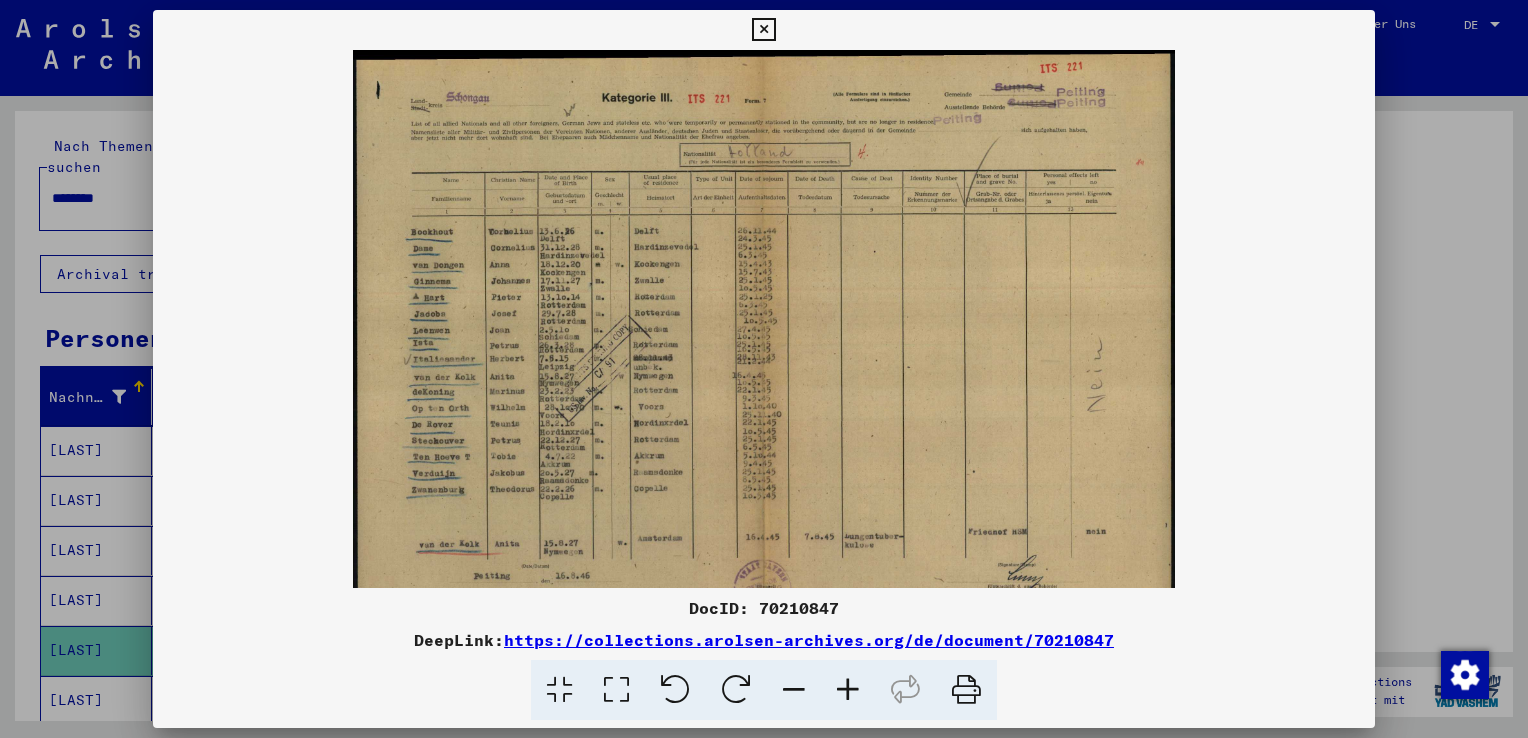 click at bounding box center [848, 690] 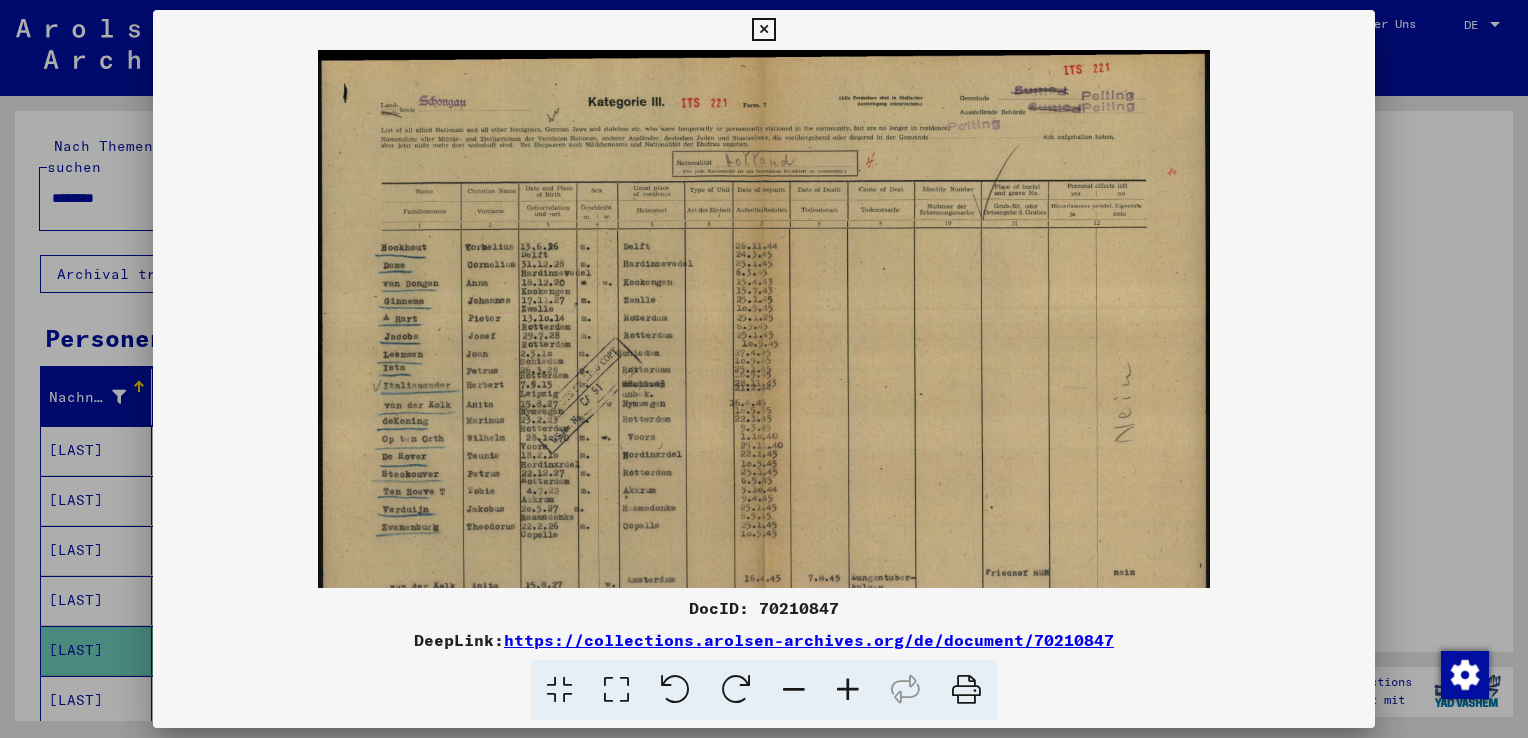 click at bounding box center [763, 30] 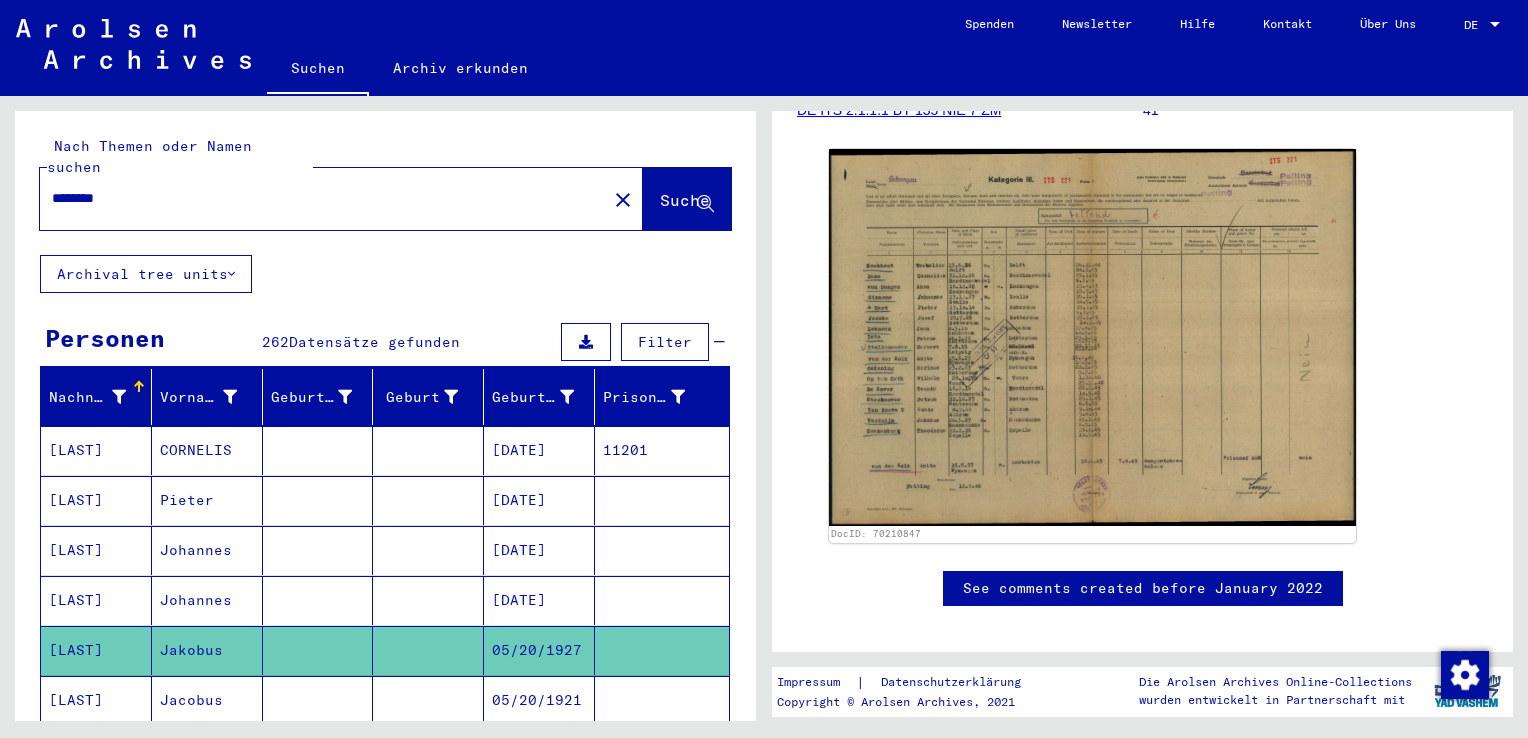 click on "Jacobus" at bounding box center (207, 750) 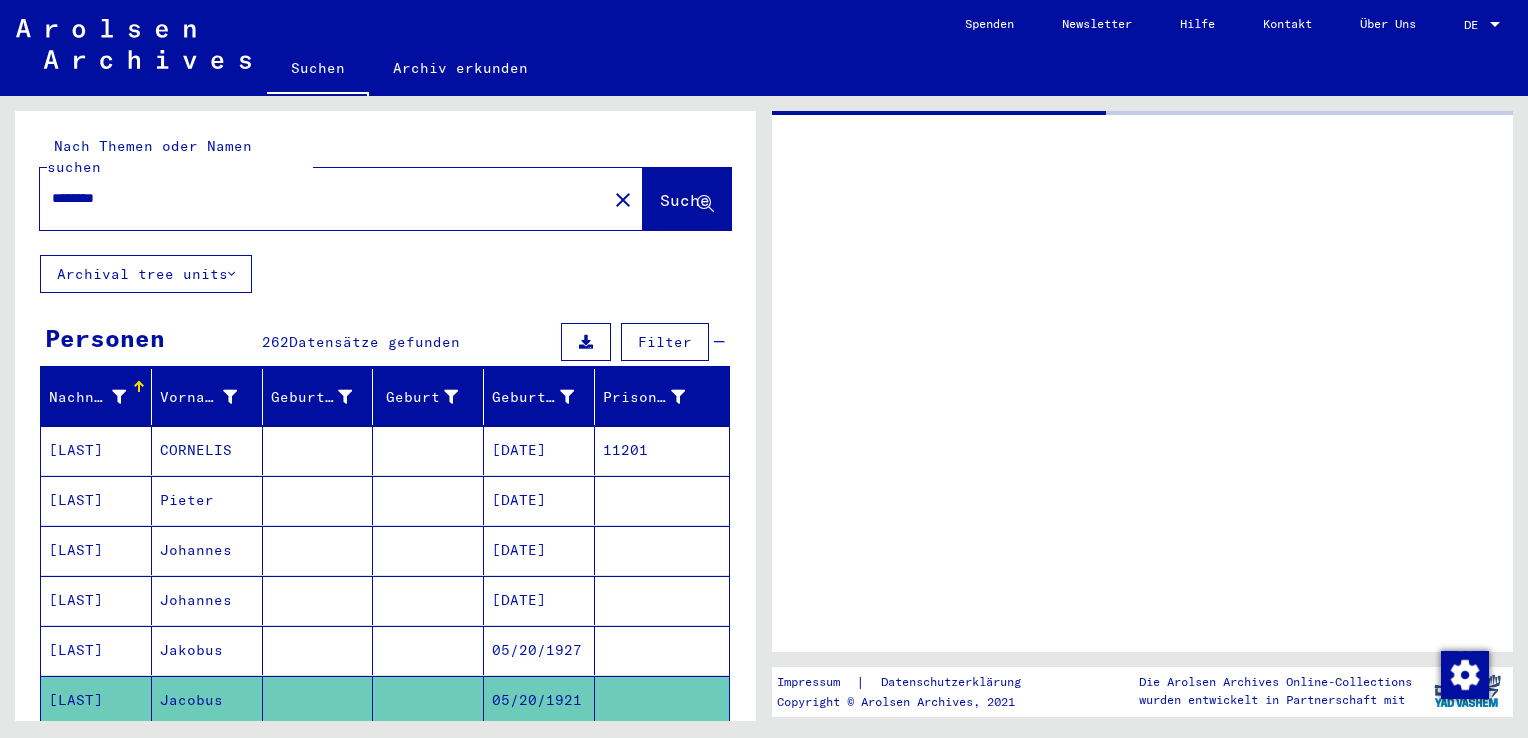 scroll, scrollTop: 0, scrollLeft: 0, axis: both 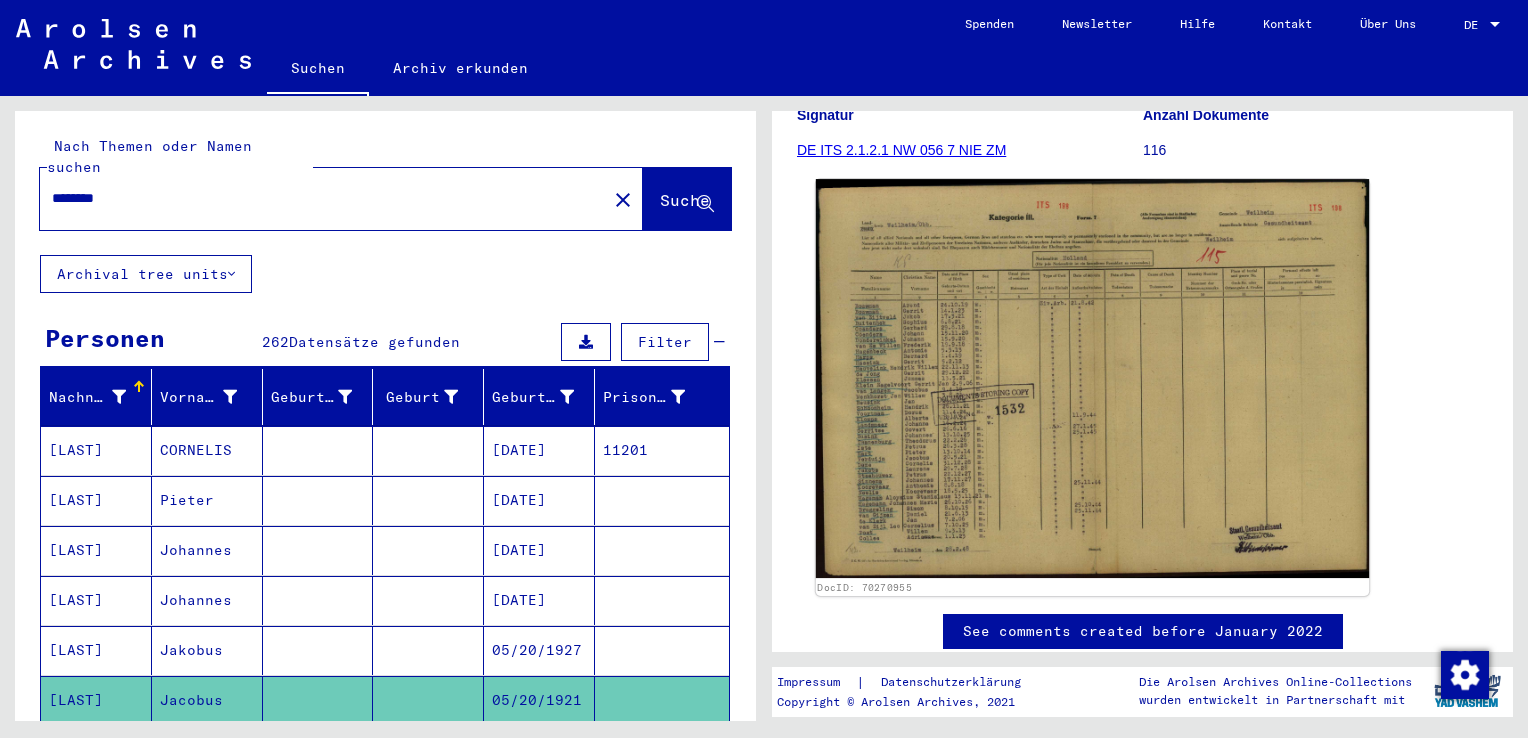 click 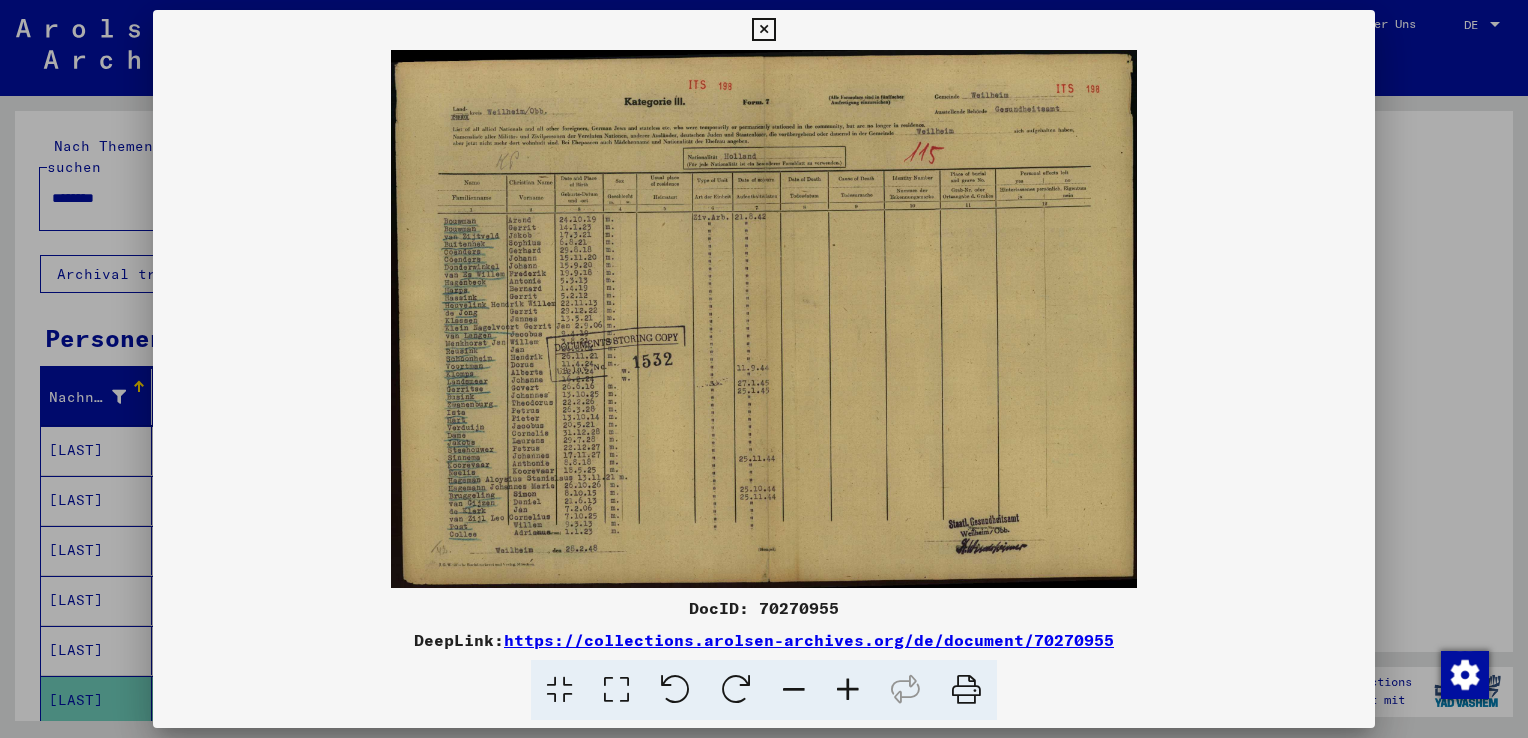 click at bounding box center (848, 690) 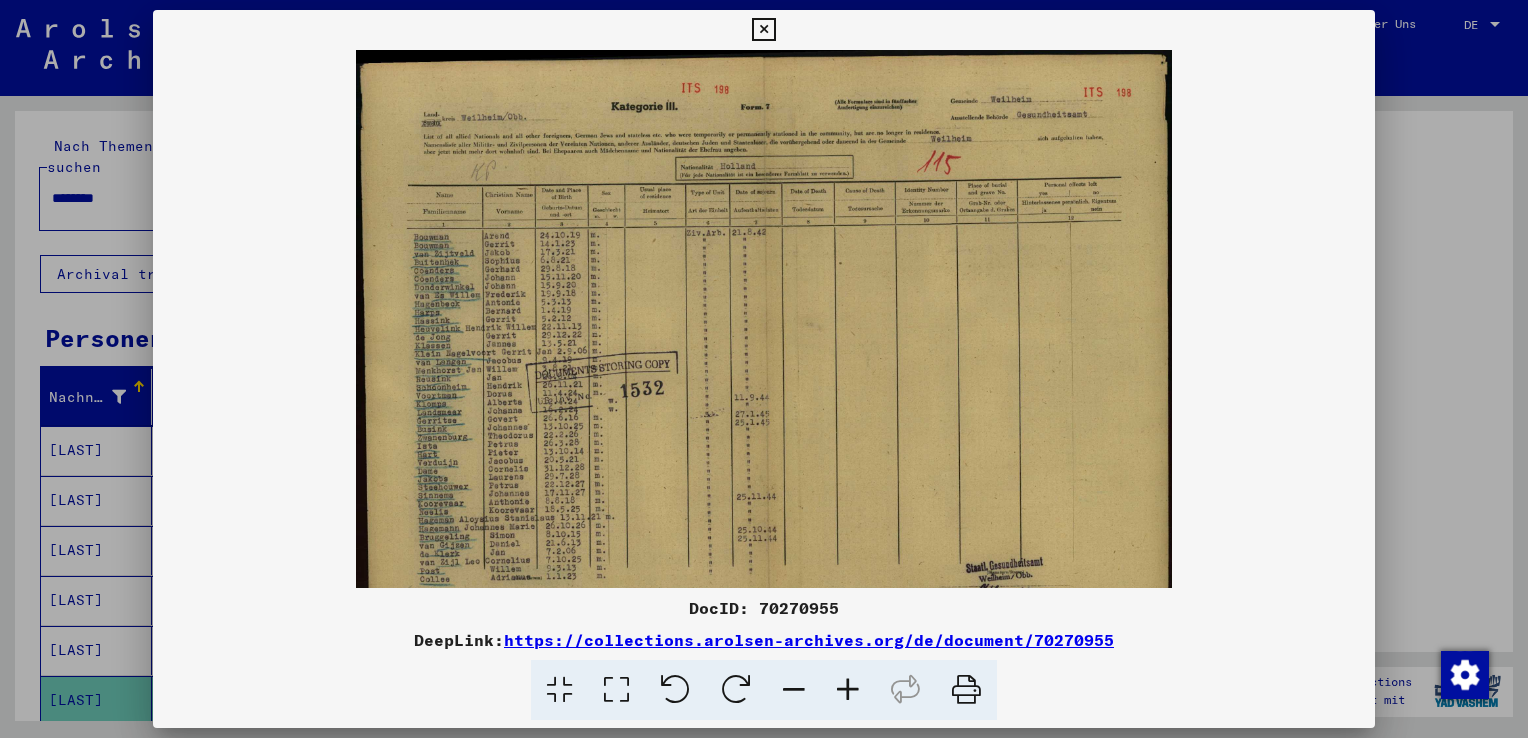 click at bounding box center (848, 690) 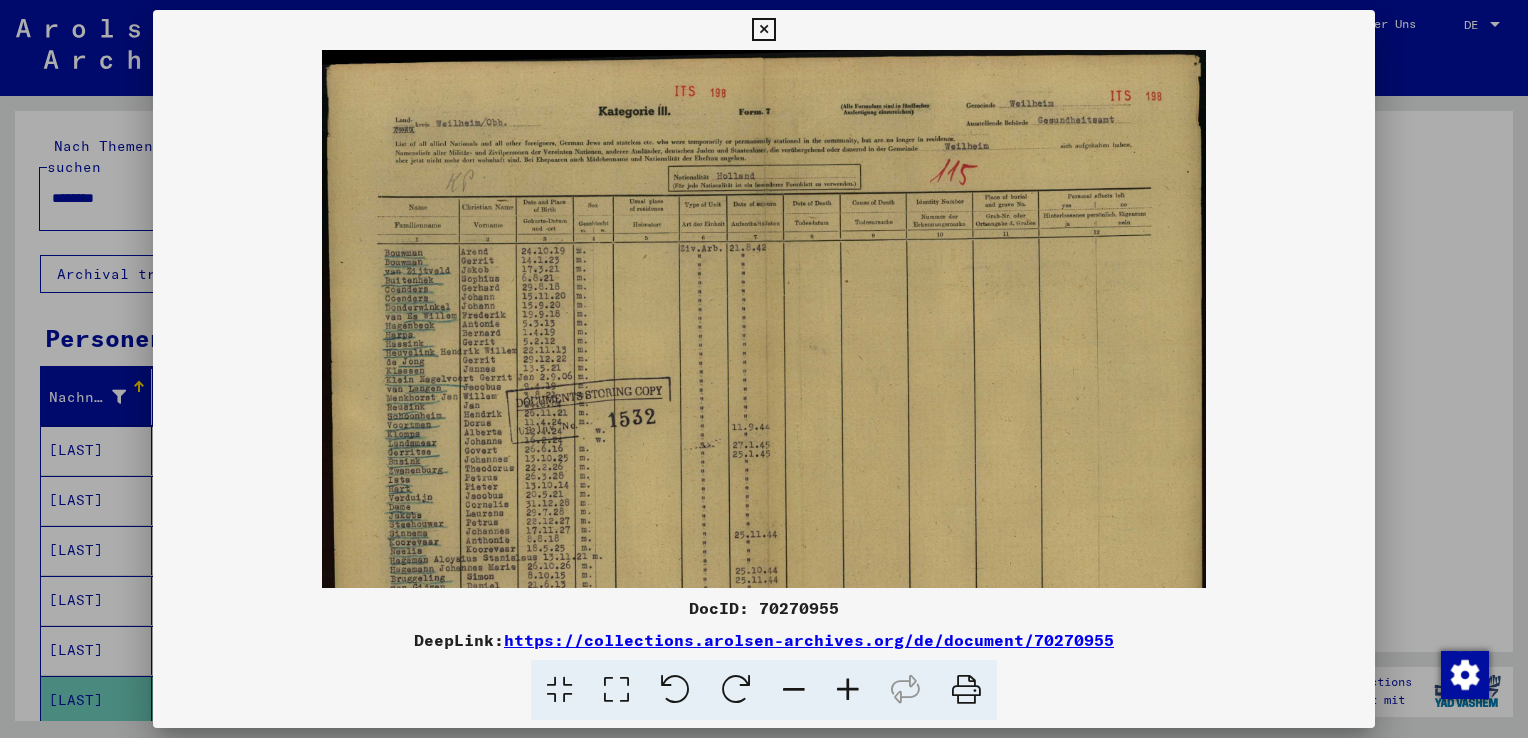 click at bounding box center (848, 690) 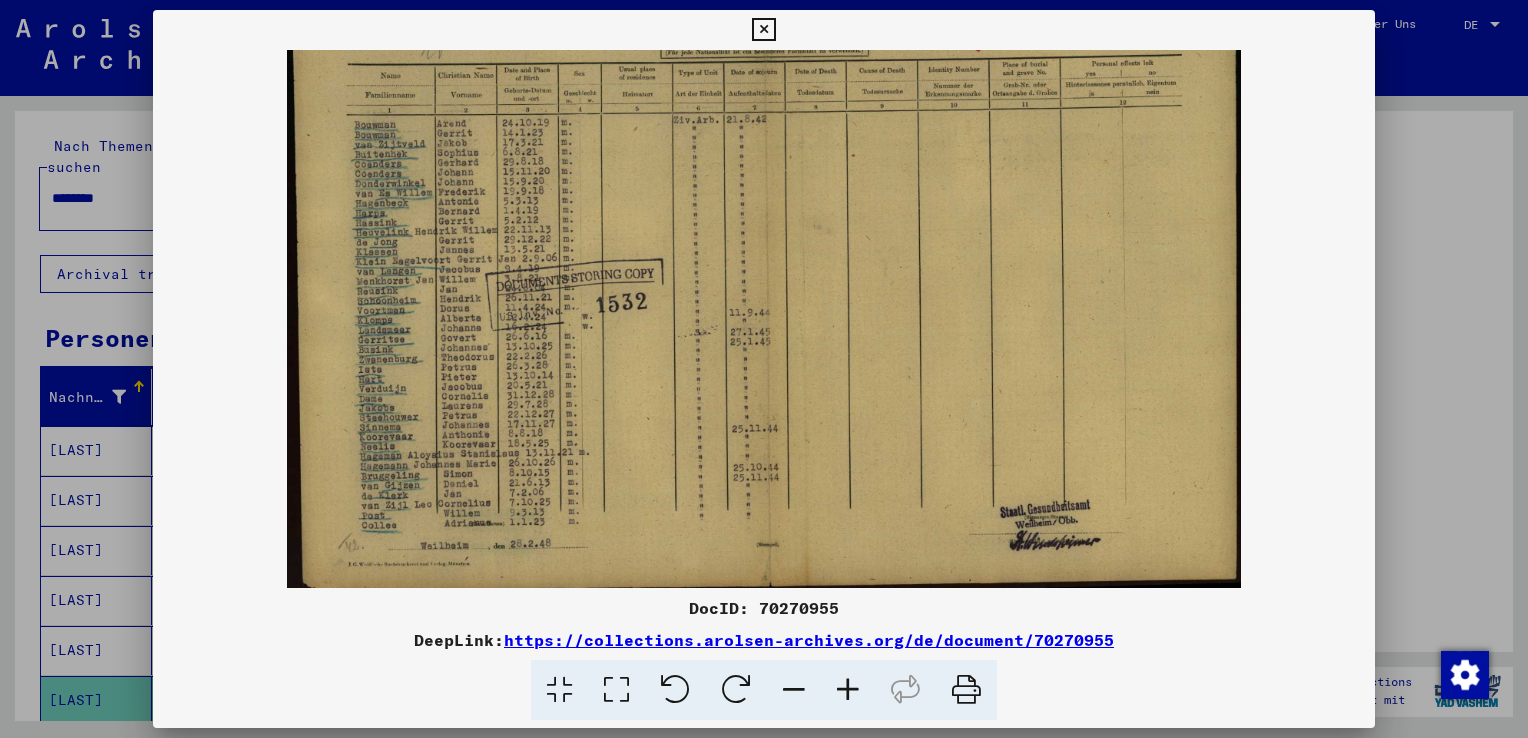 scroll, scrollTop: 149, scrollLeft: 0, axis: vertical 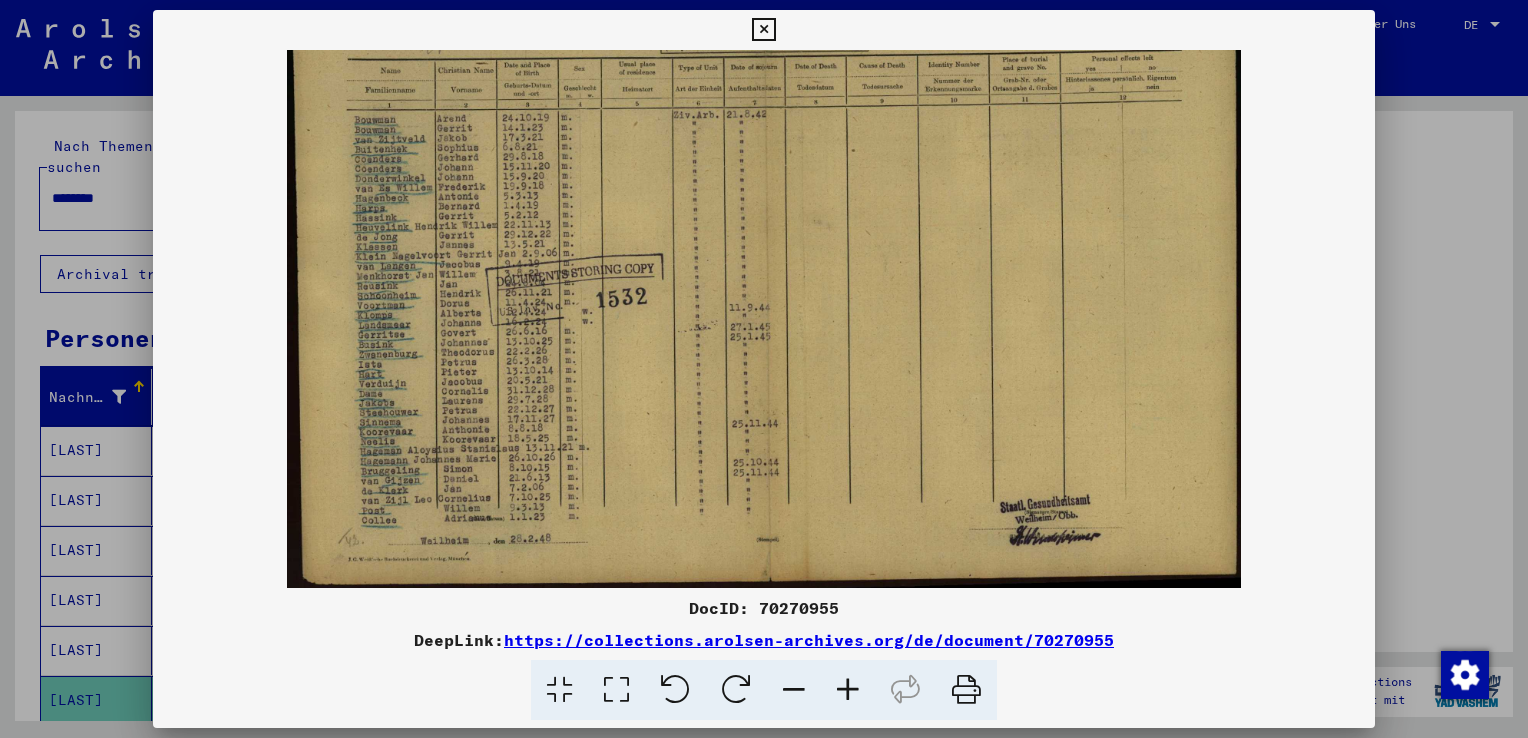drag, startPoint x: 382, startPoint y: 537, endPoint x: 406, endPoint y: 382, distance: 156.84706 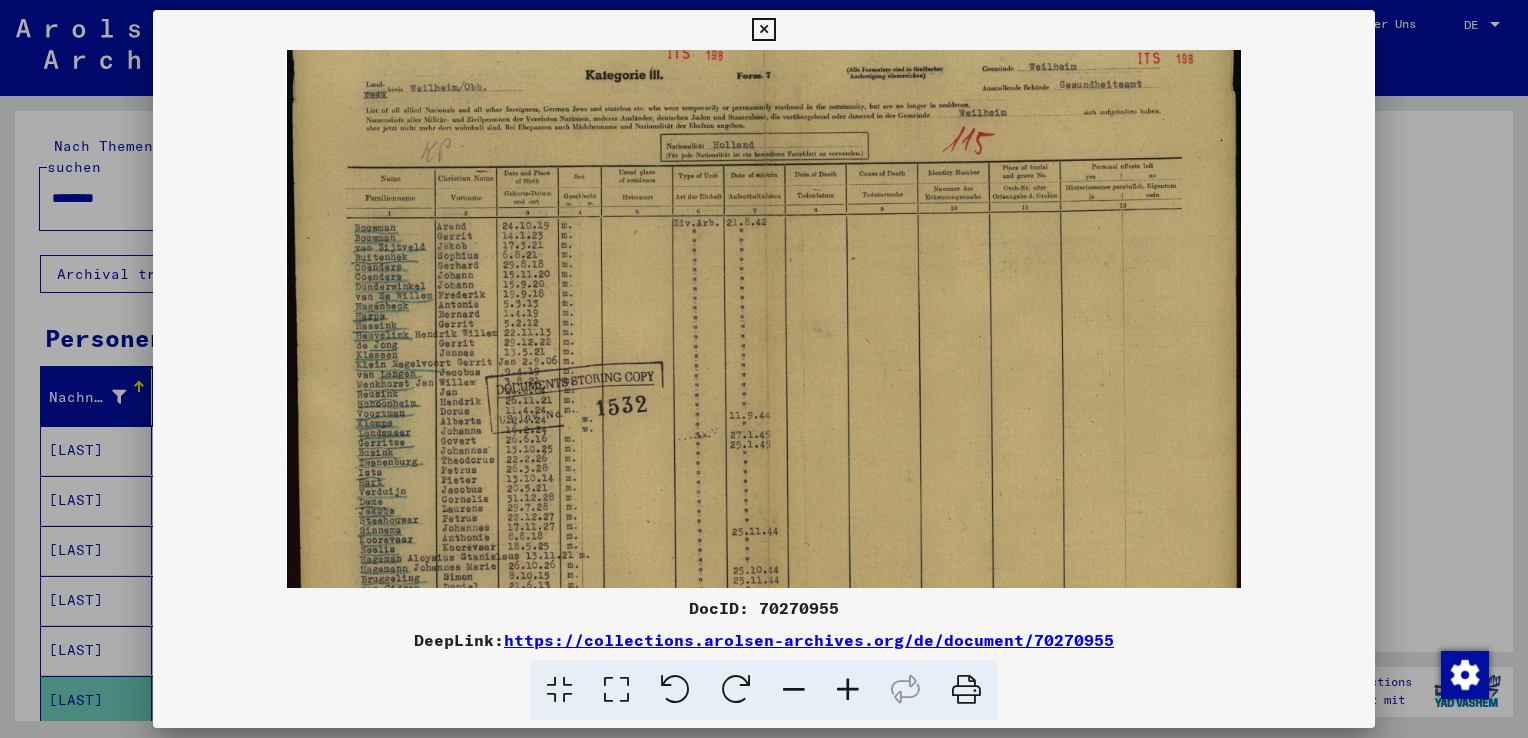 scroll, scrollTop: 0, scrollLeft: 0, axis: both 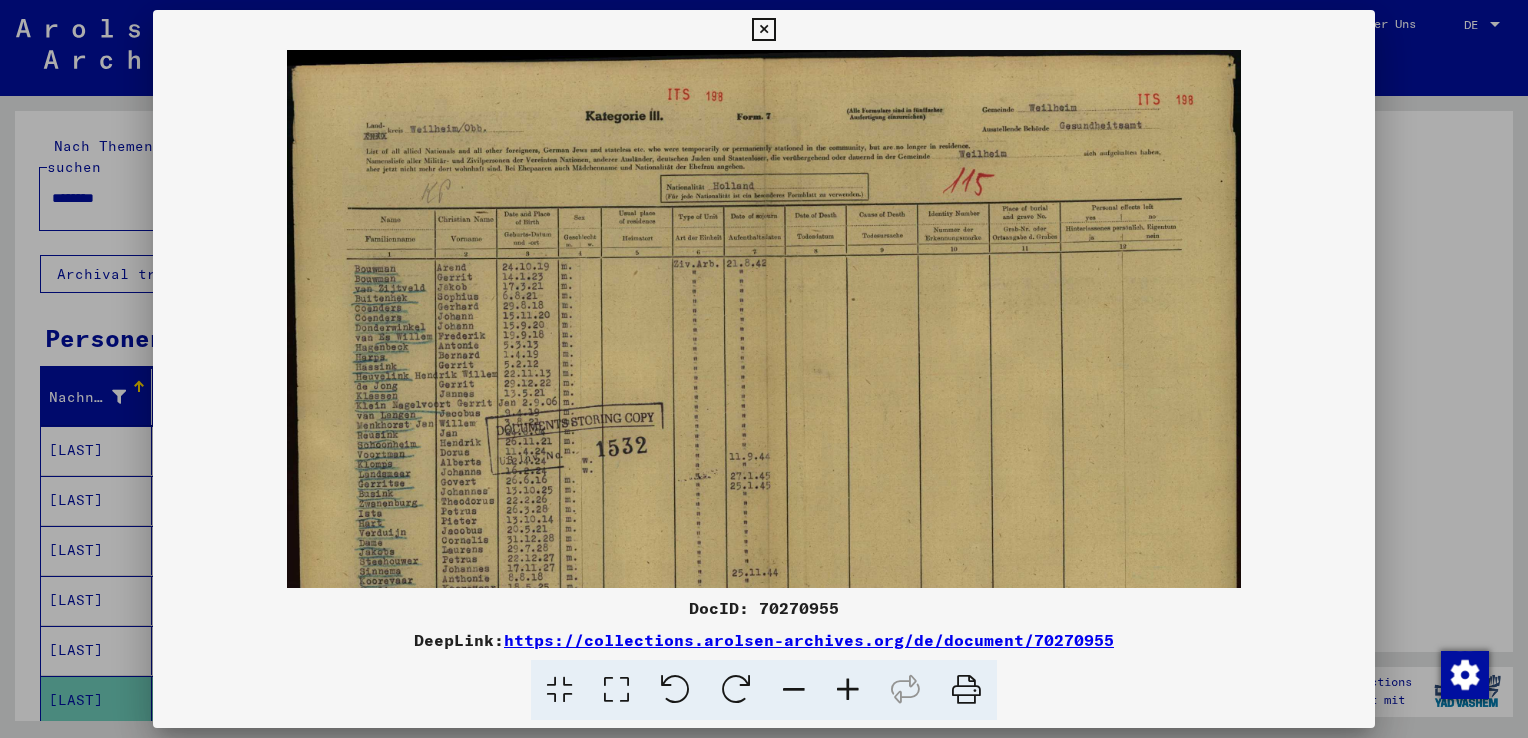 drag, startPoint x: 645, startPoint y: 219, endPoint x: 589, endPoint y: 432, distance: 220.23851 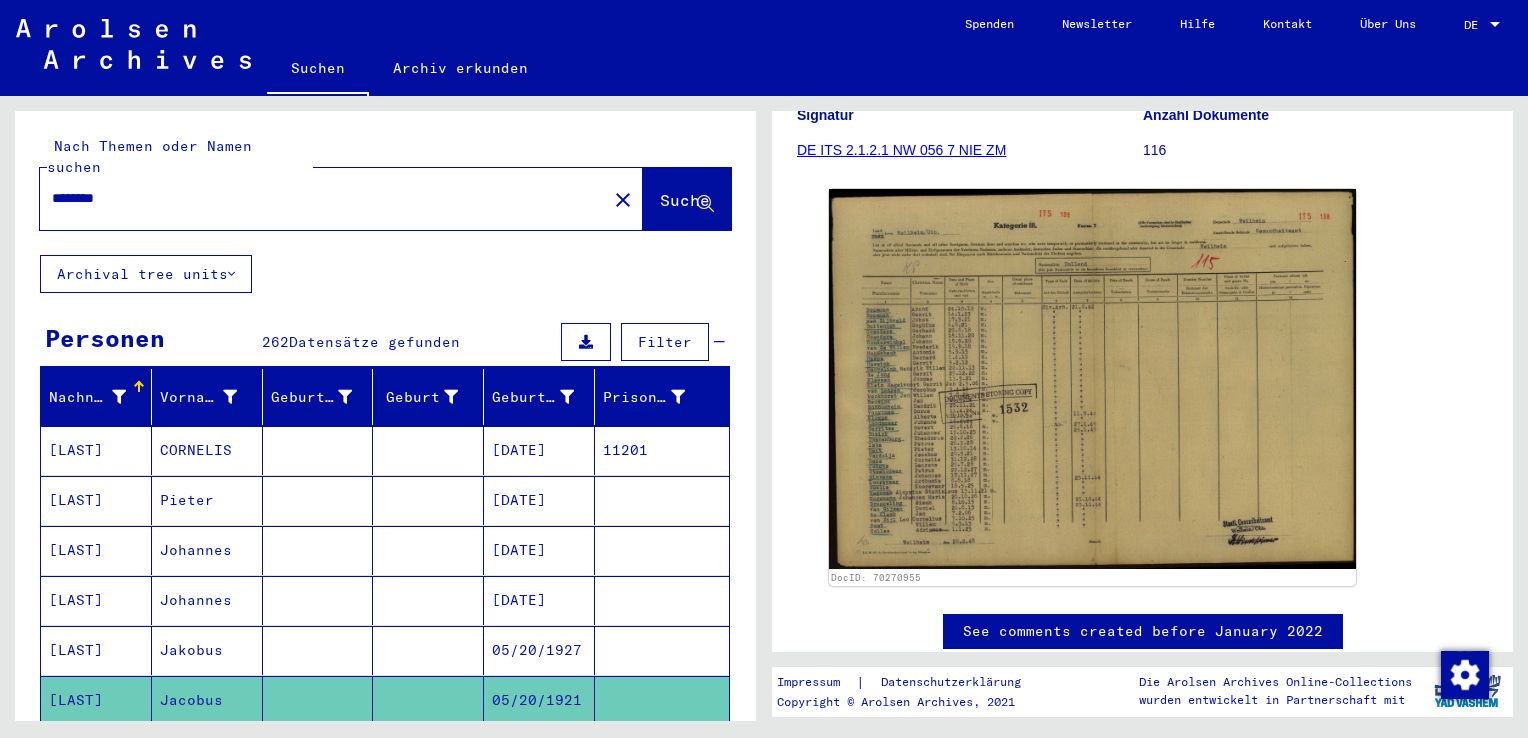 scroll, scrollTop: 547, scrollLeft: 0, axis: vertical 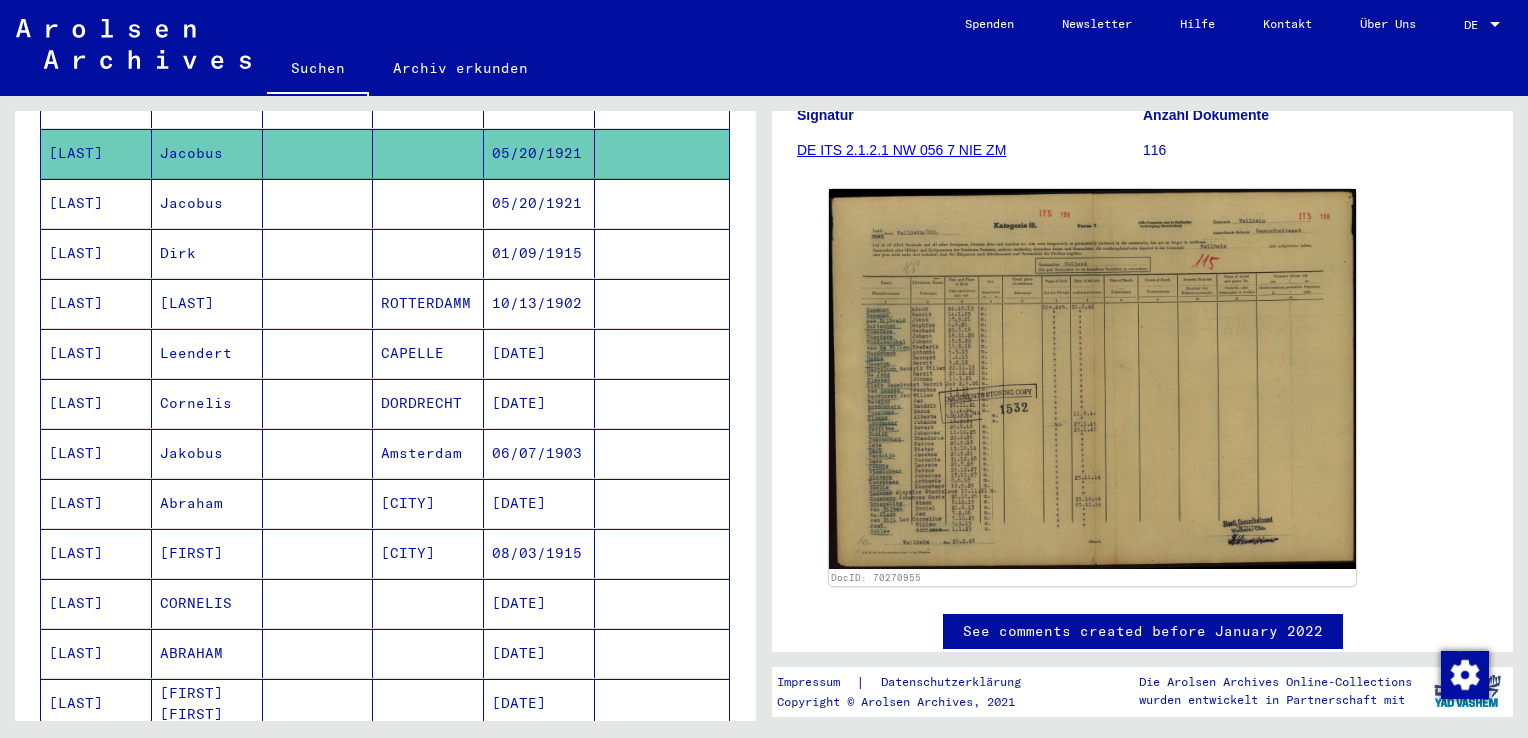 click on "Jakobus" at bounding box center [207, 503] 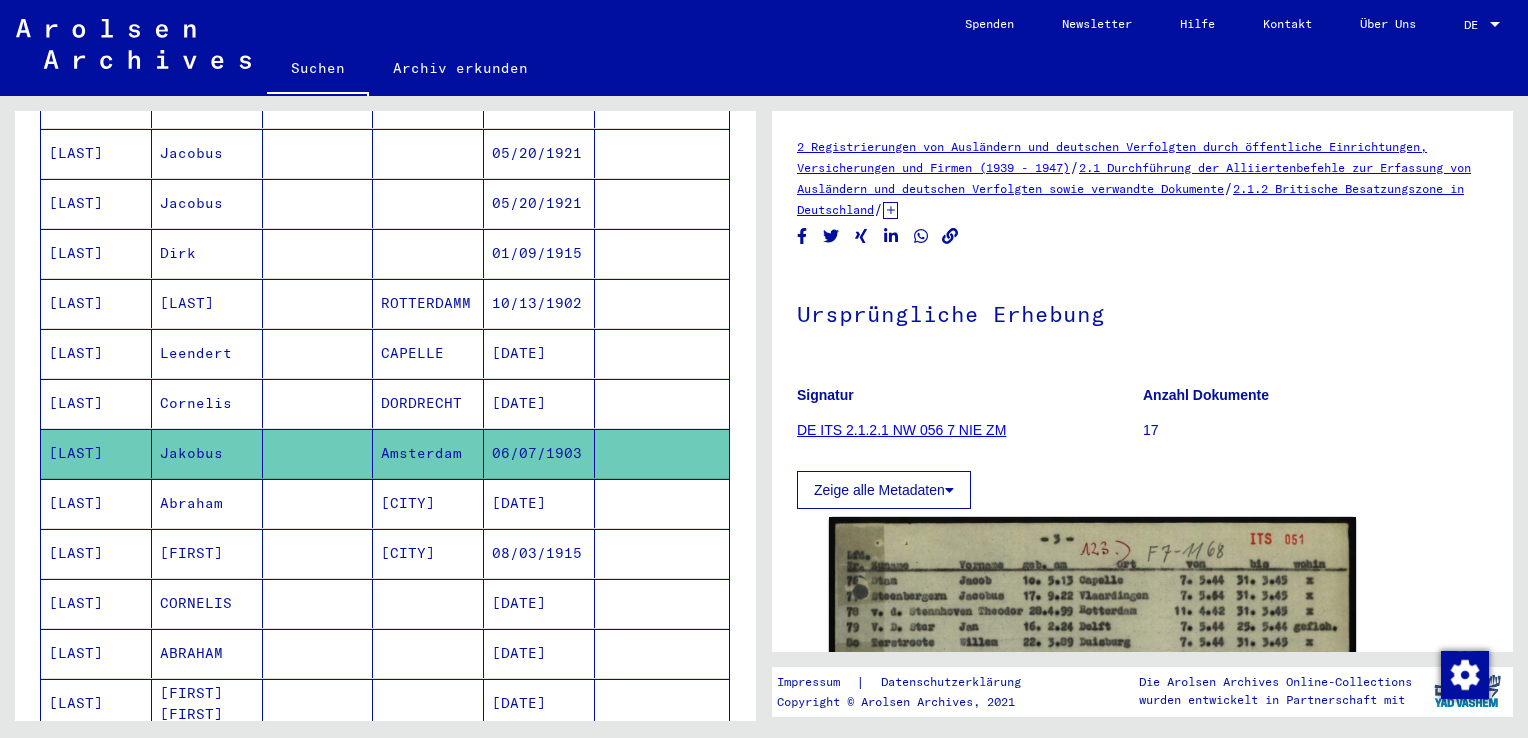 scroll, scrollTop: 0, scrollLeft: 0, axis: both 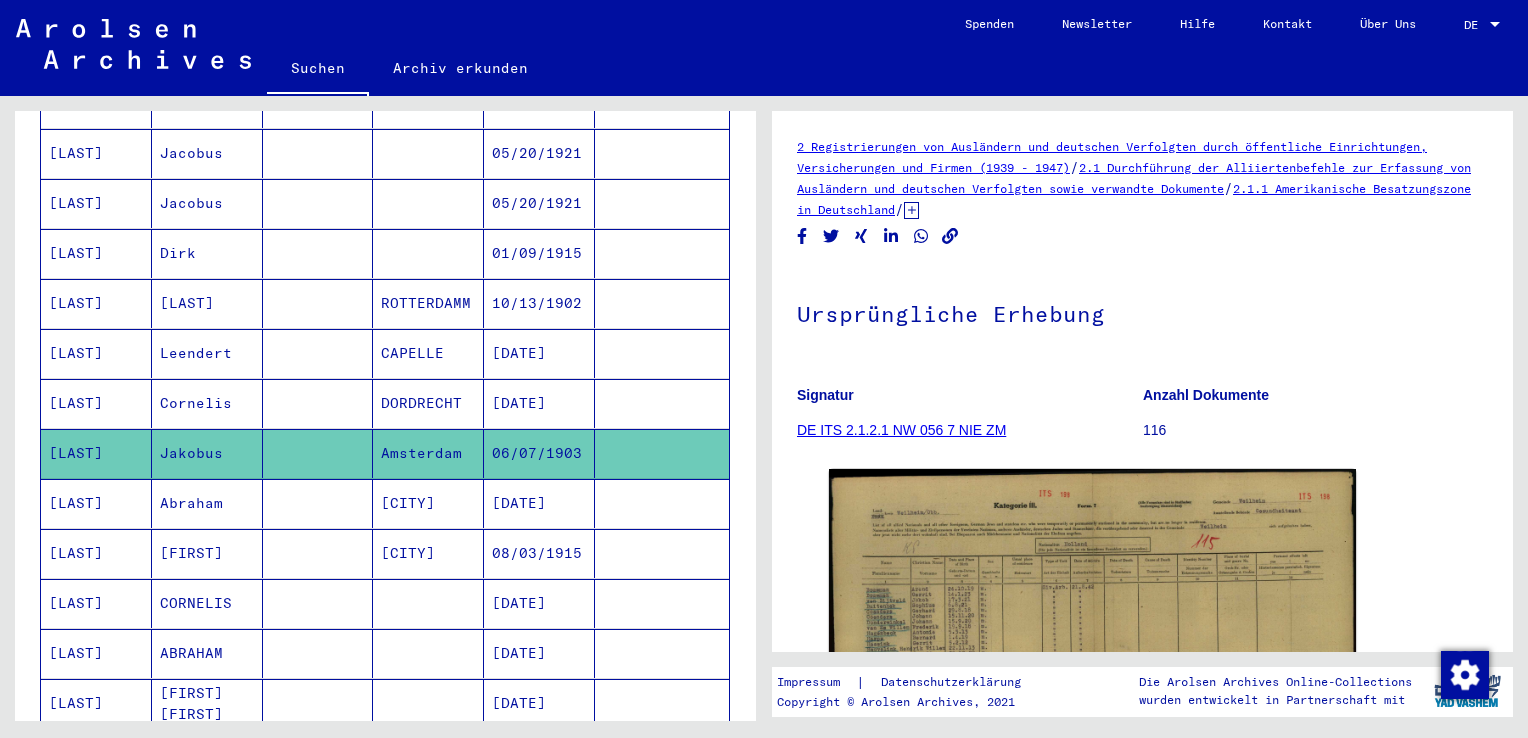 click on "[FIRST]" at bounding box center [207, 603] 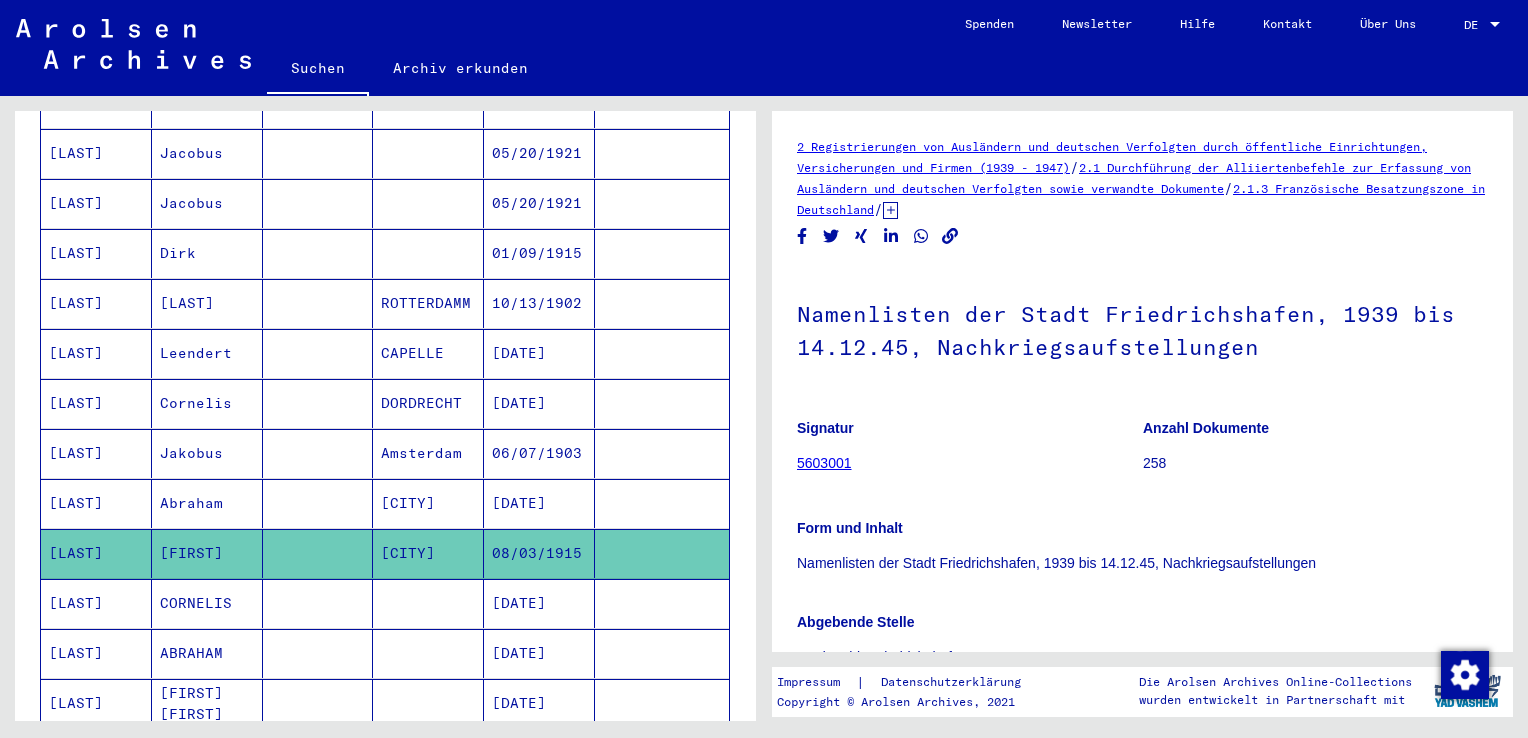 scroll, scrollTop: 0, scrollLeft: 0, axis: both 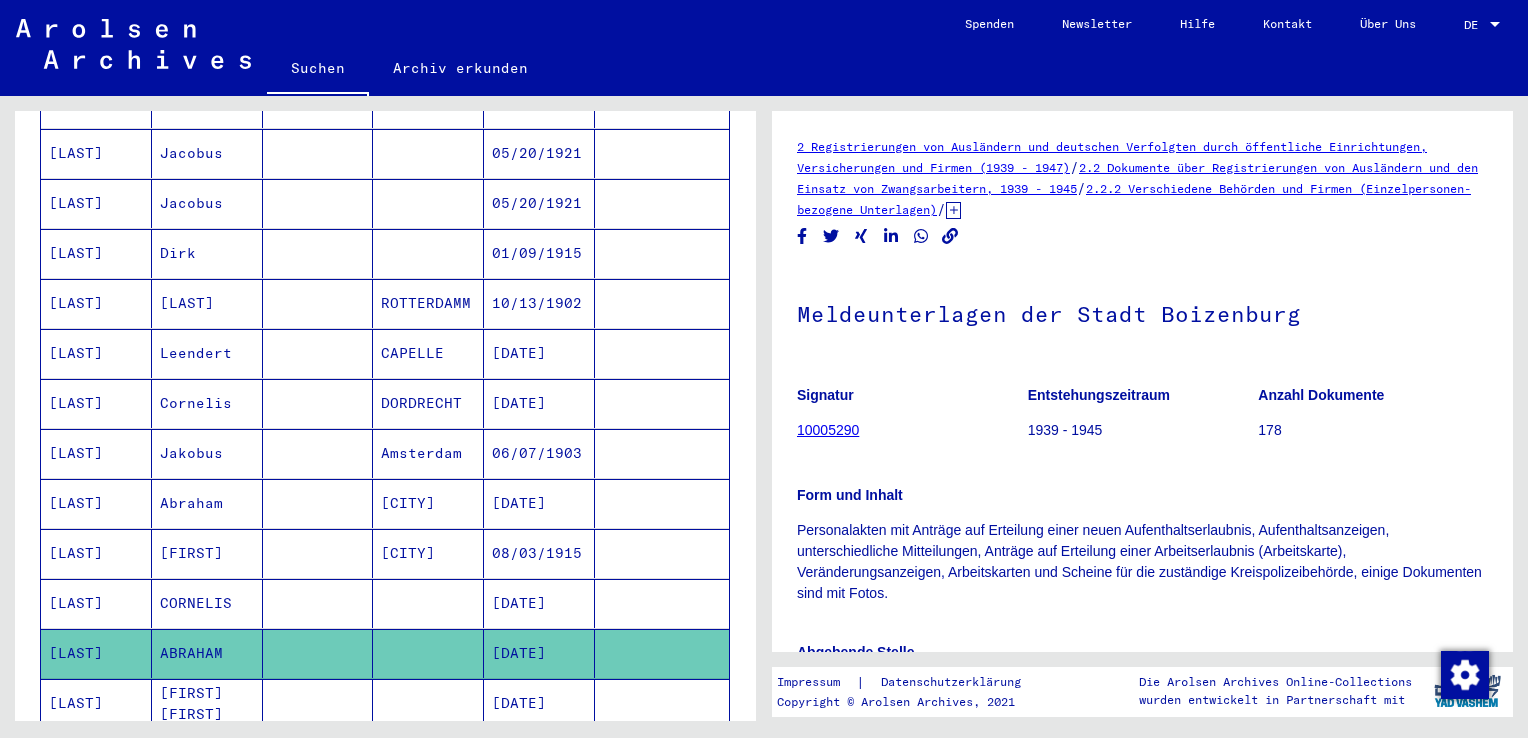 click on "[FIRST] [FIRST]" at bounding box center [207, 753] 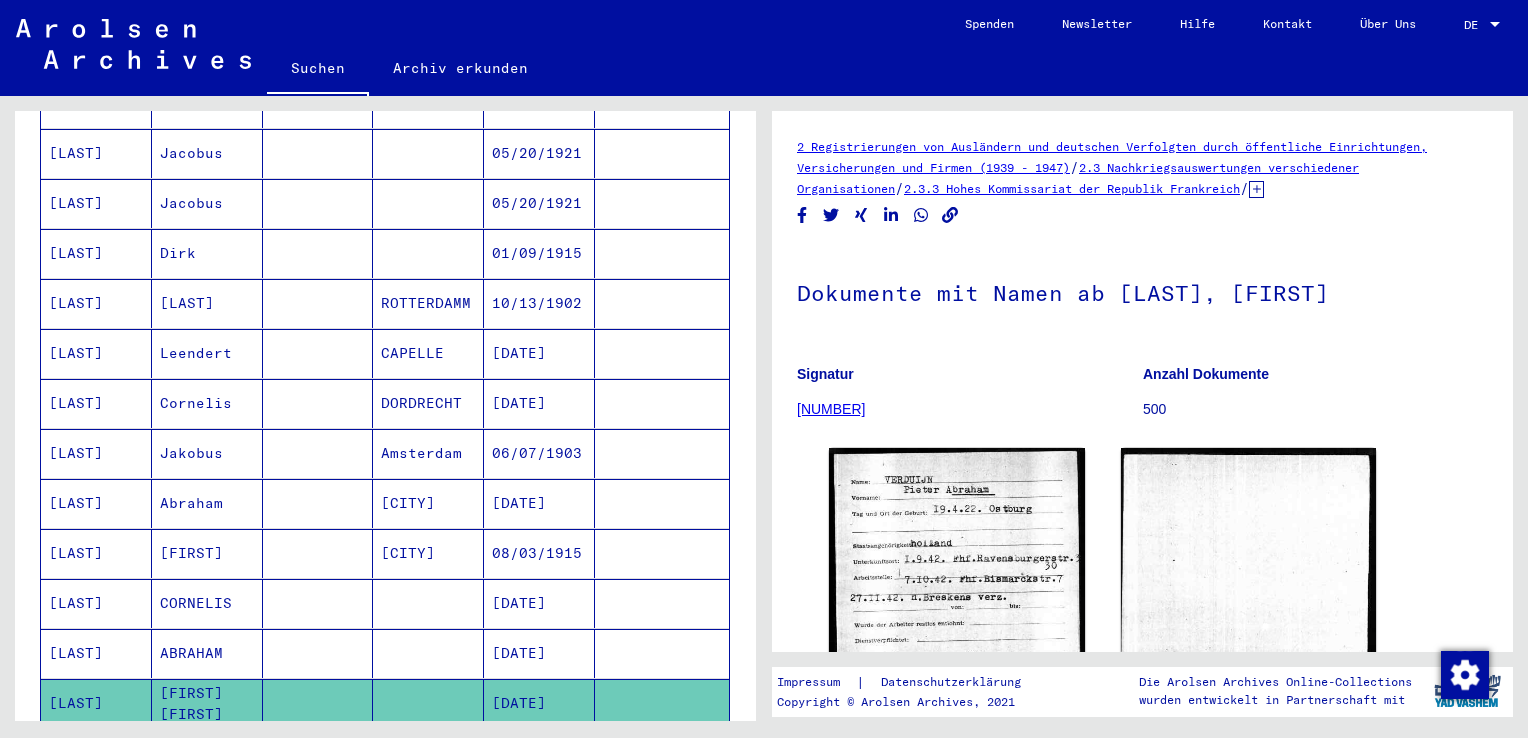 scroll, scrollTop: 0, scrollLeft: 0, axis: both 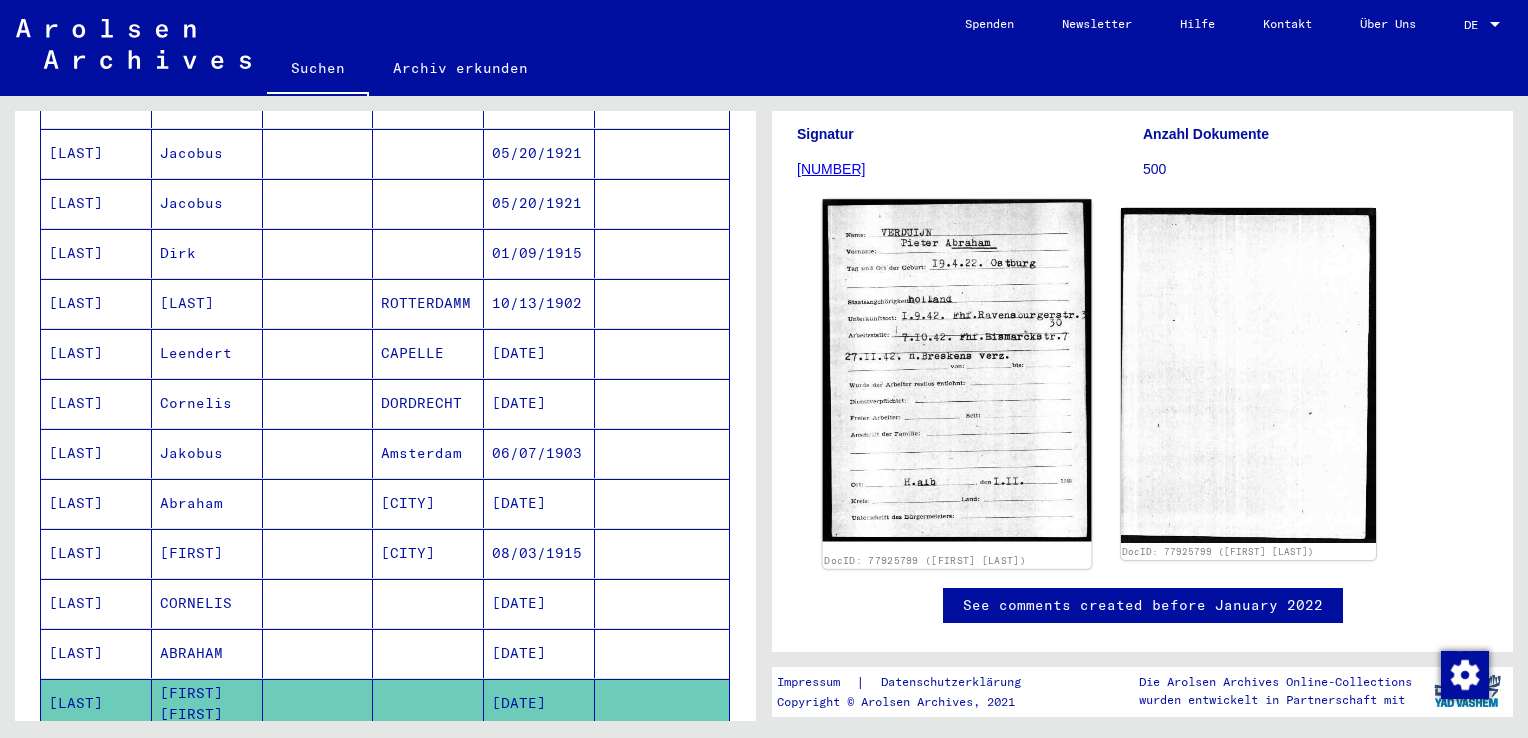 click 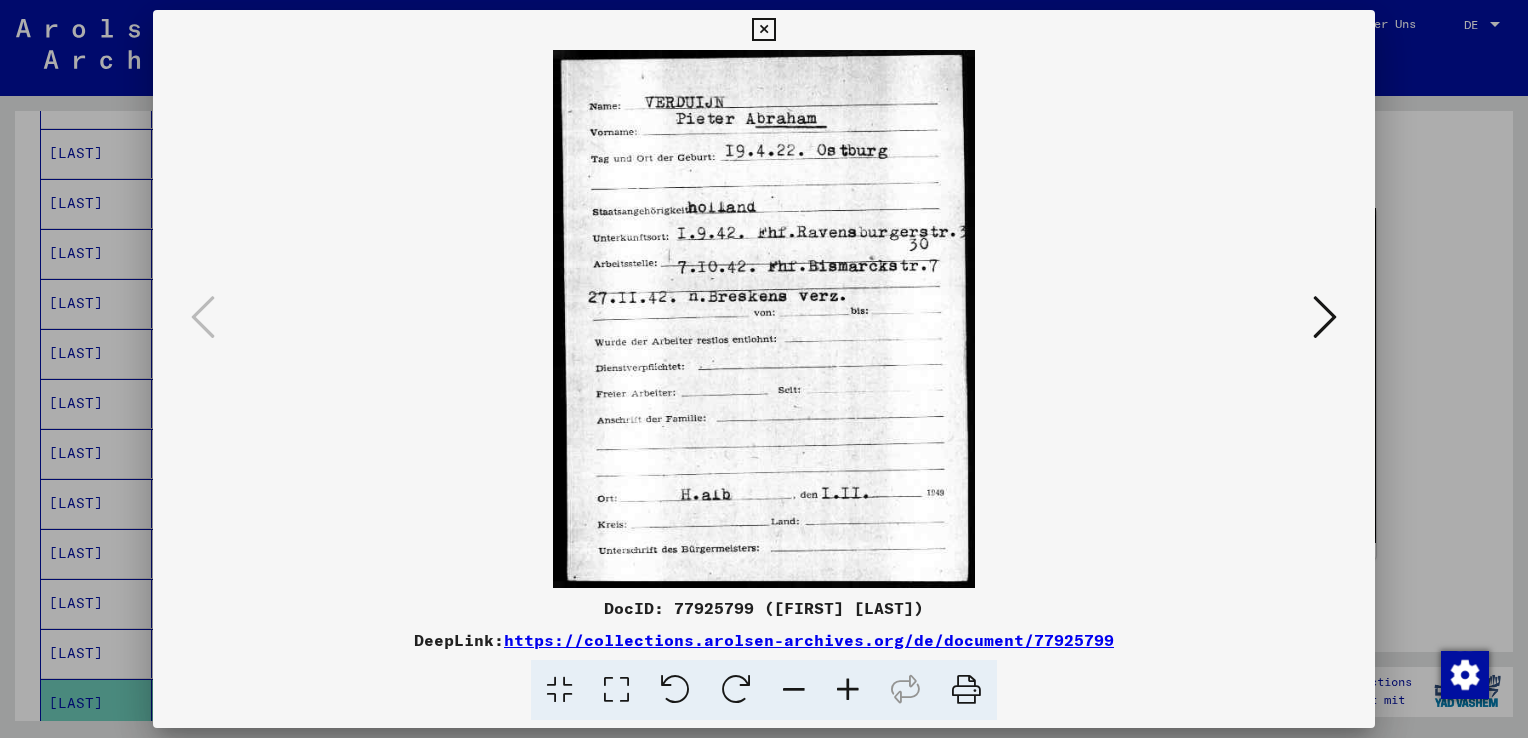 click at bounding box center (763, 30) 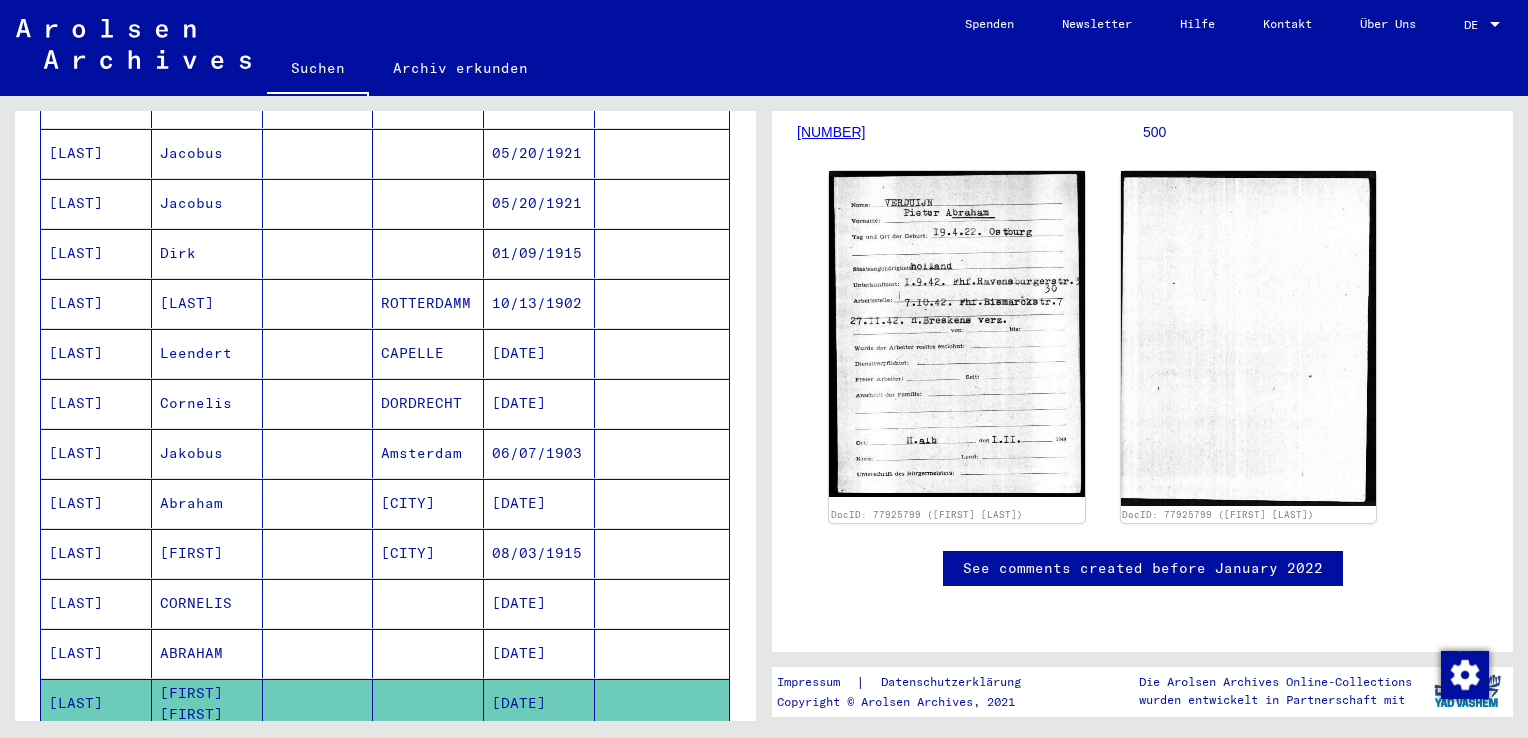scroll, scrollTop: 360, scrollLeft: 0, axis: vertical 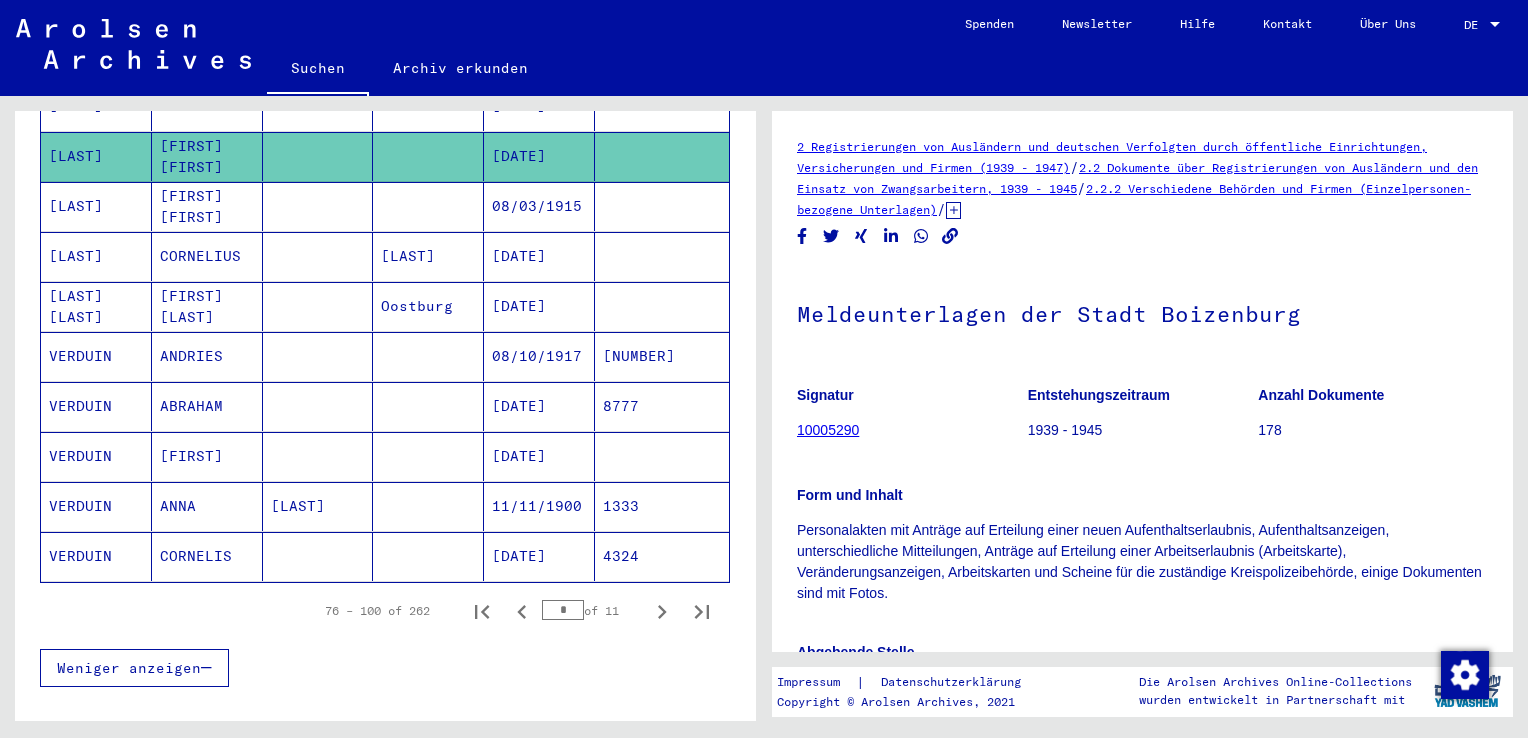 click on "CORNELIUS" at bounding box center [207, 306] 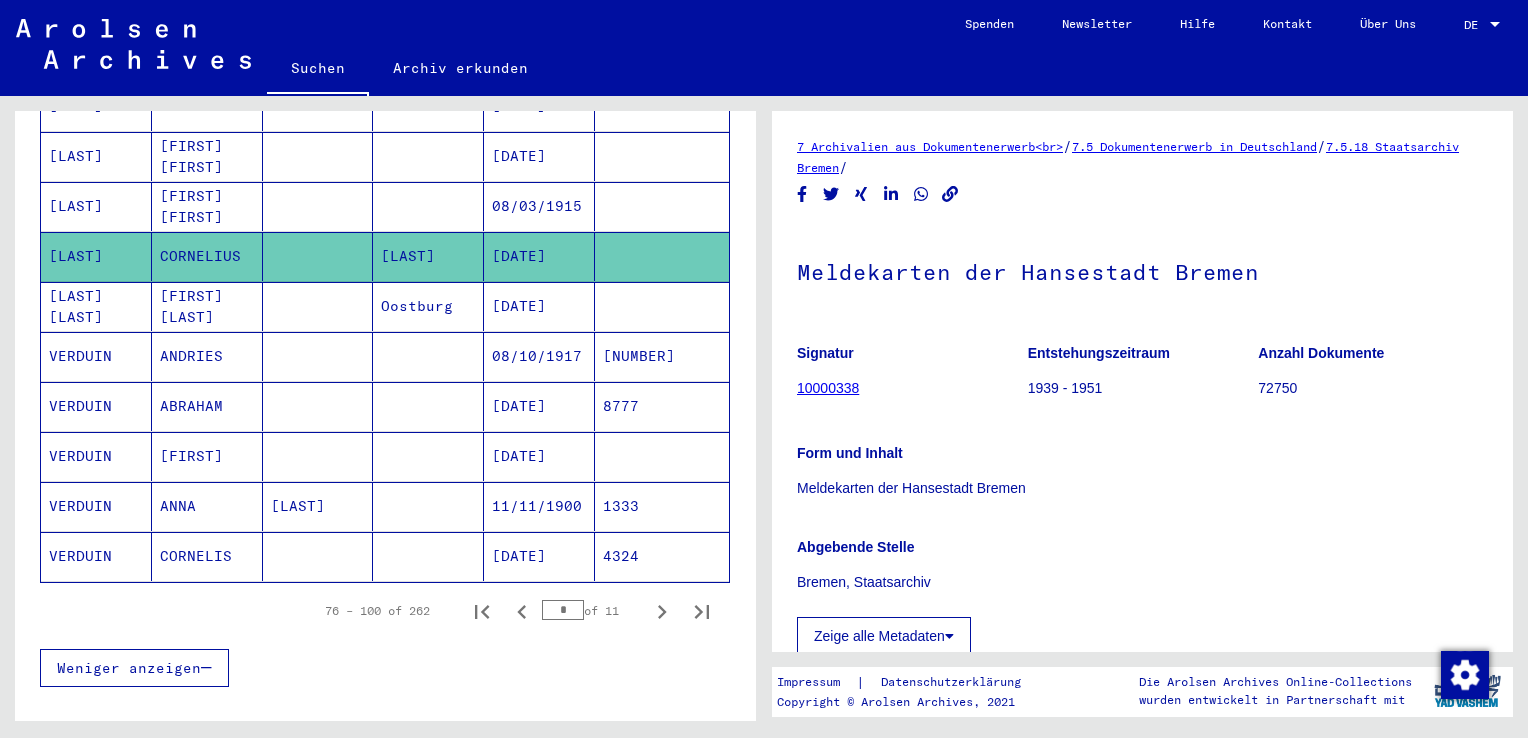 scroll, scrollTop: 0, scrollLeft: 0, axis: both 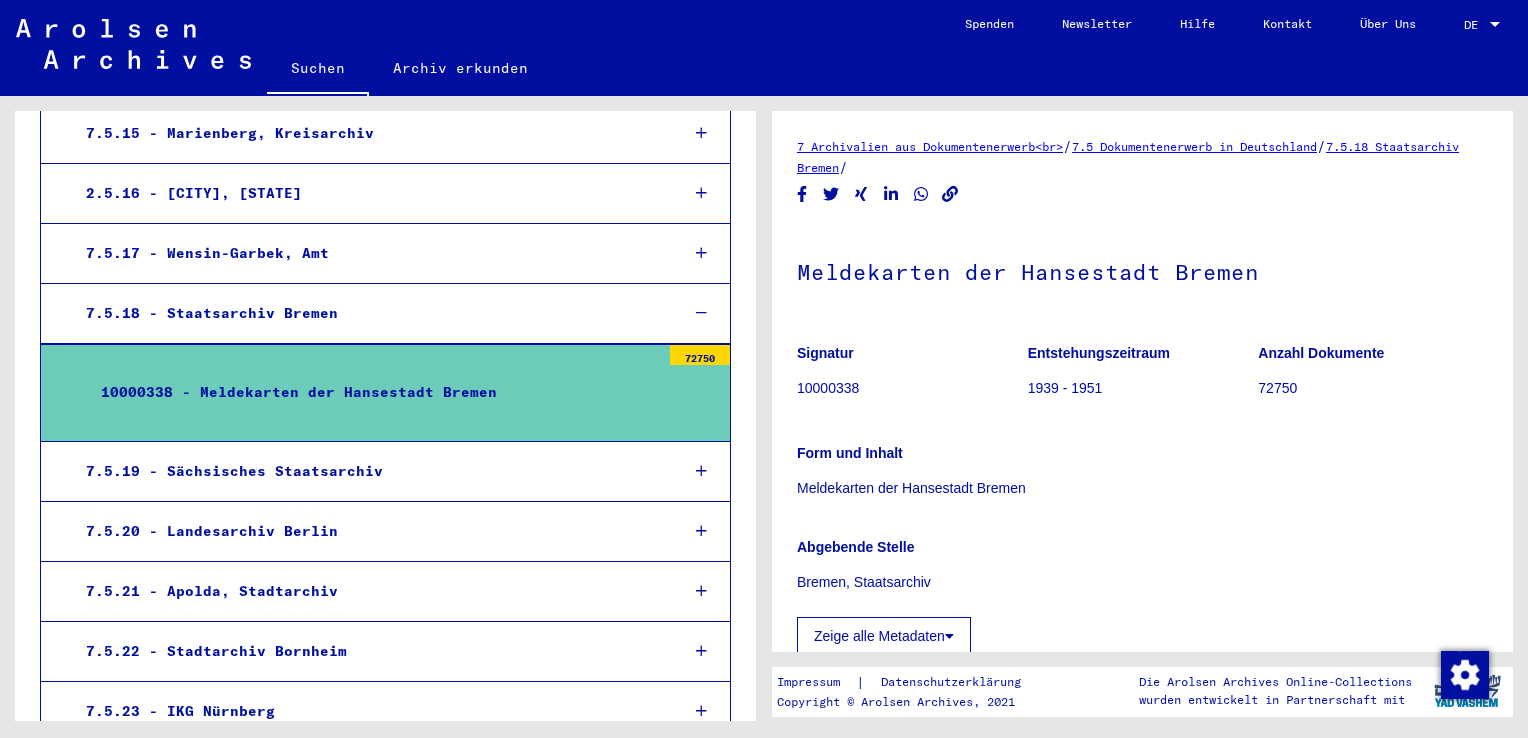 click on "10000338 - Meldekarten der Hansestadt Bremen" at bounding box center [373, 392] 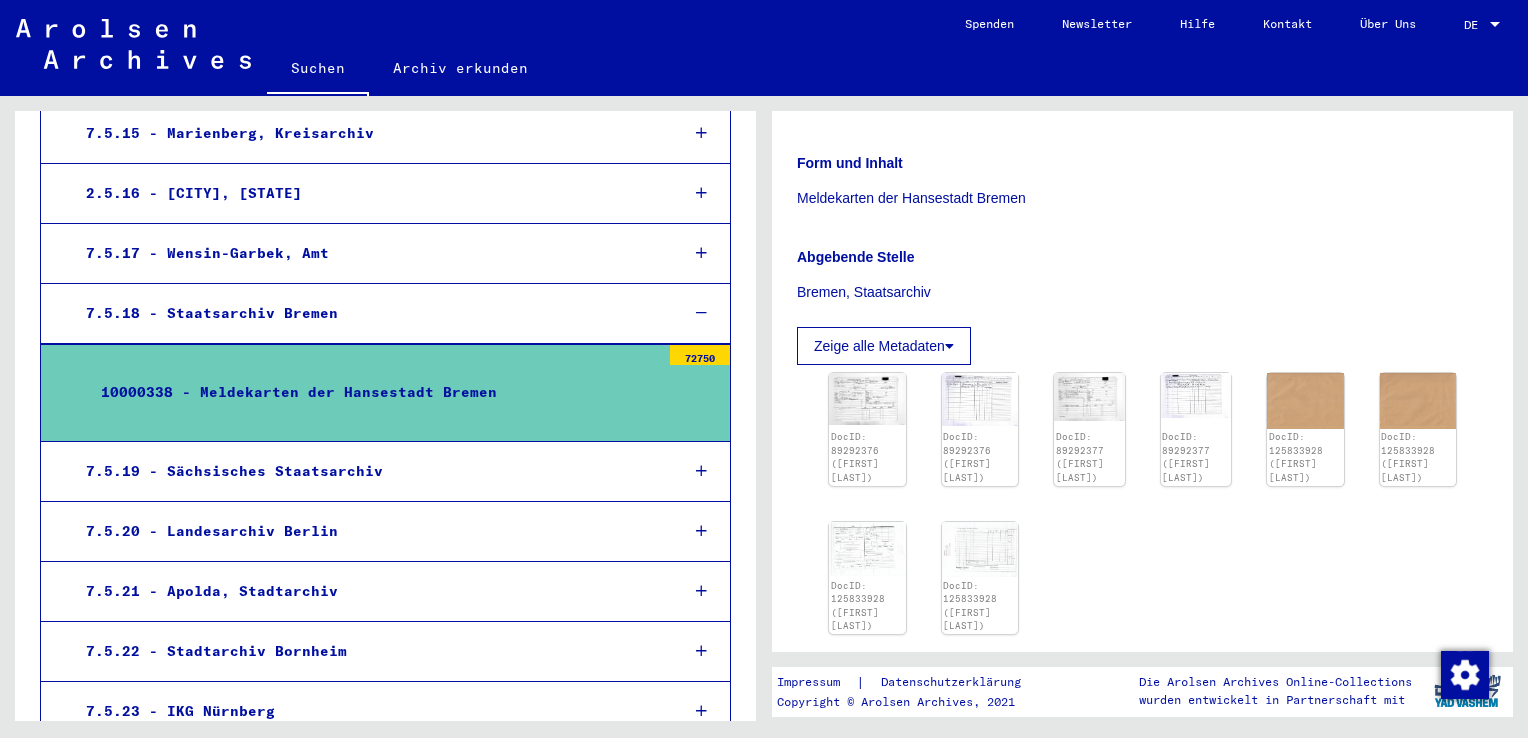 scroll, scrollTop: 320, scrollLeft: 0, axis: vertical 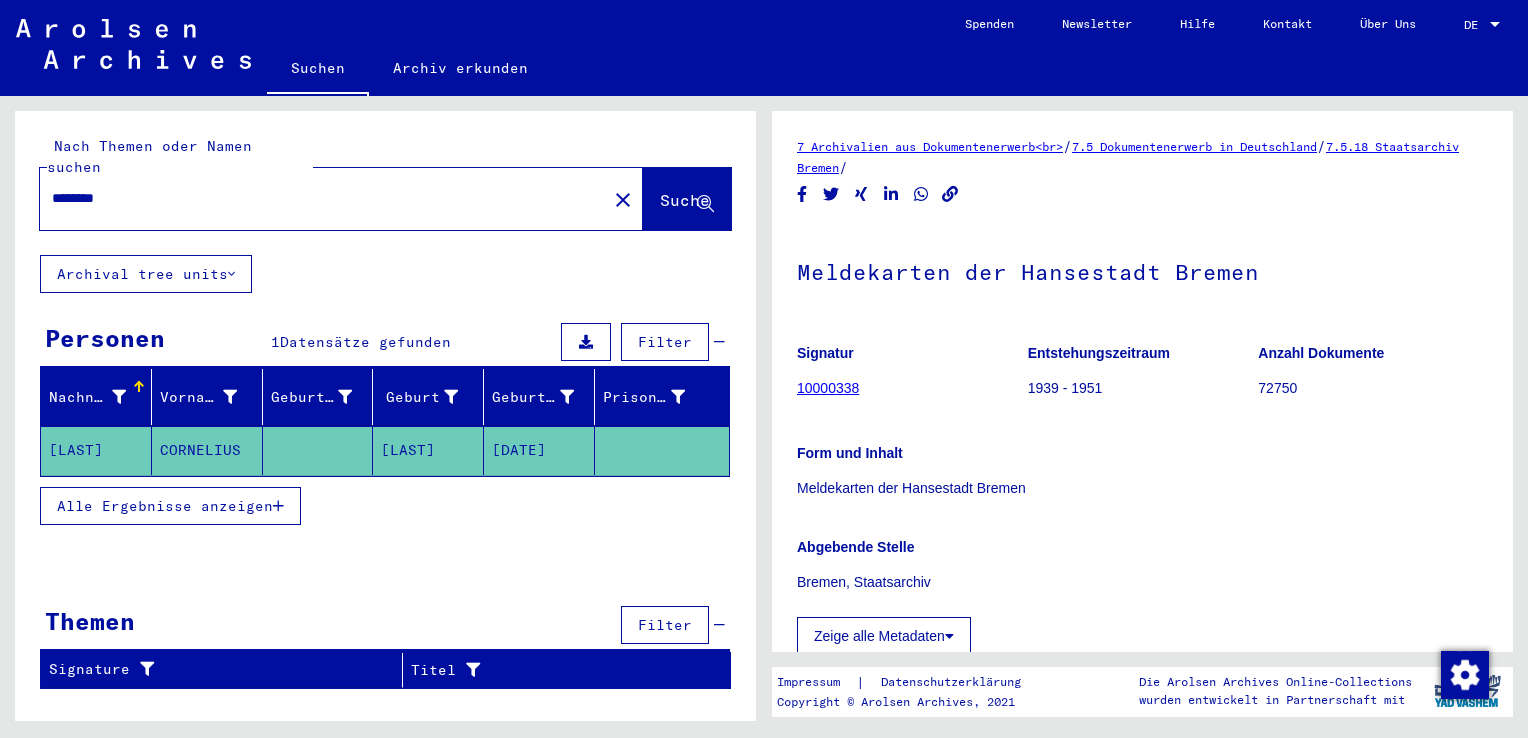 type on "********" 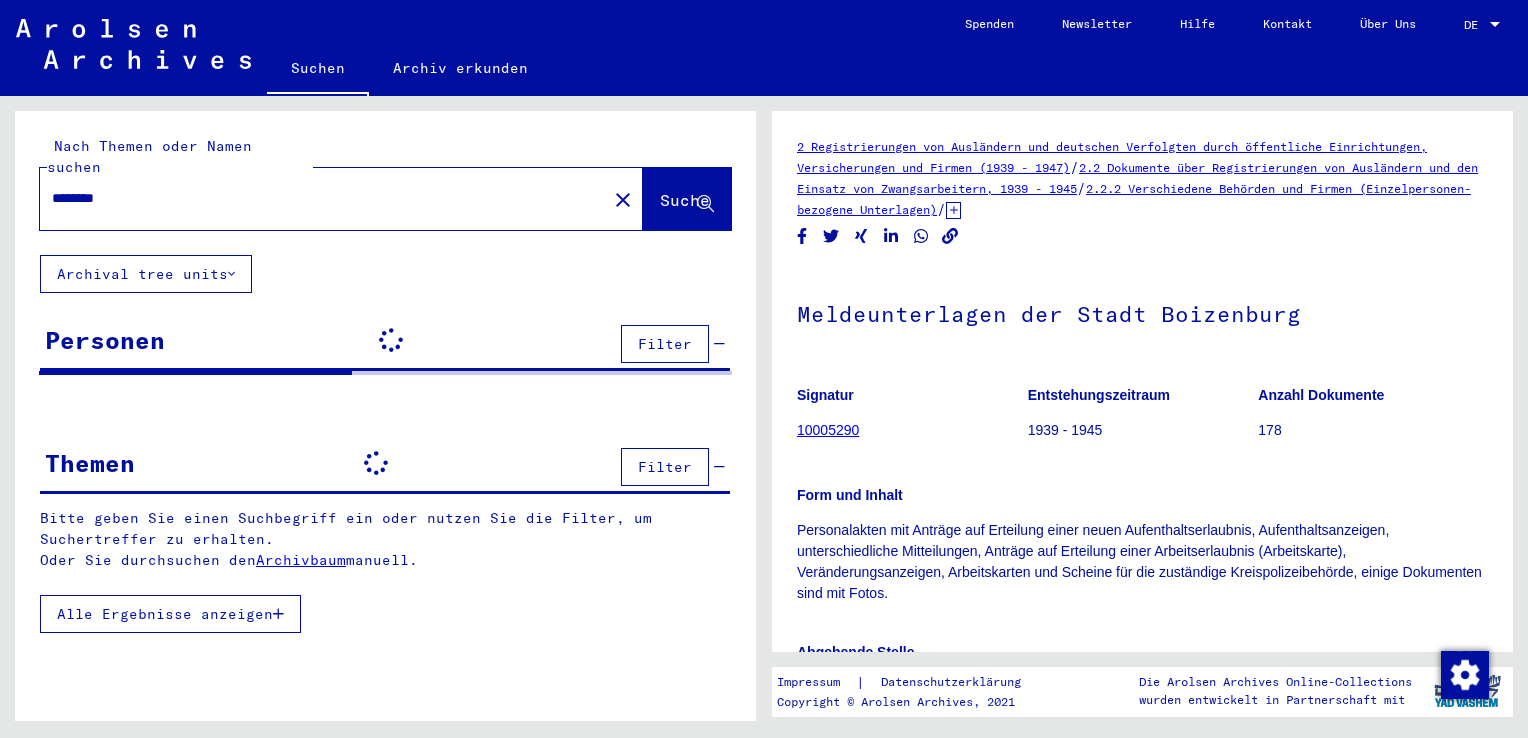 scroll, scrollTop: 0, scrollLeft: 0, axis: both 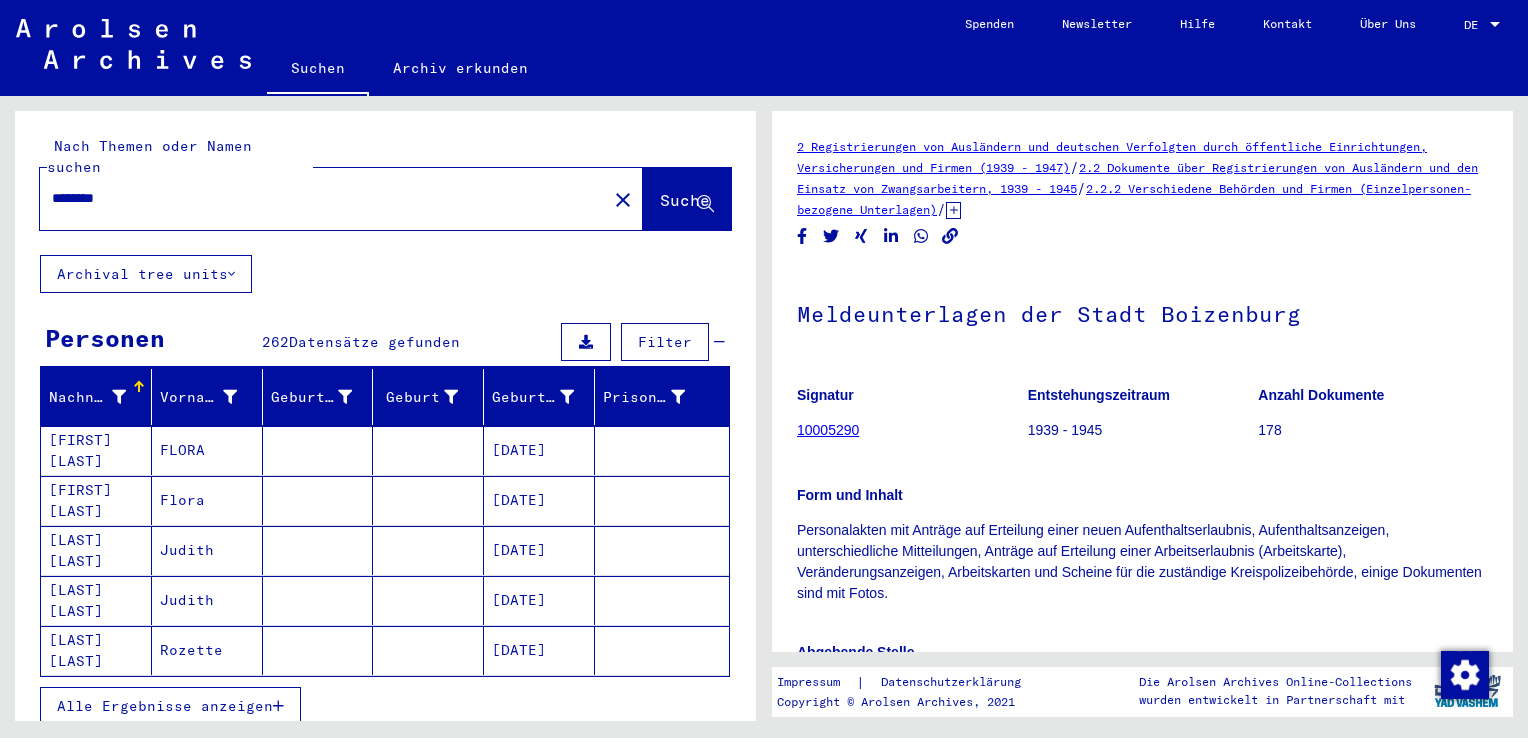 click on "Alle Ergebnisse anzeigen" at bounding box center [170, 706] 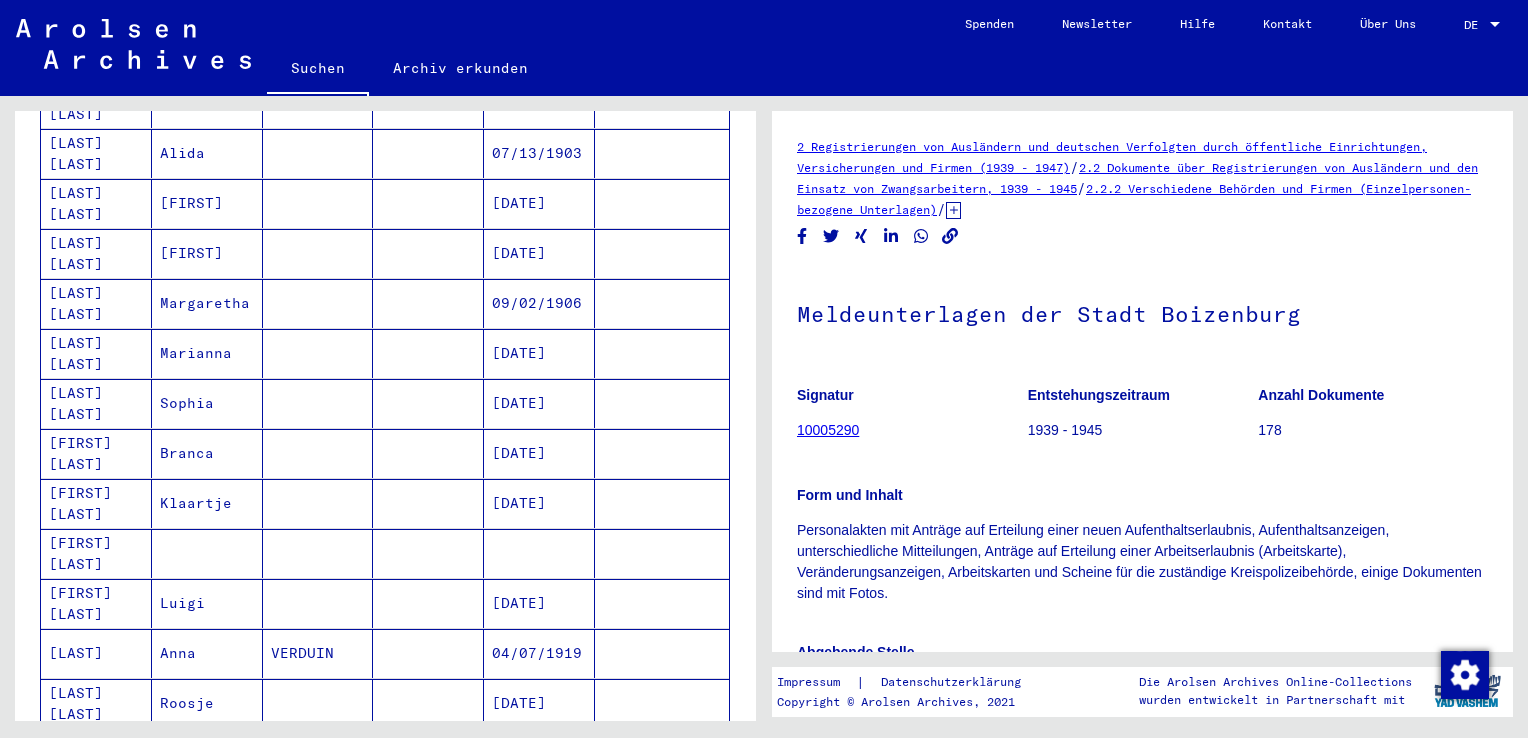 scroll, scrollTop: 1094, scrollLeft: 0, axis: vertical 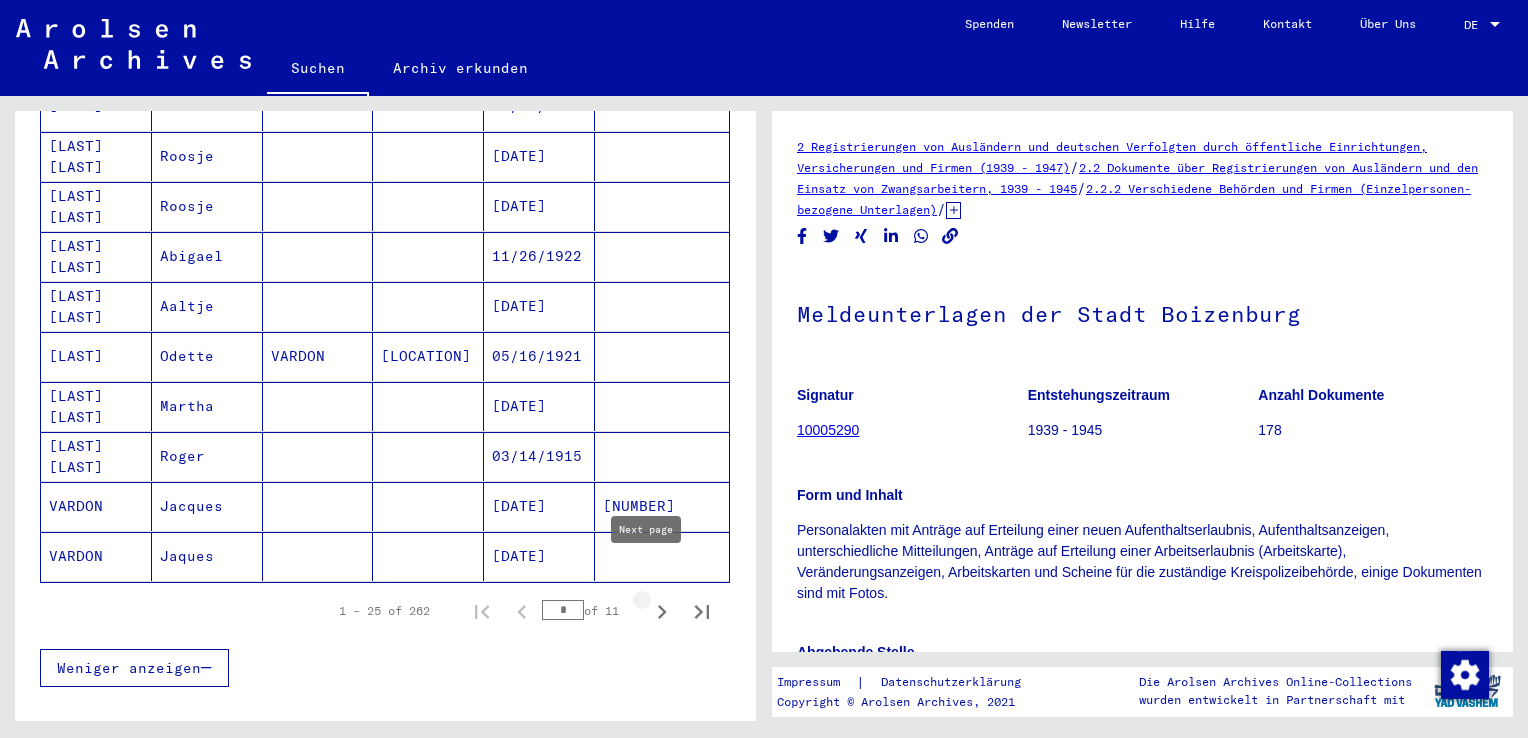 click 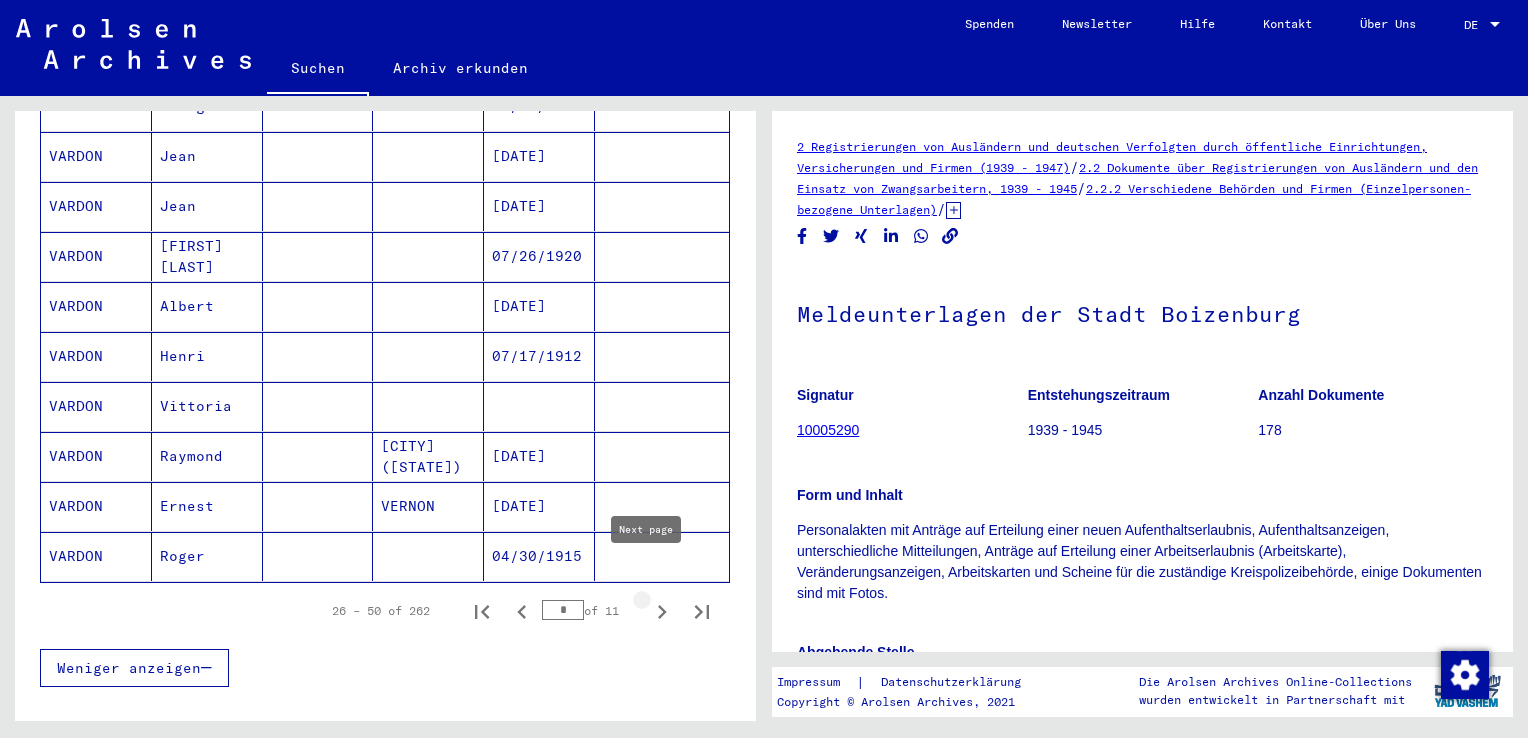 click 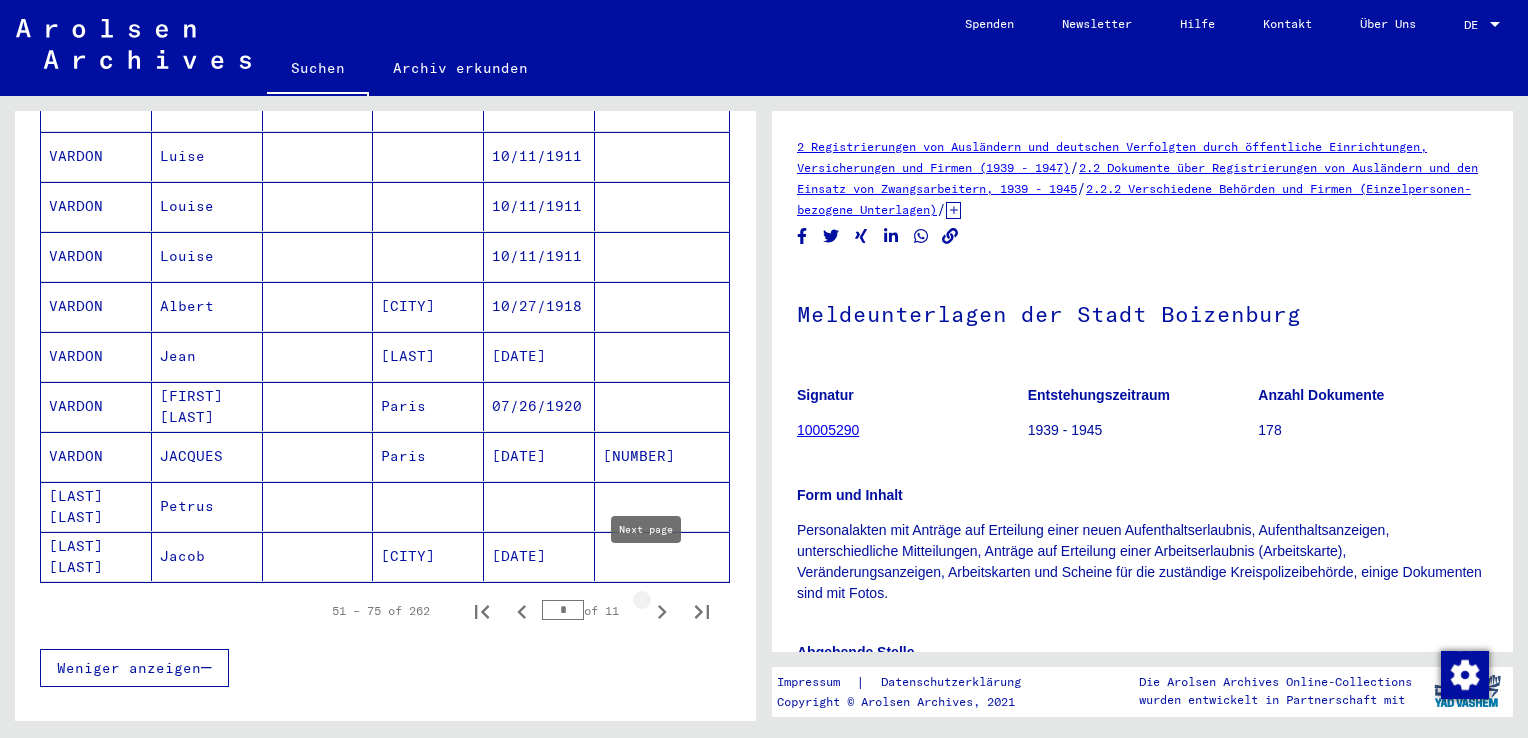 click 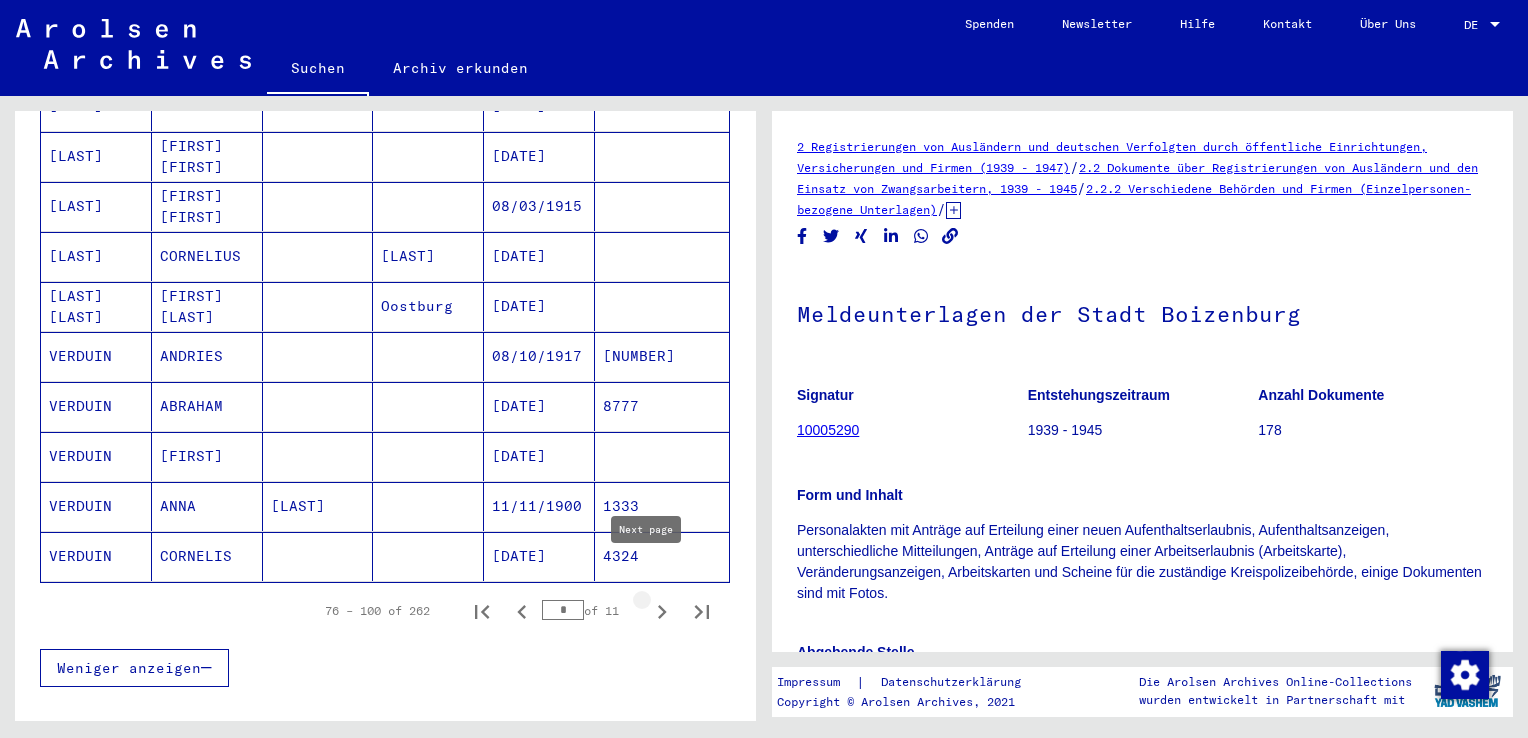click 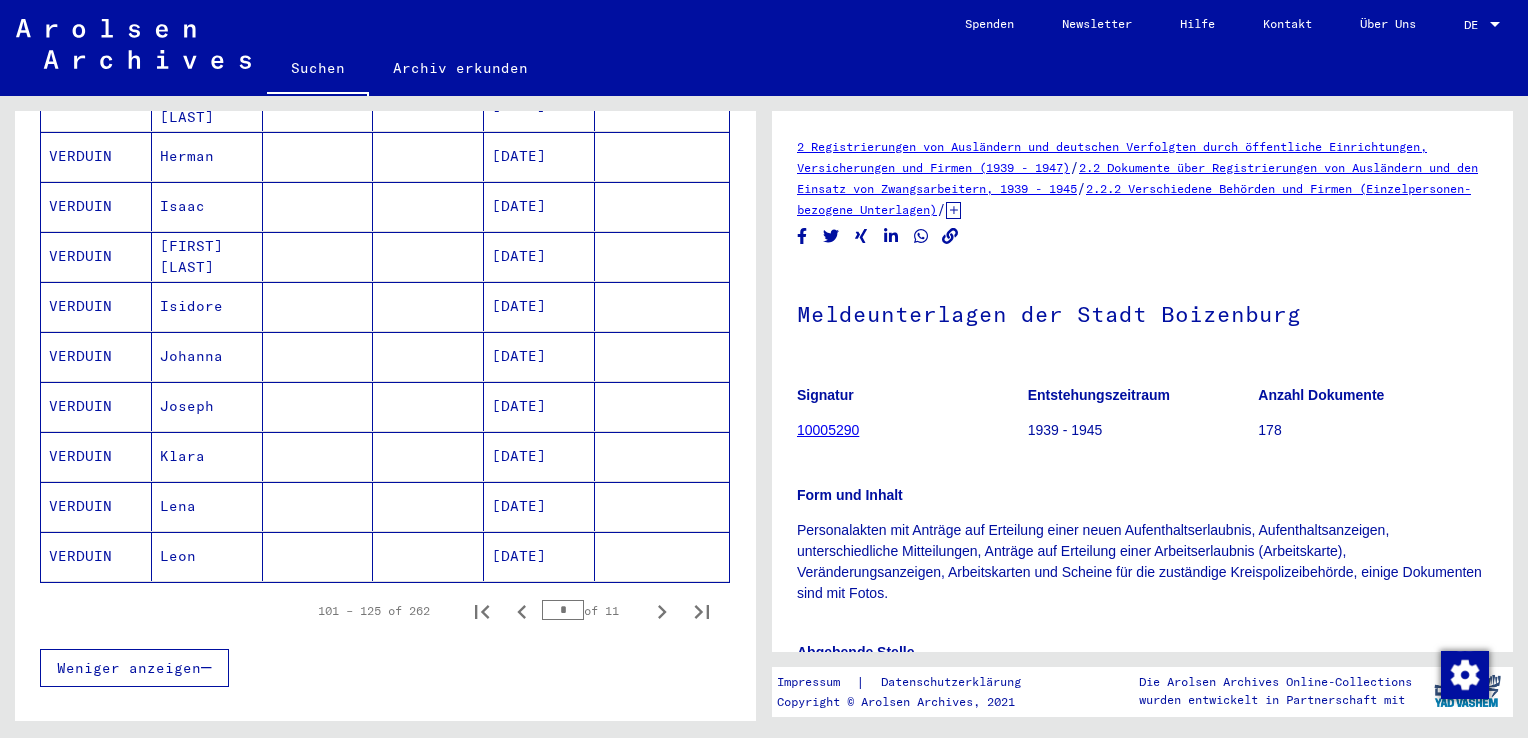 click on "[FIRST] [LAST]" at bounding box center [207, 306] 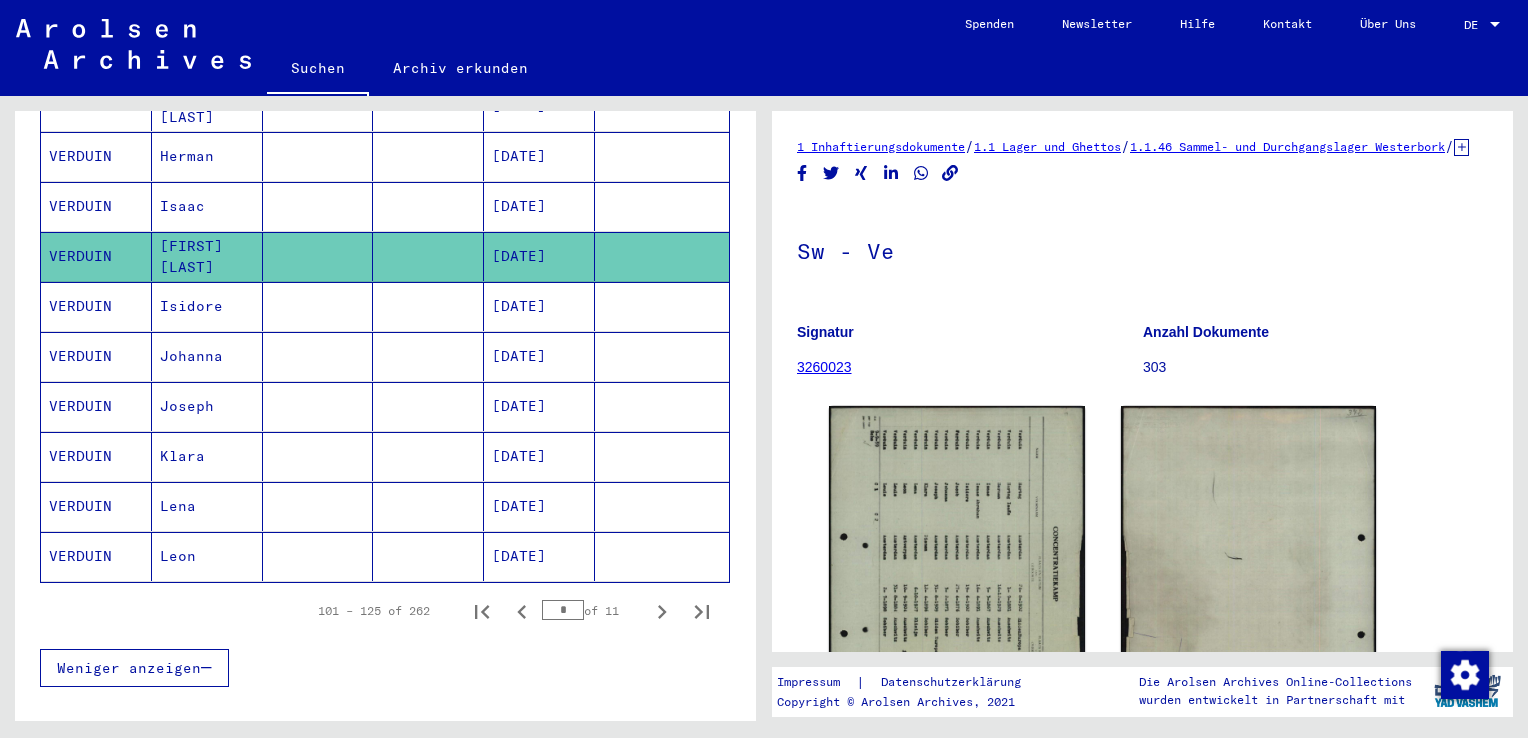 scroll, scrollTop: 0, scrollLeft: 0, axis: both 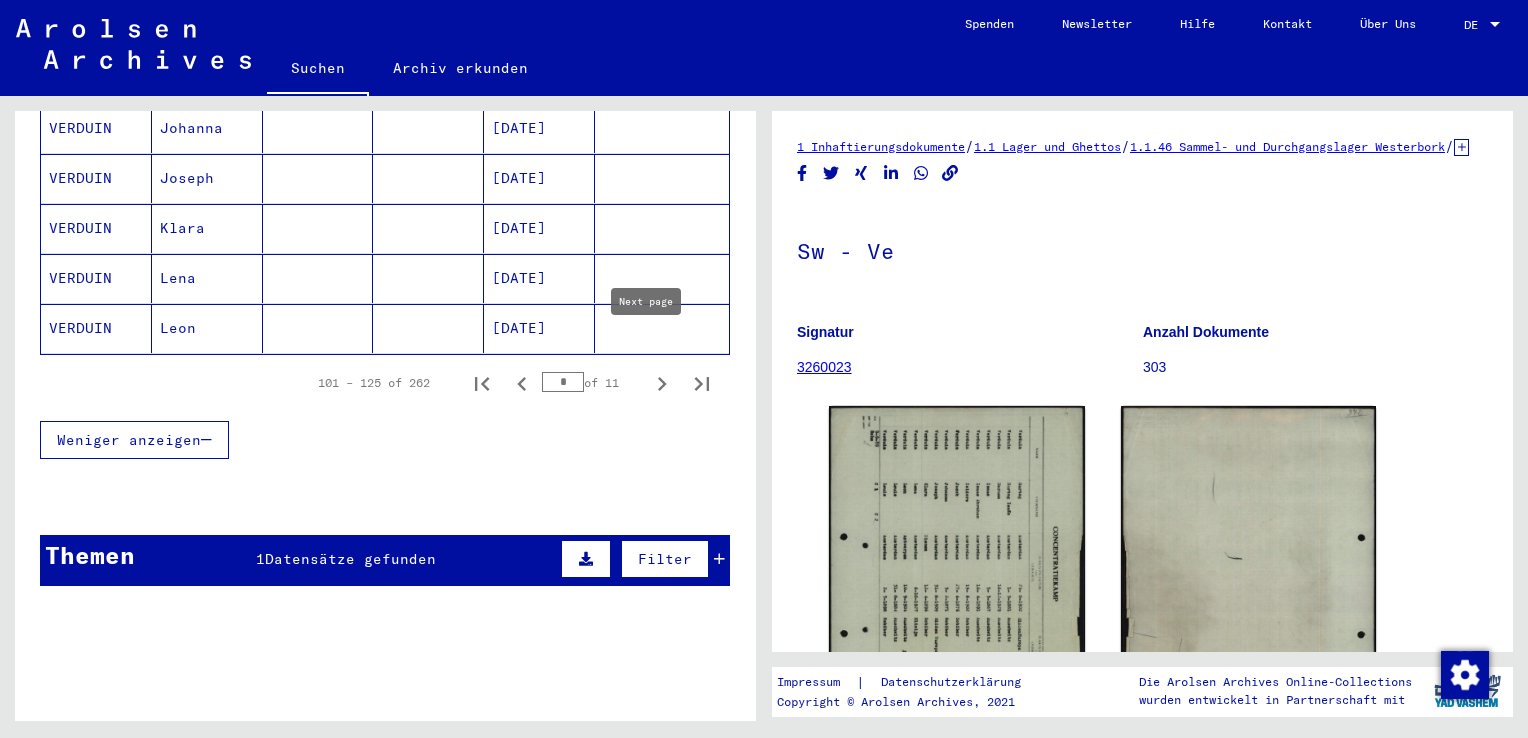 click 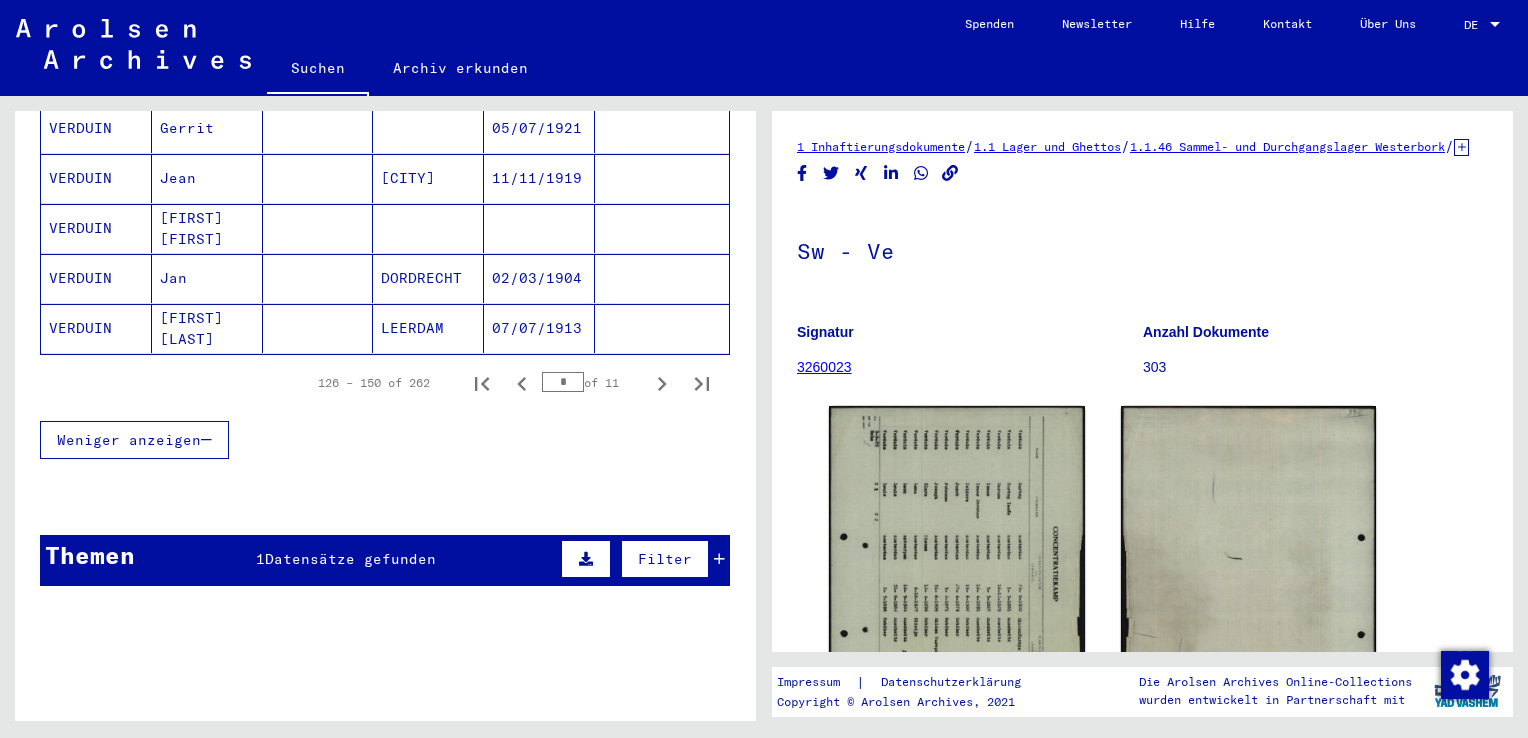 click on "Jean" at bounding box center [207, 228] 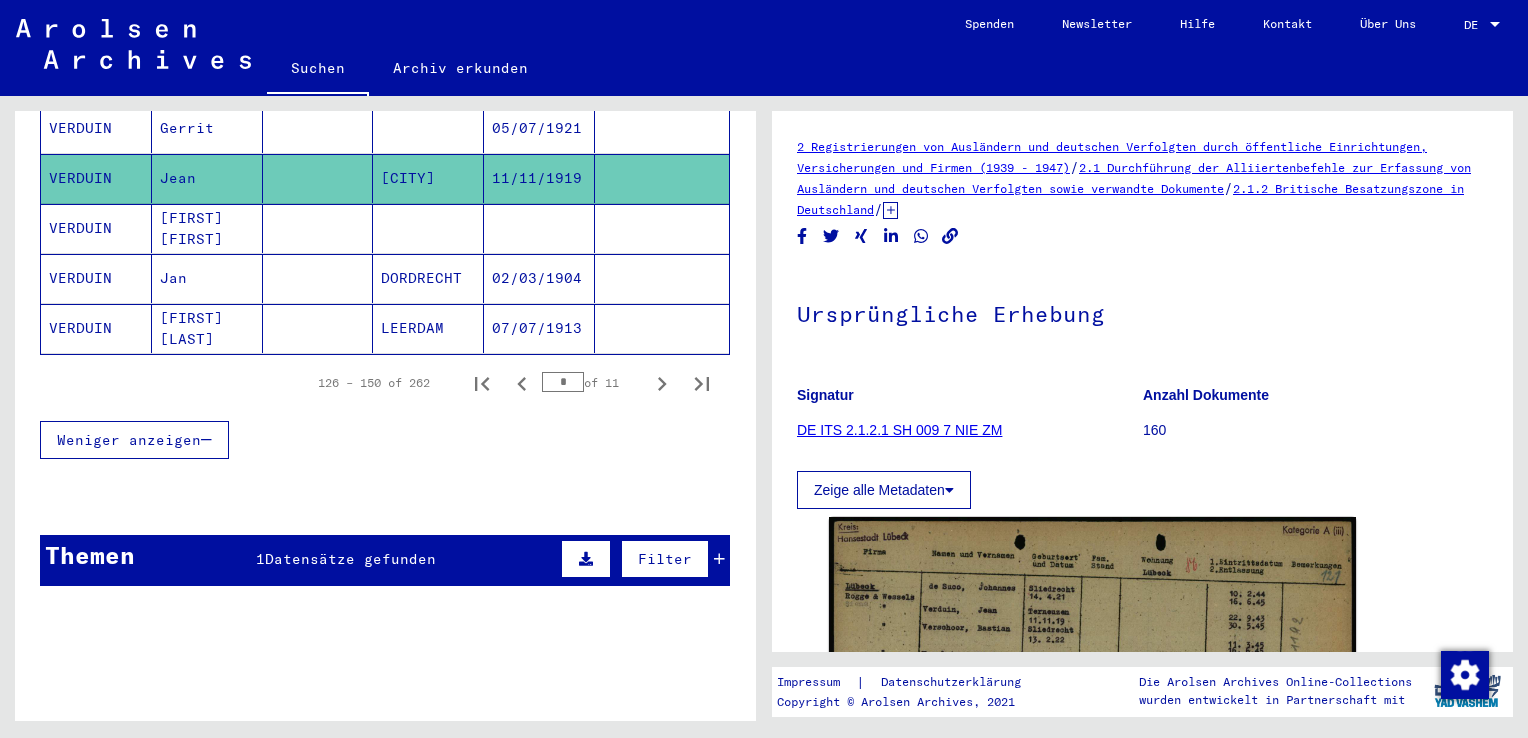 scroll, scrollTop: 0, scrollLeft: 0, axis: both 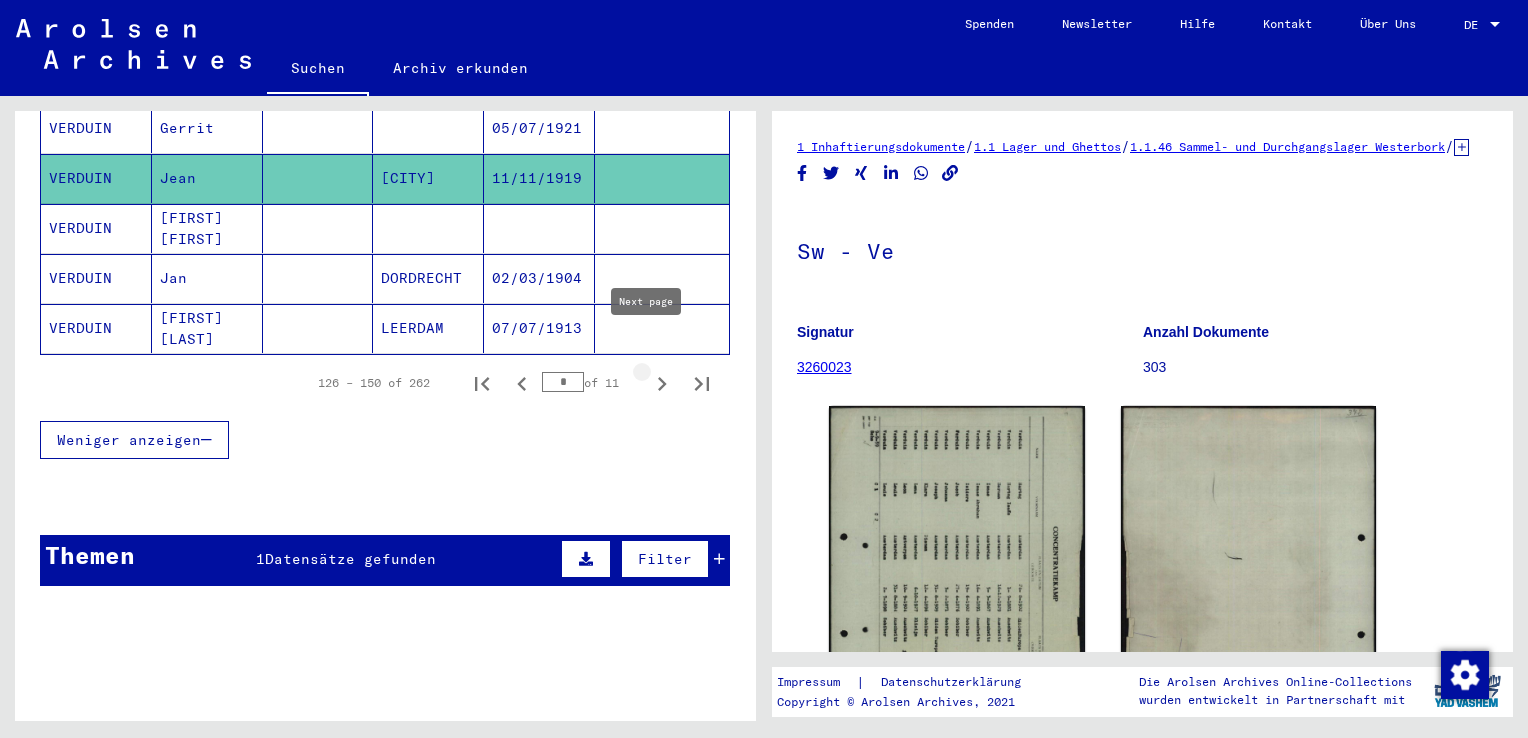 click 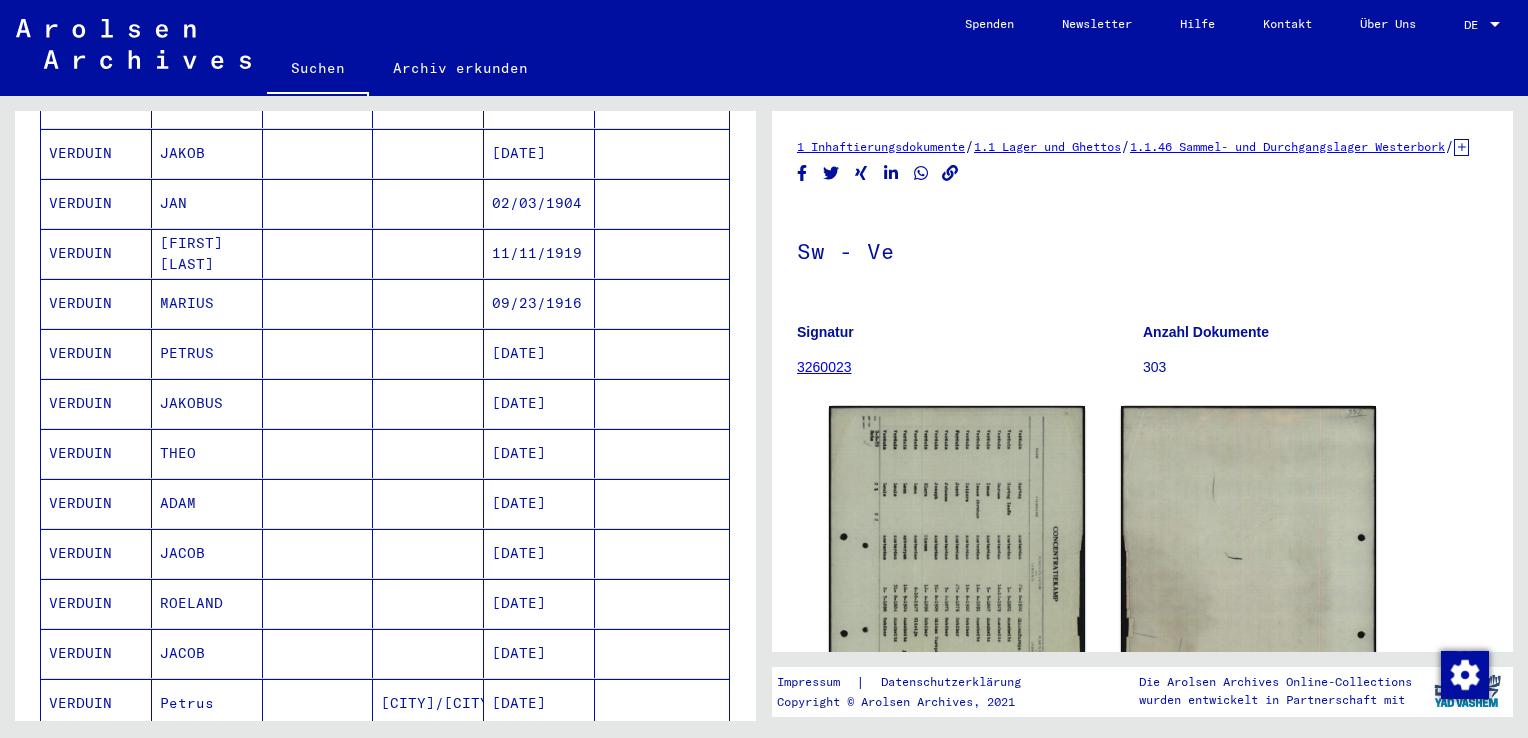 scroll, scrollTop: 1094, scrollLeft: 0, axis: vertical 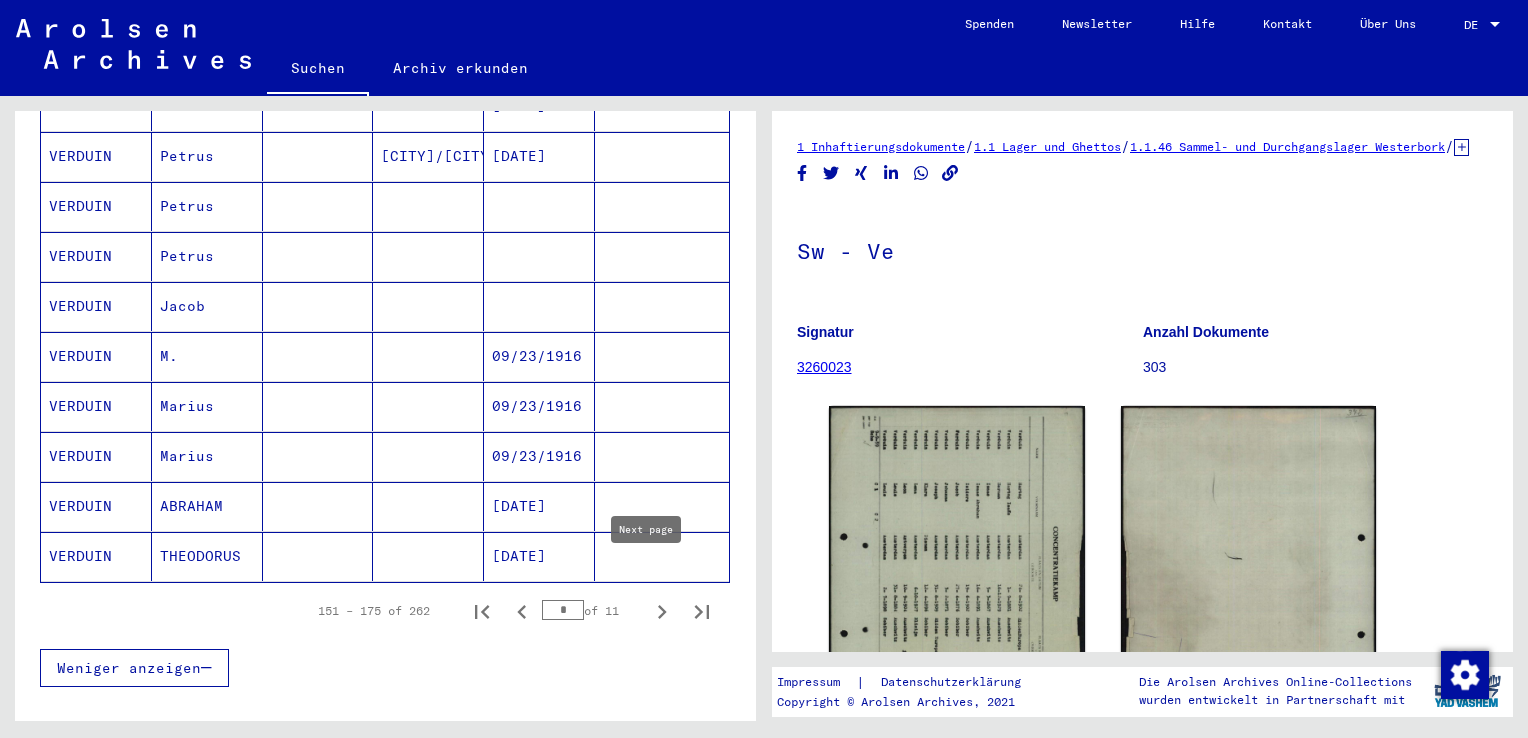 click 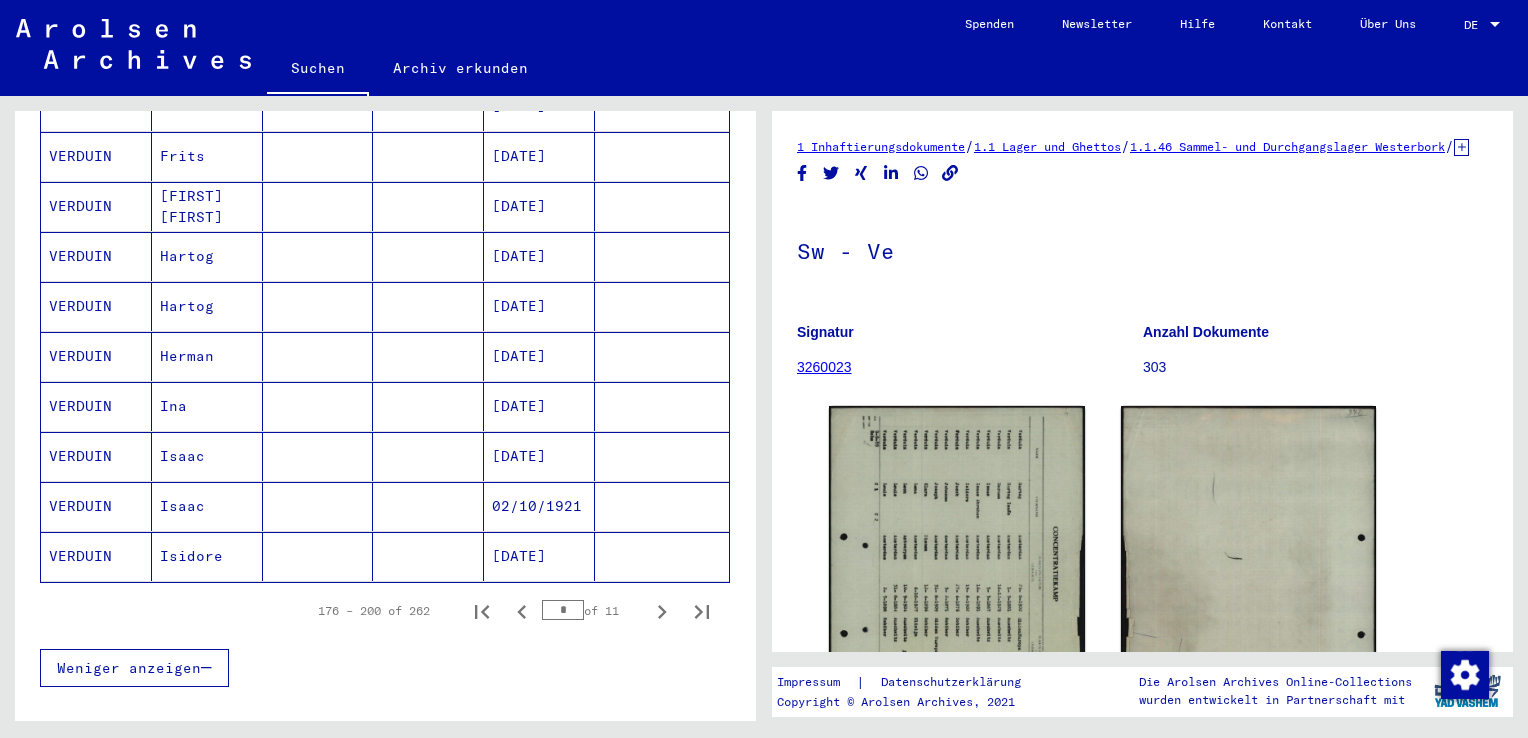 click on "Isaac" at bounding box center (207, 556) 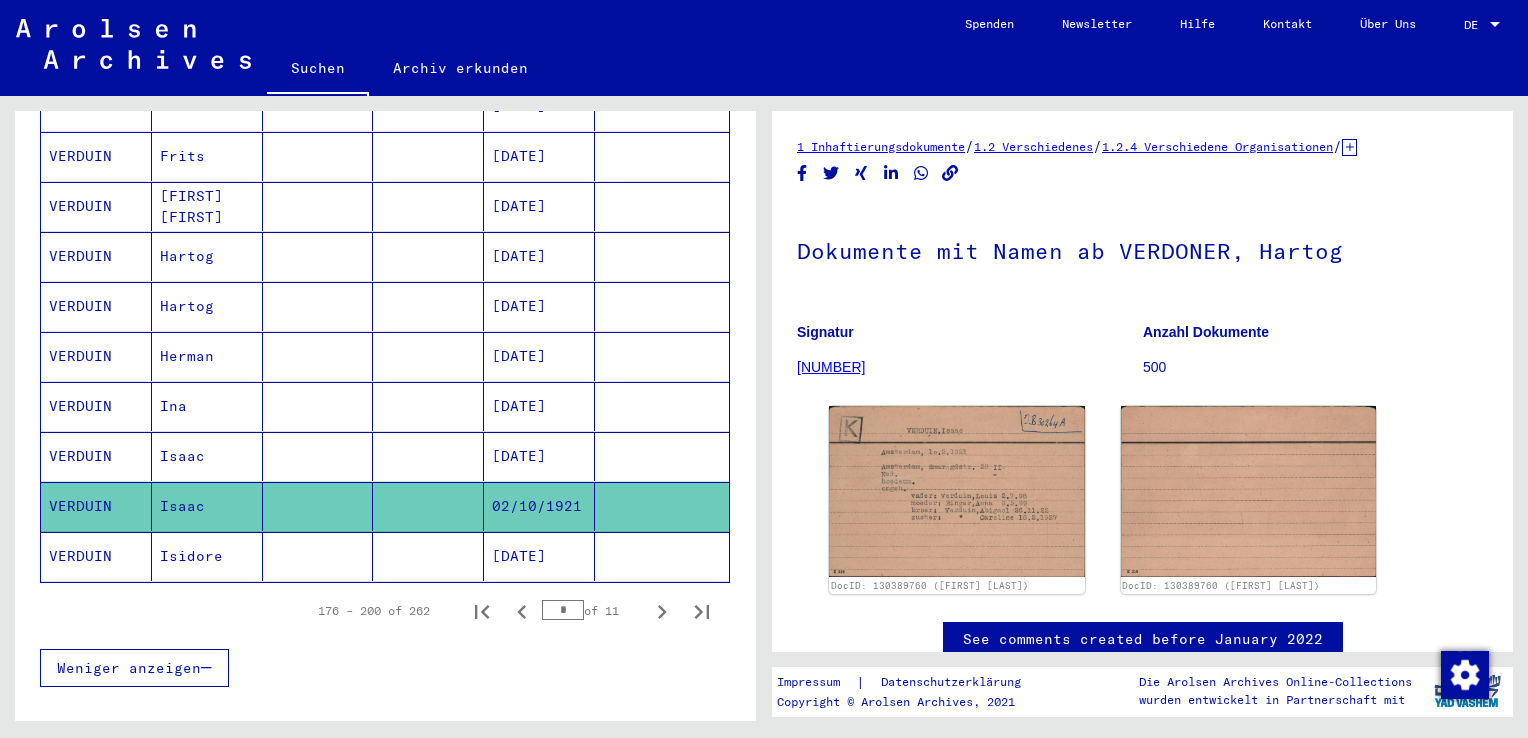 scroll, scrollTop: 0, scrollLeft: 0, axis: both 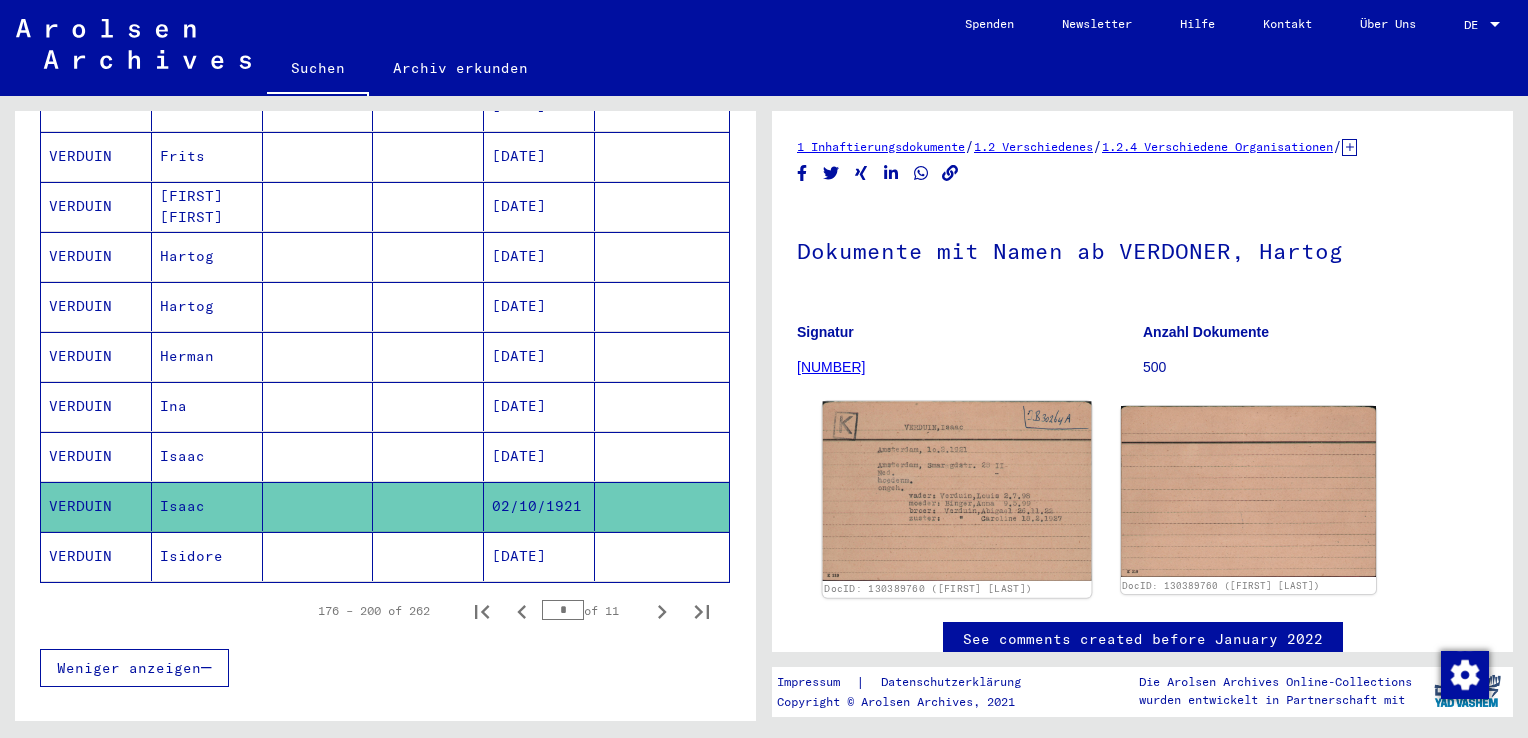 click 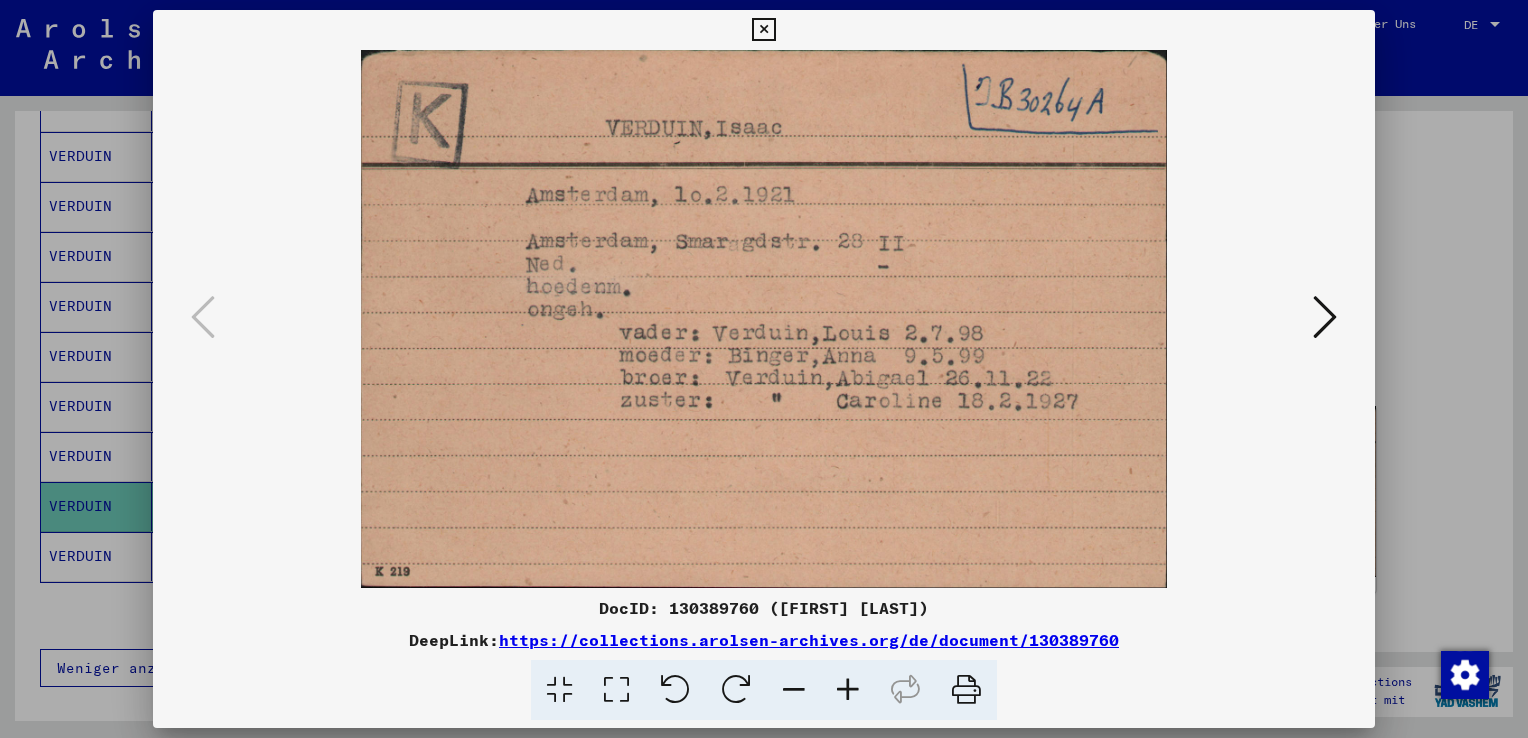 click at bounding box center (763, 30) 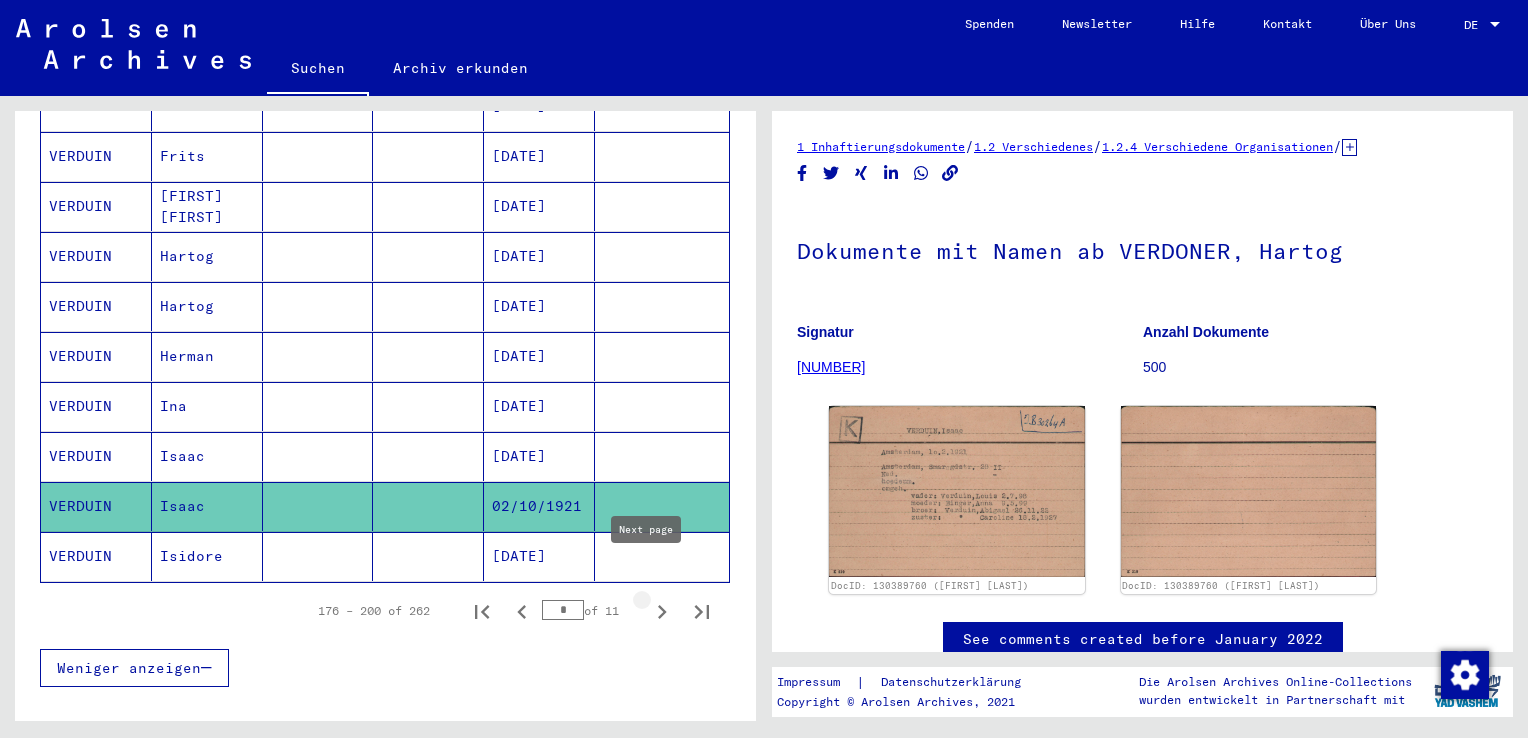 click 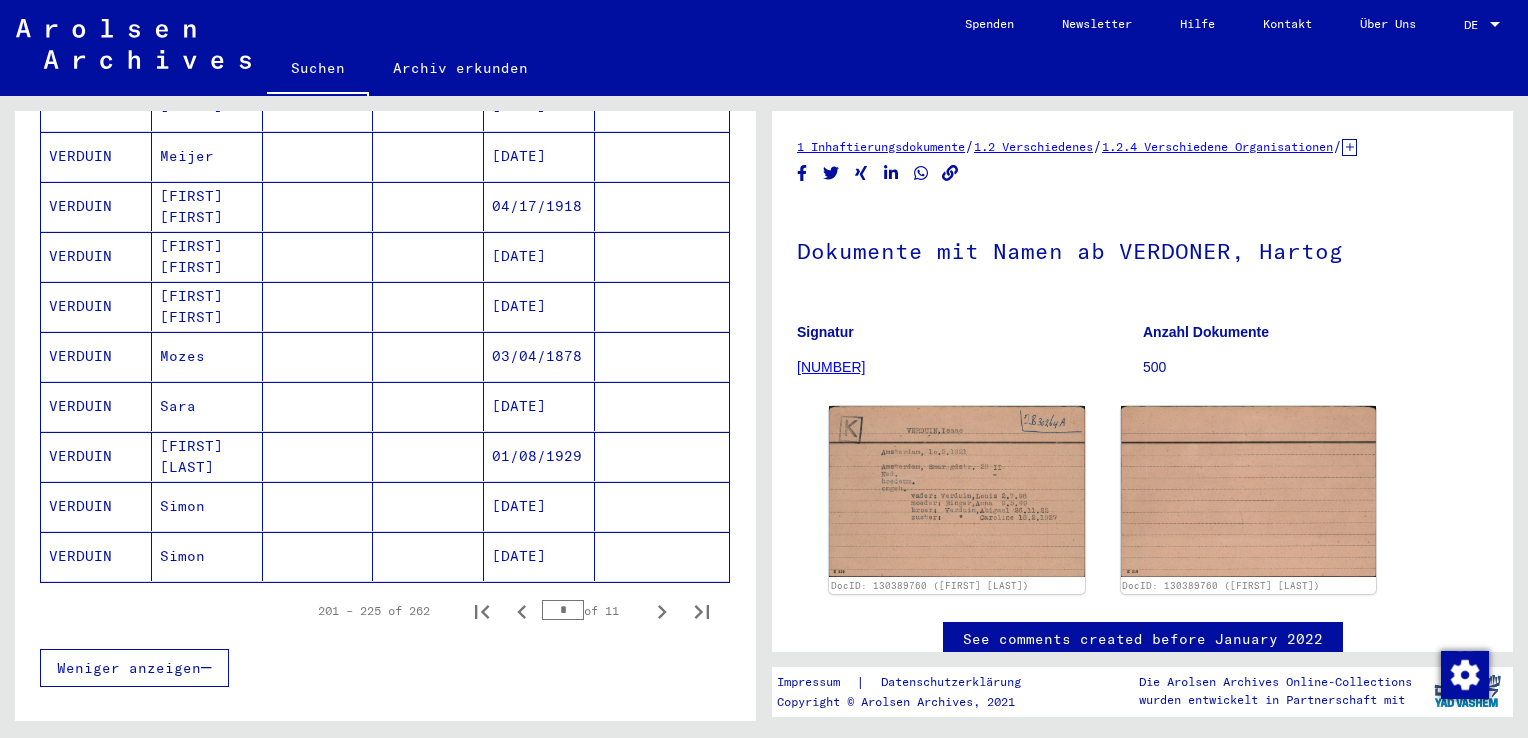 scroll, scrollTop: 547, scrollLeft: 0, axis: vertical 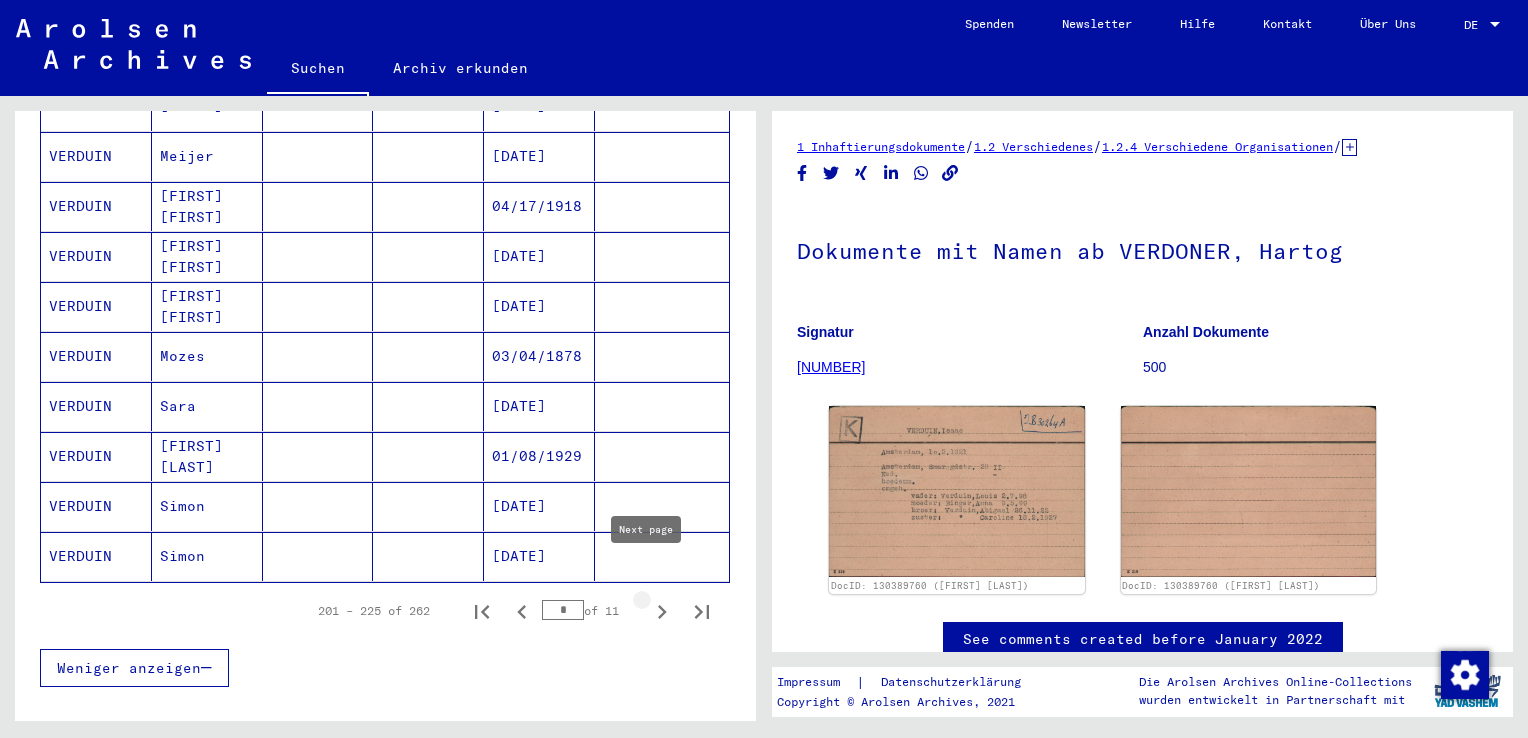 click 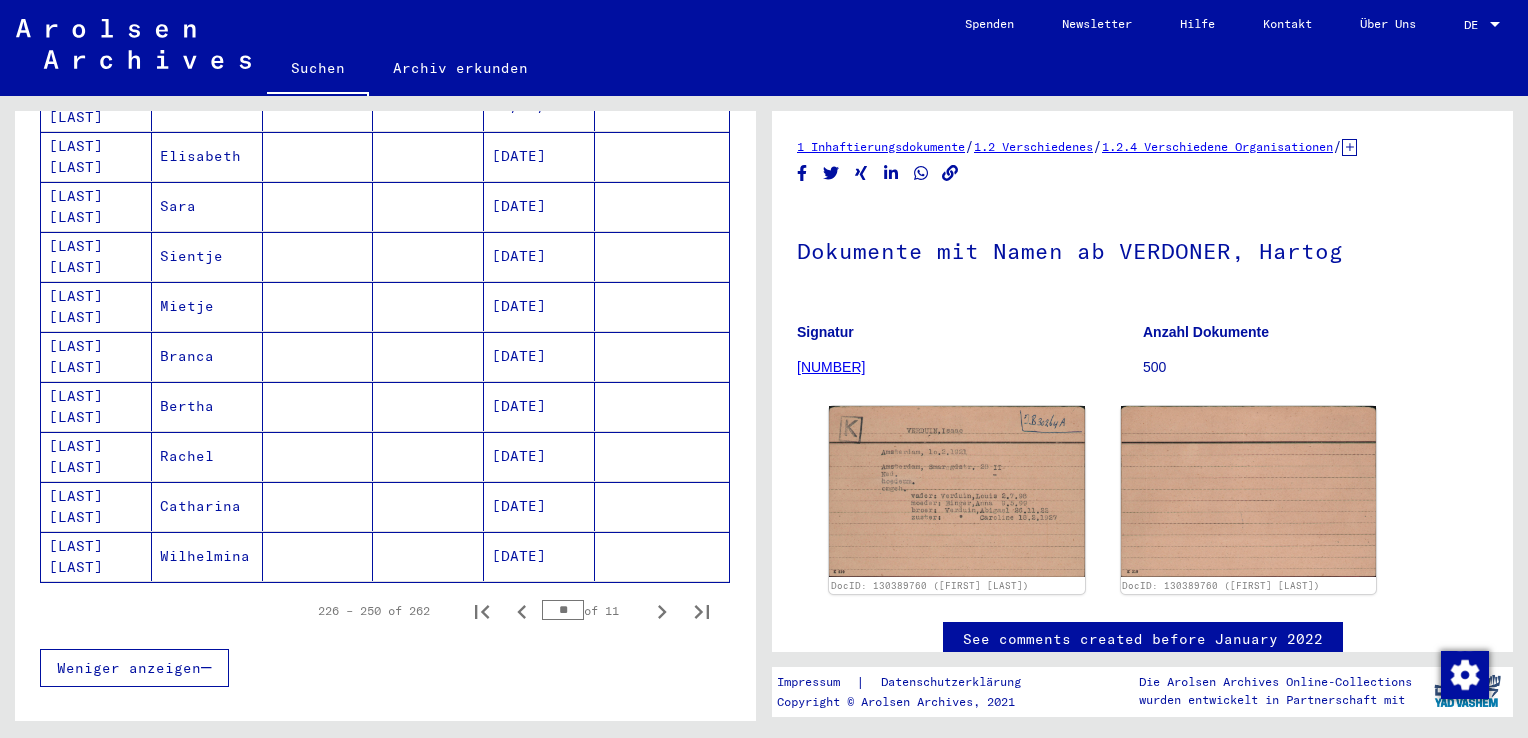 scroll, scrollTop: 547, scrollLeft: 0, axis: vertical 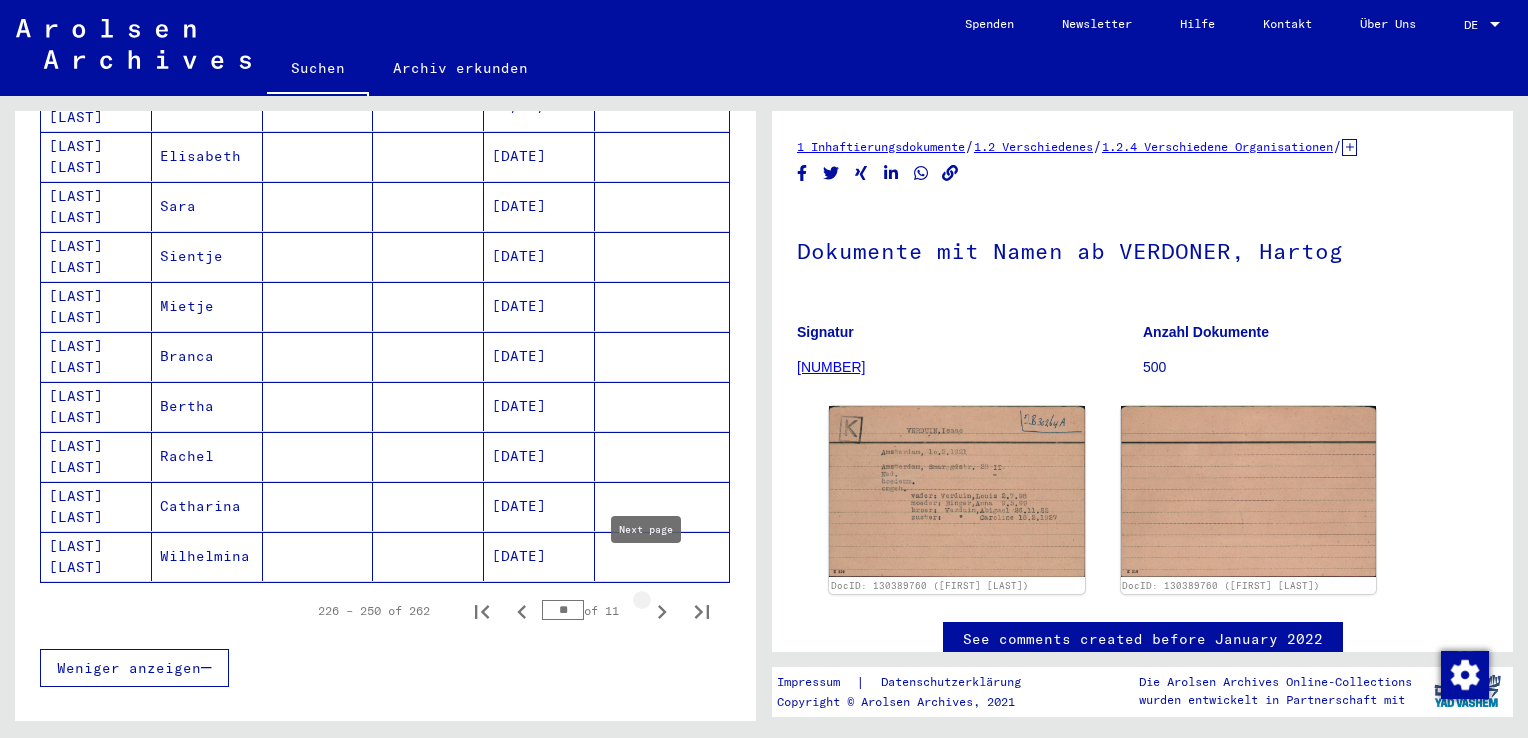 click 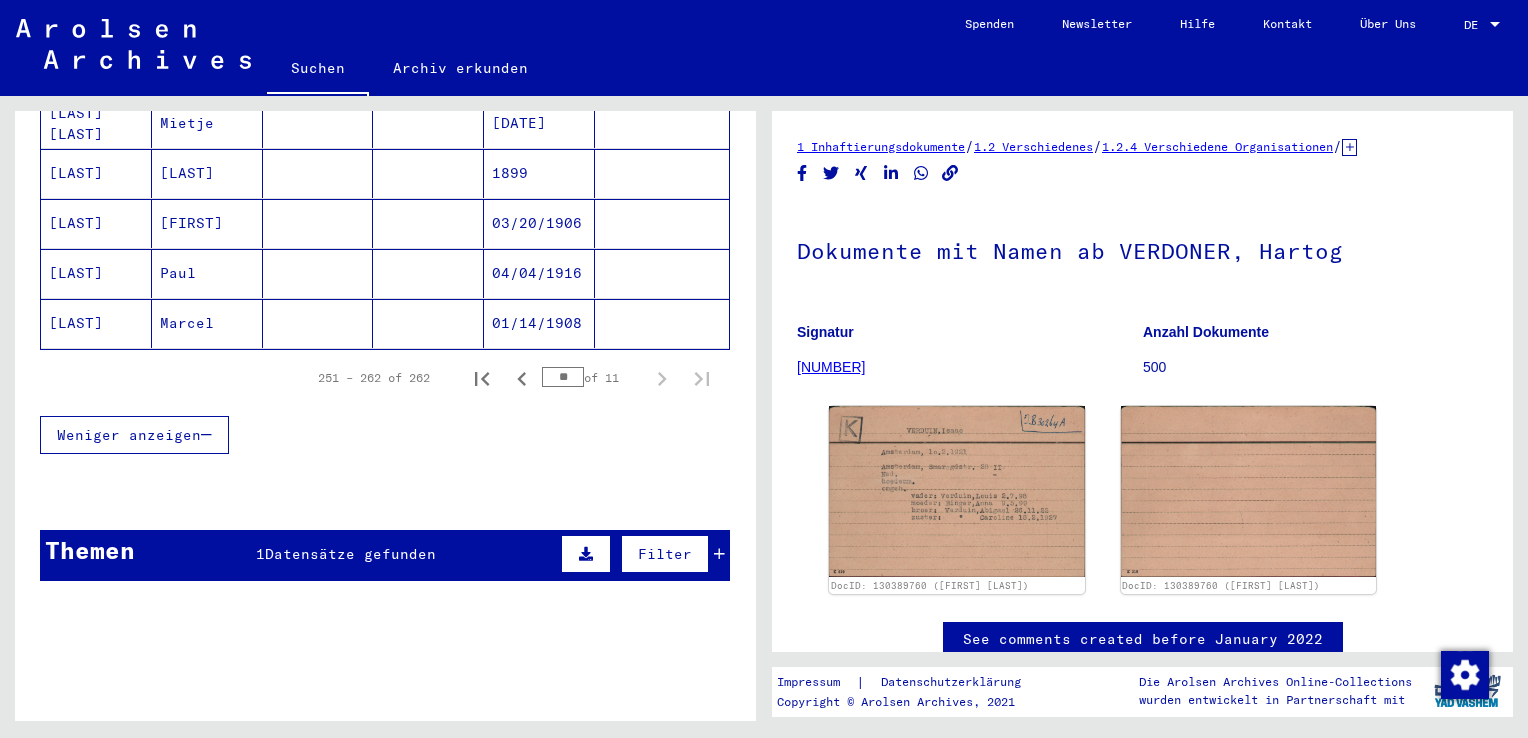 scroll, scrollTop: 130, scrollLeft: 0, axis: vertical 